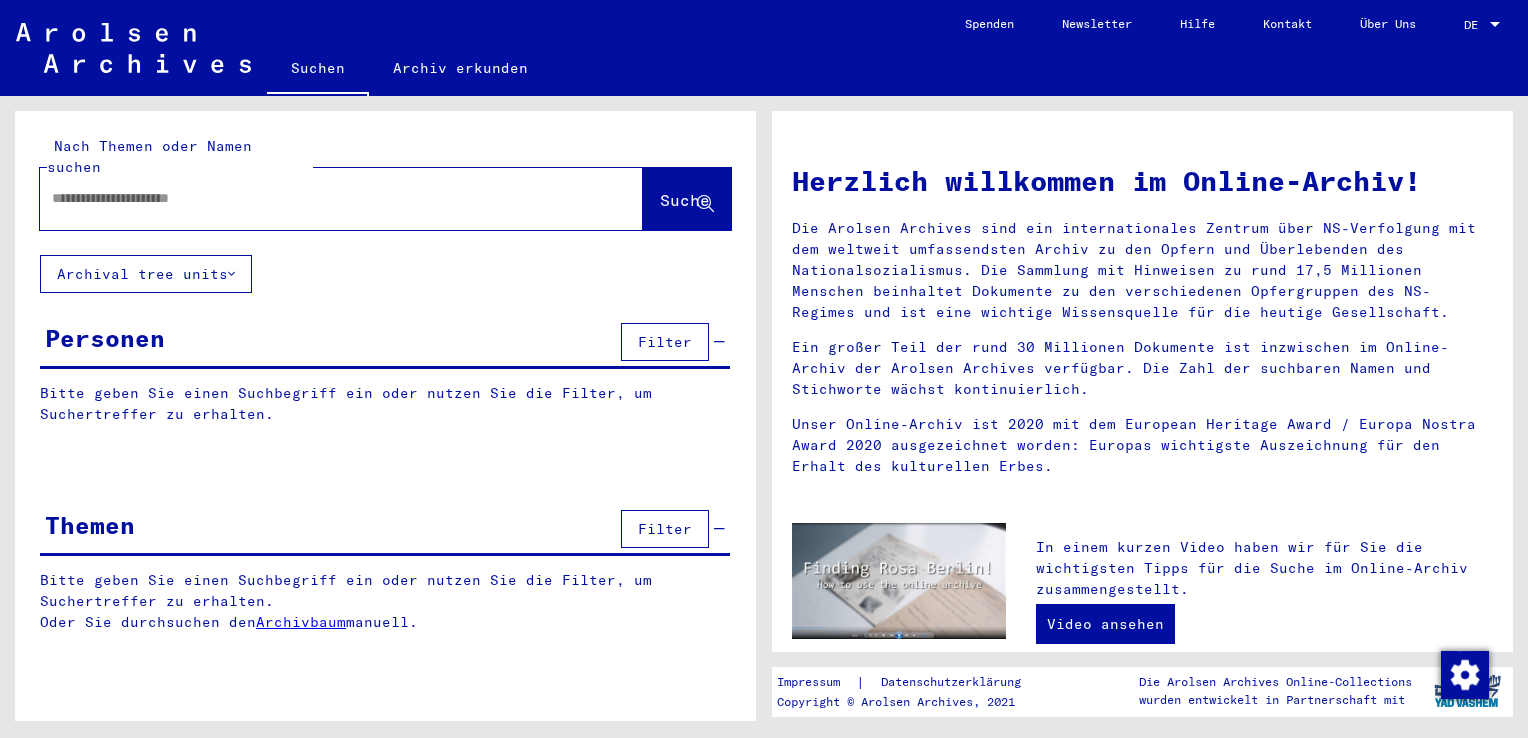 scroll, scrollTop: 0, scrollLeft: 0, axis: both 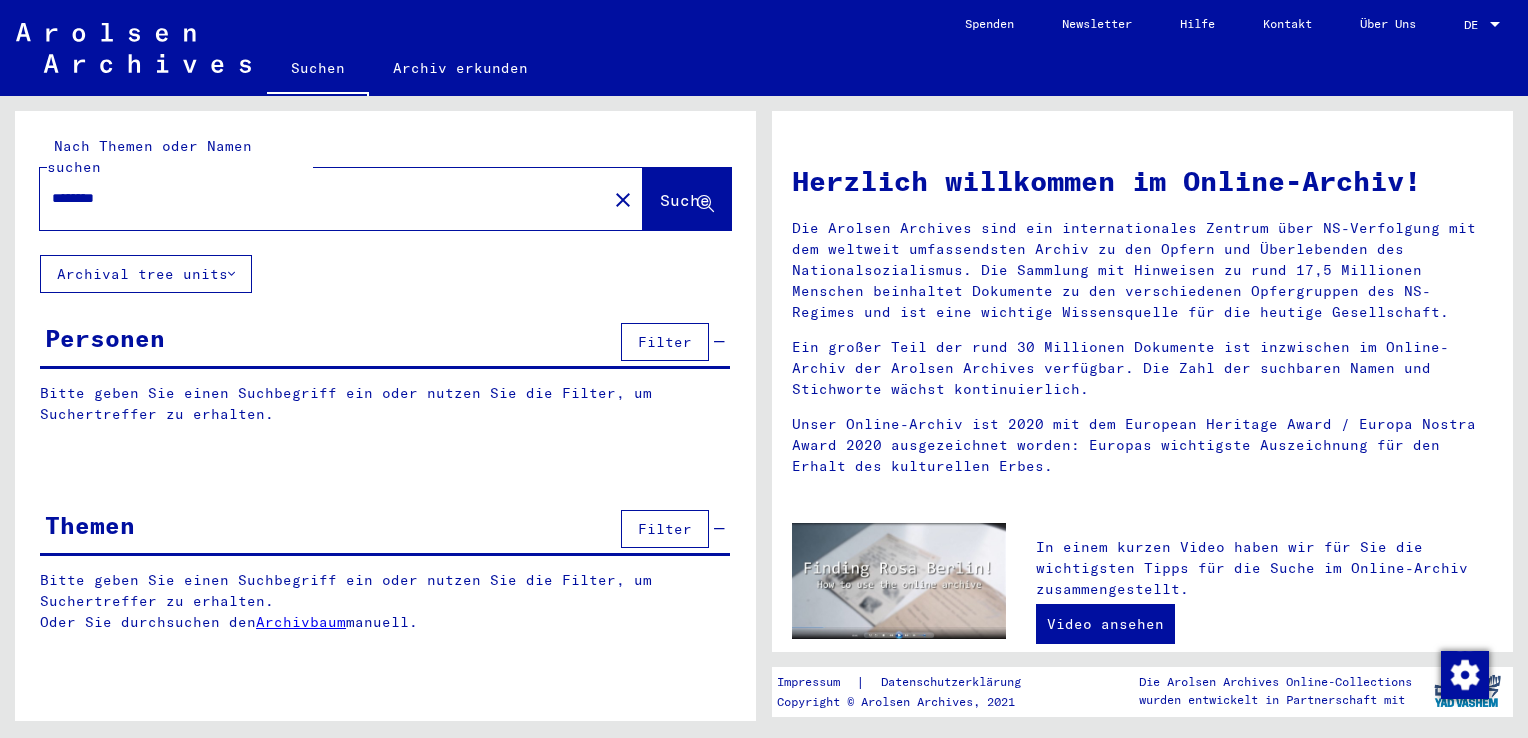 type on "******" 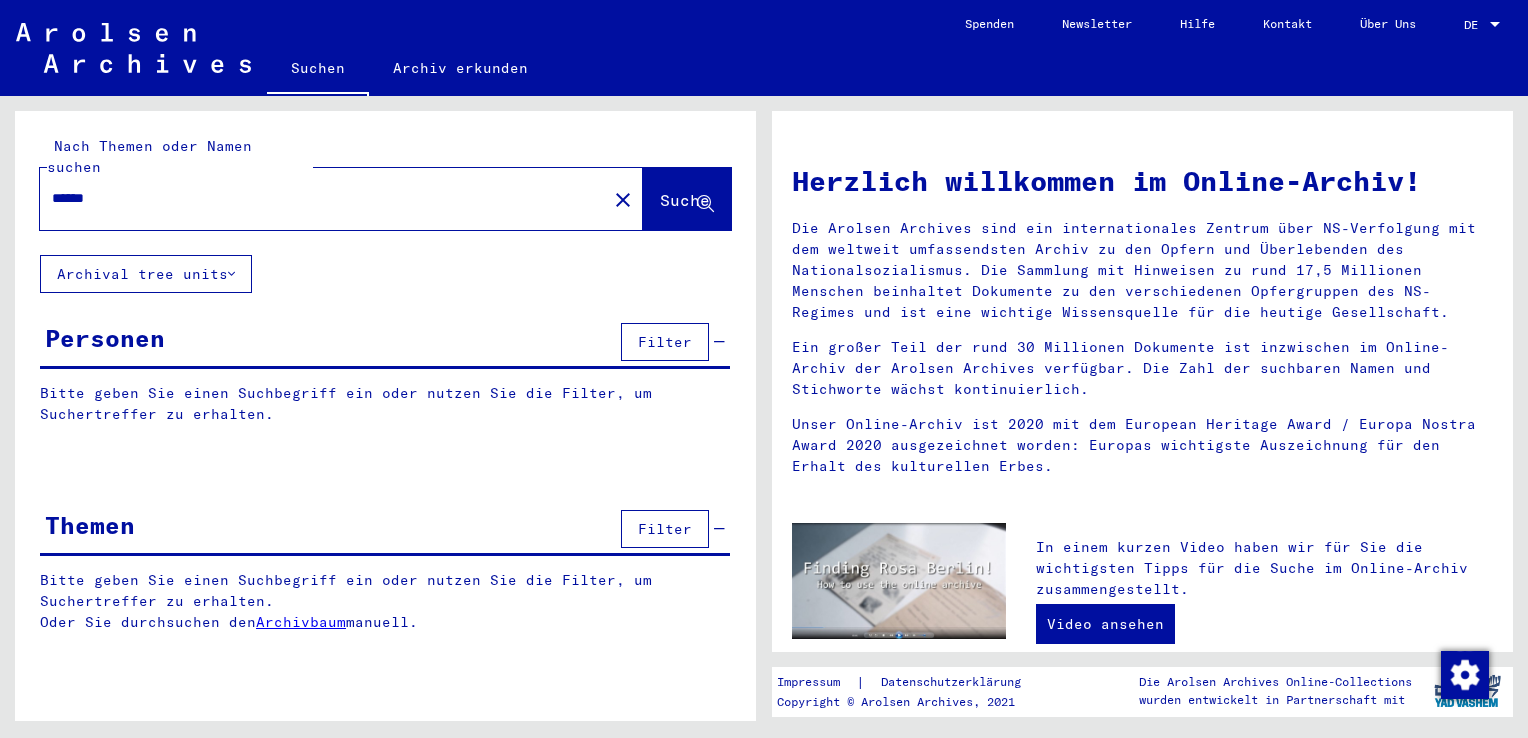 click on "Suche" 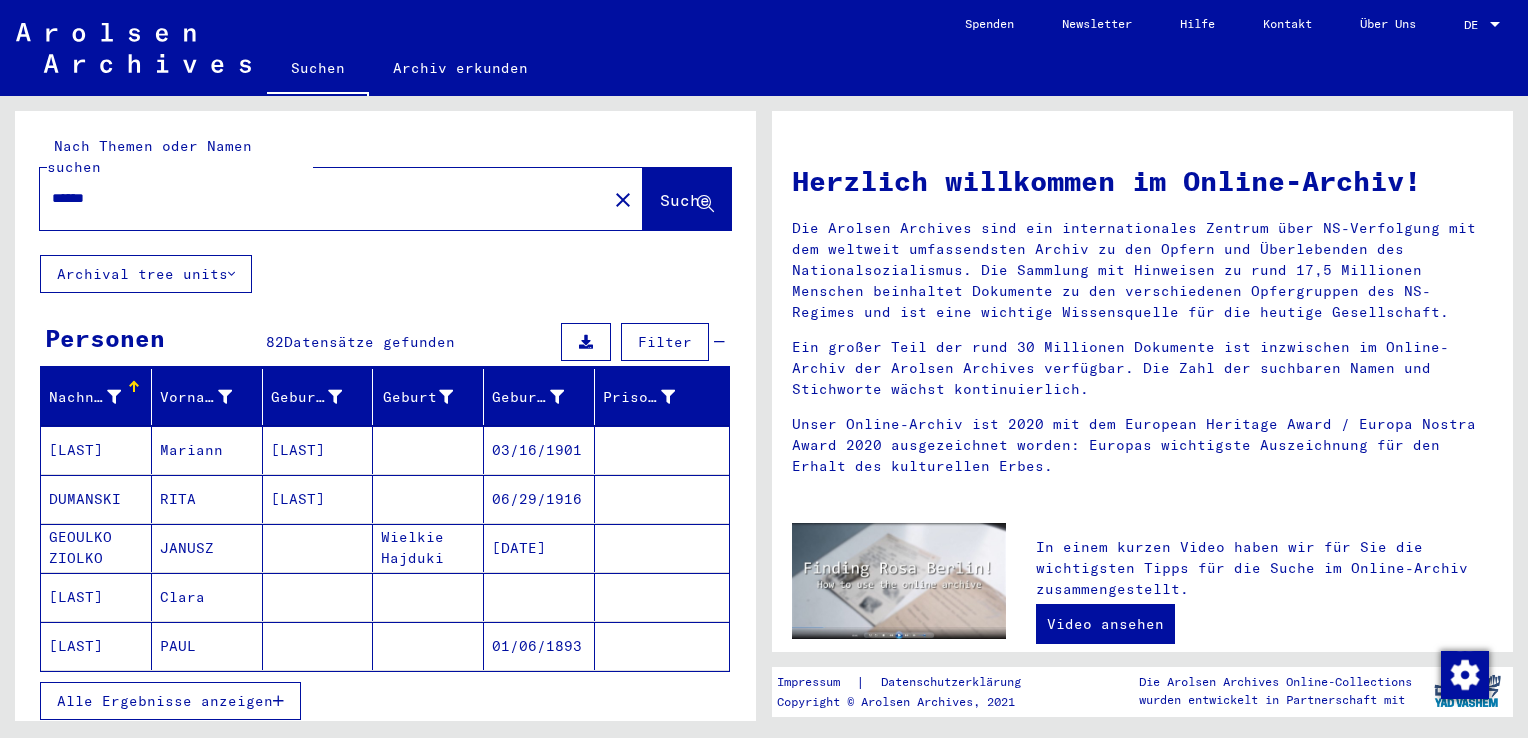 click on "close" 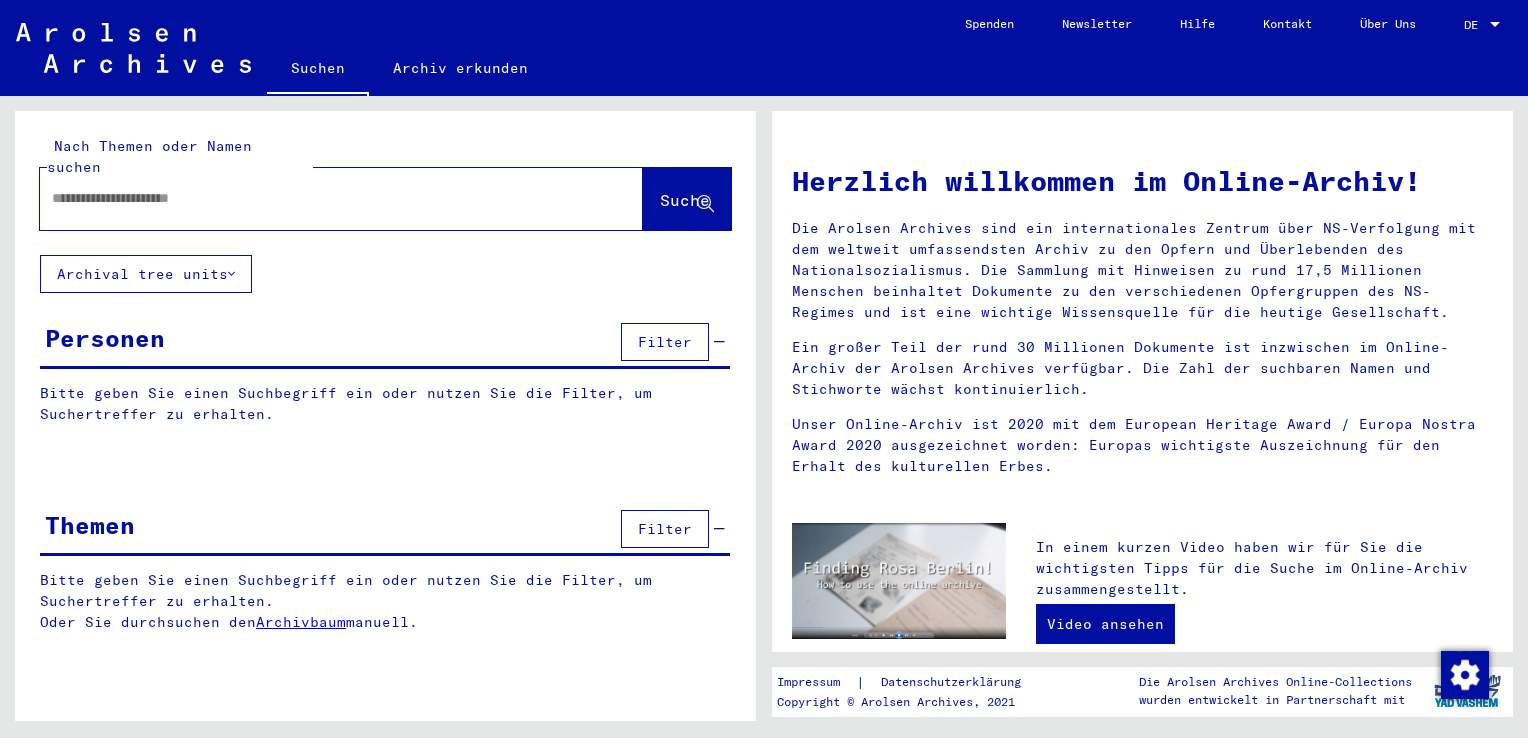 click at bounding box center [317, 198] 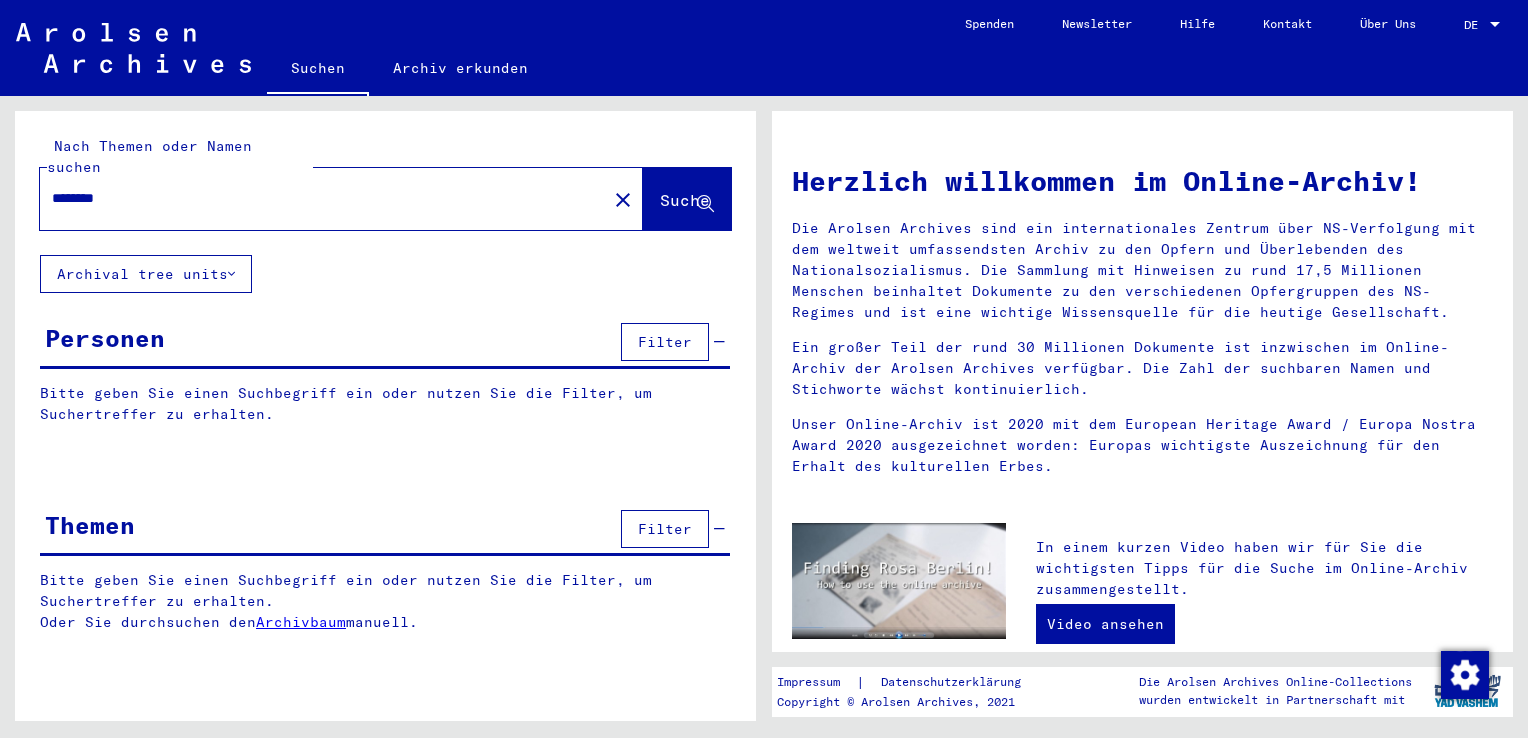 type on "********" 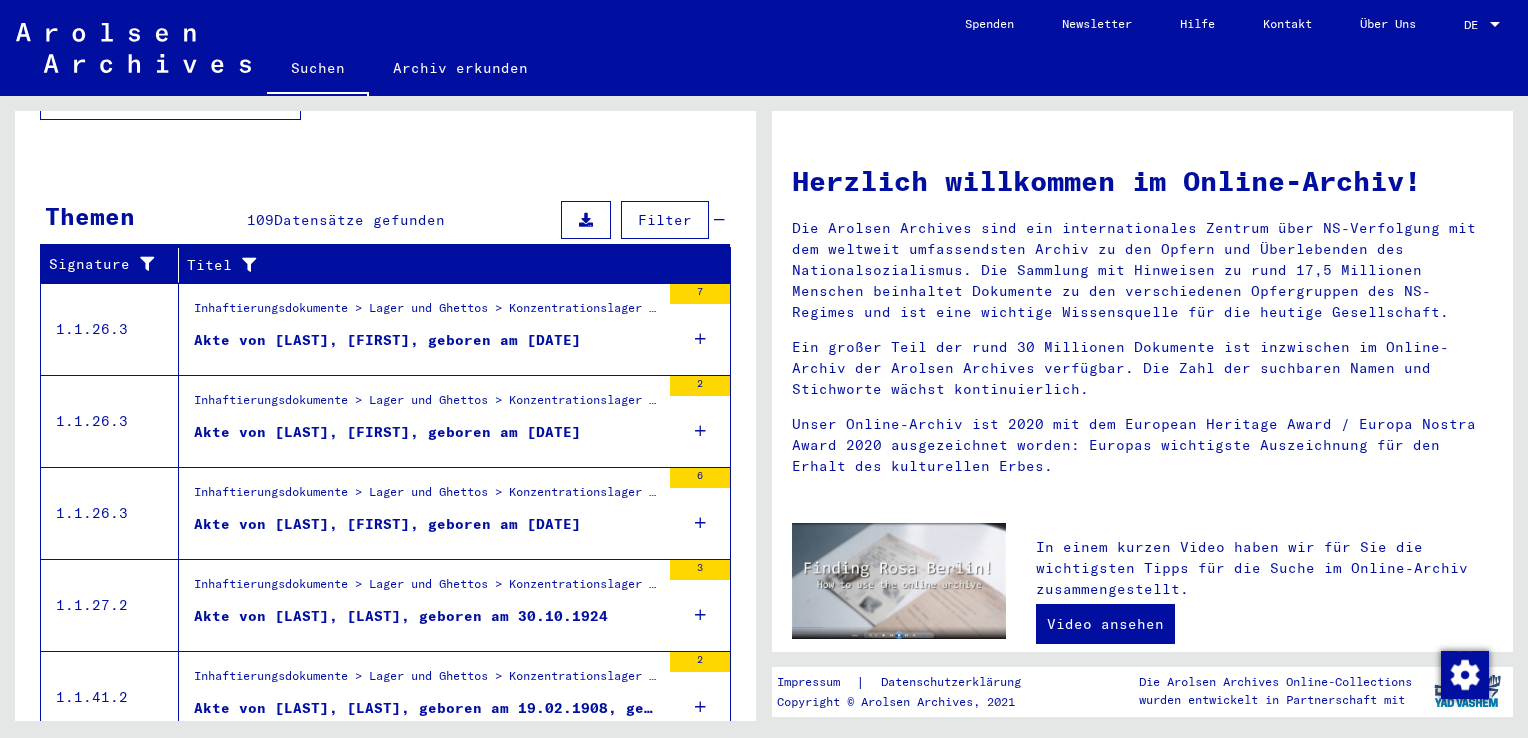 scroll, scrollTop: 653, scrollLeft: 0, axis: vertical 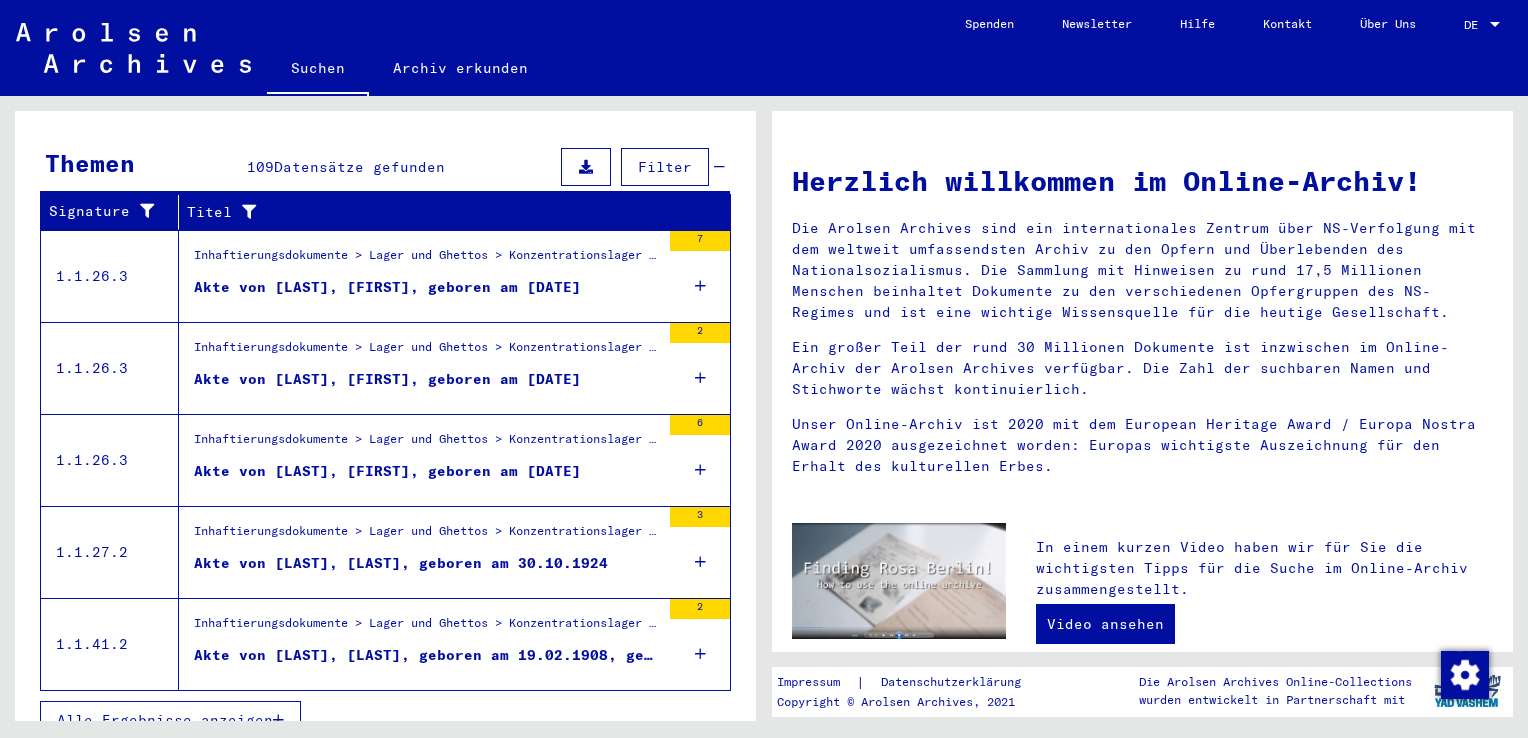 click at bounding box center [278, 720] 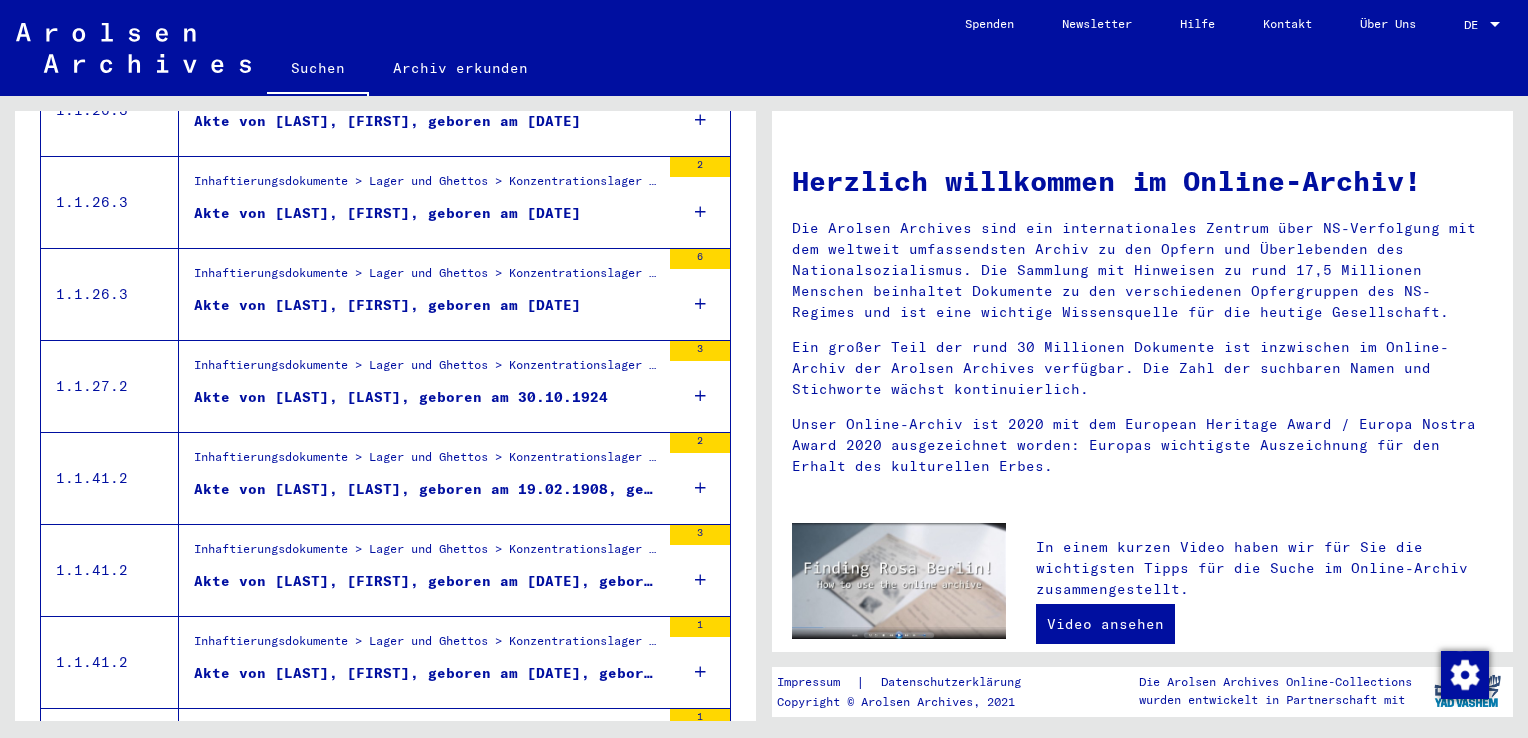 scroll, scrollTop: 494, scrollLeft: 0, axis: vertical 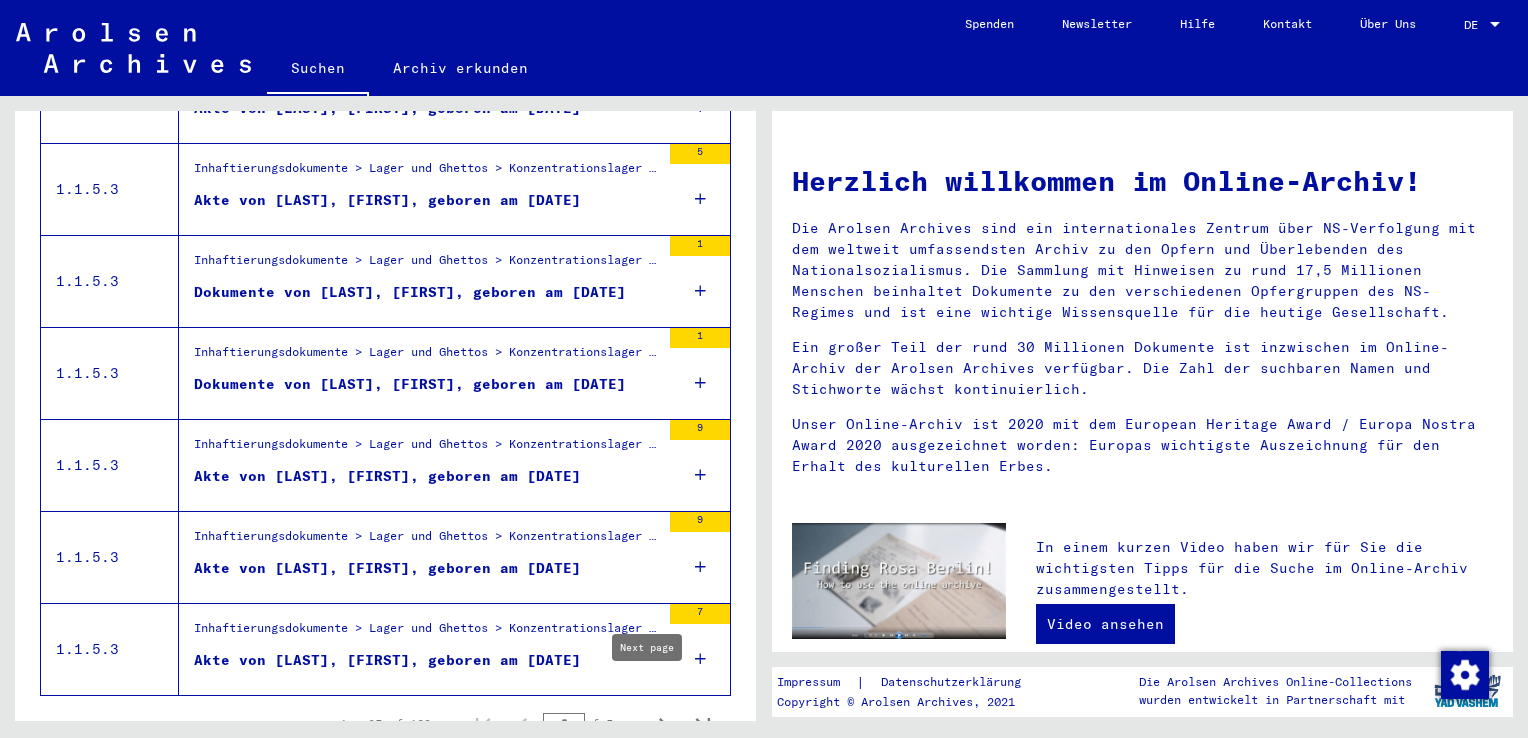 click 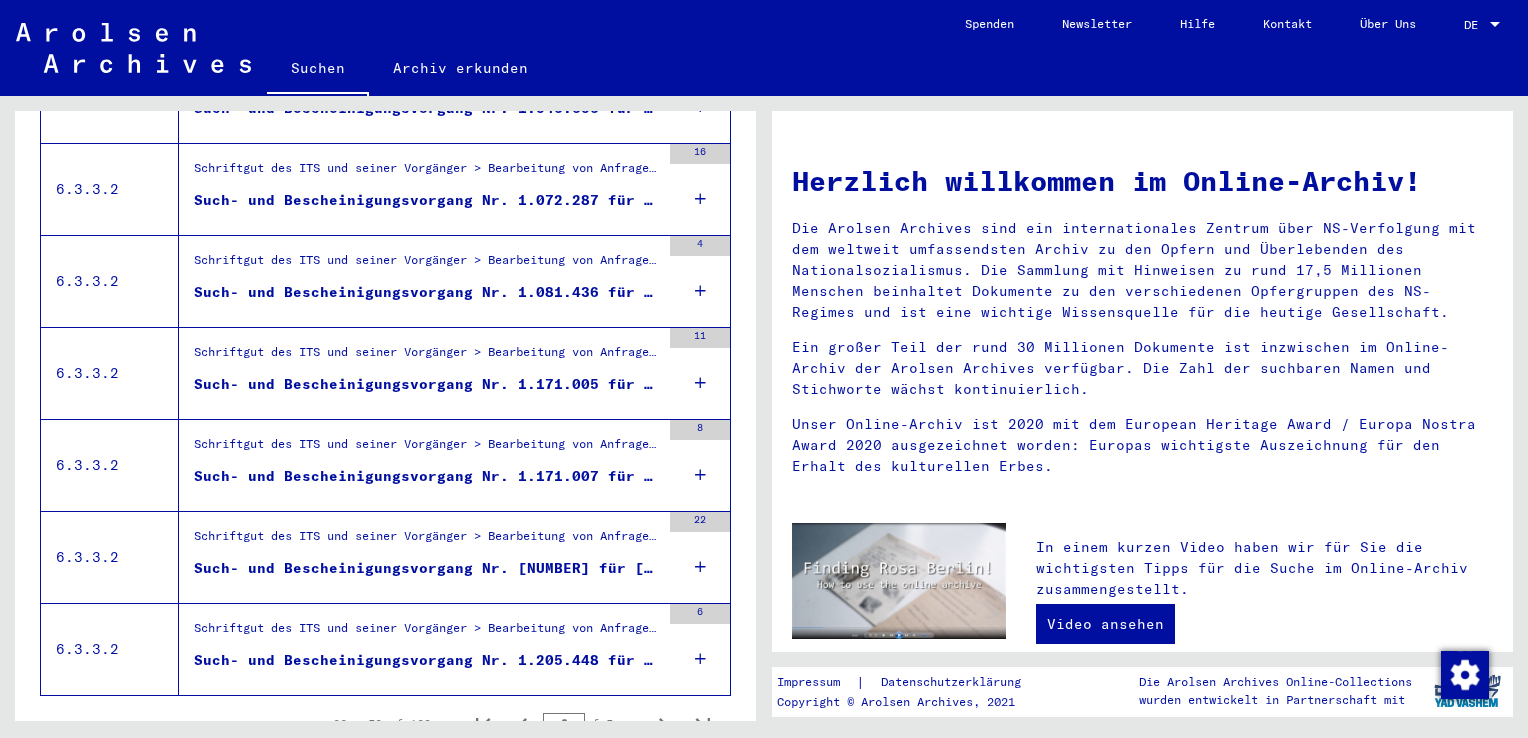 drag, startPoint x: 734, startPoint y: 620, endPoint x: 743, endPoint y: 598, distance: 23.769728 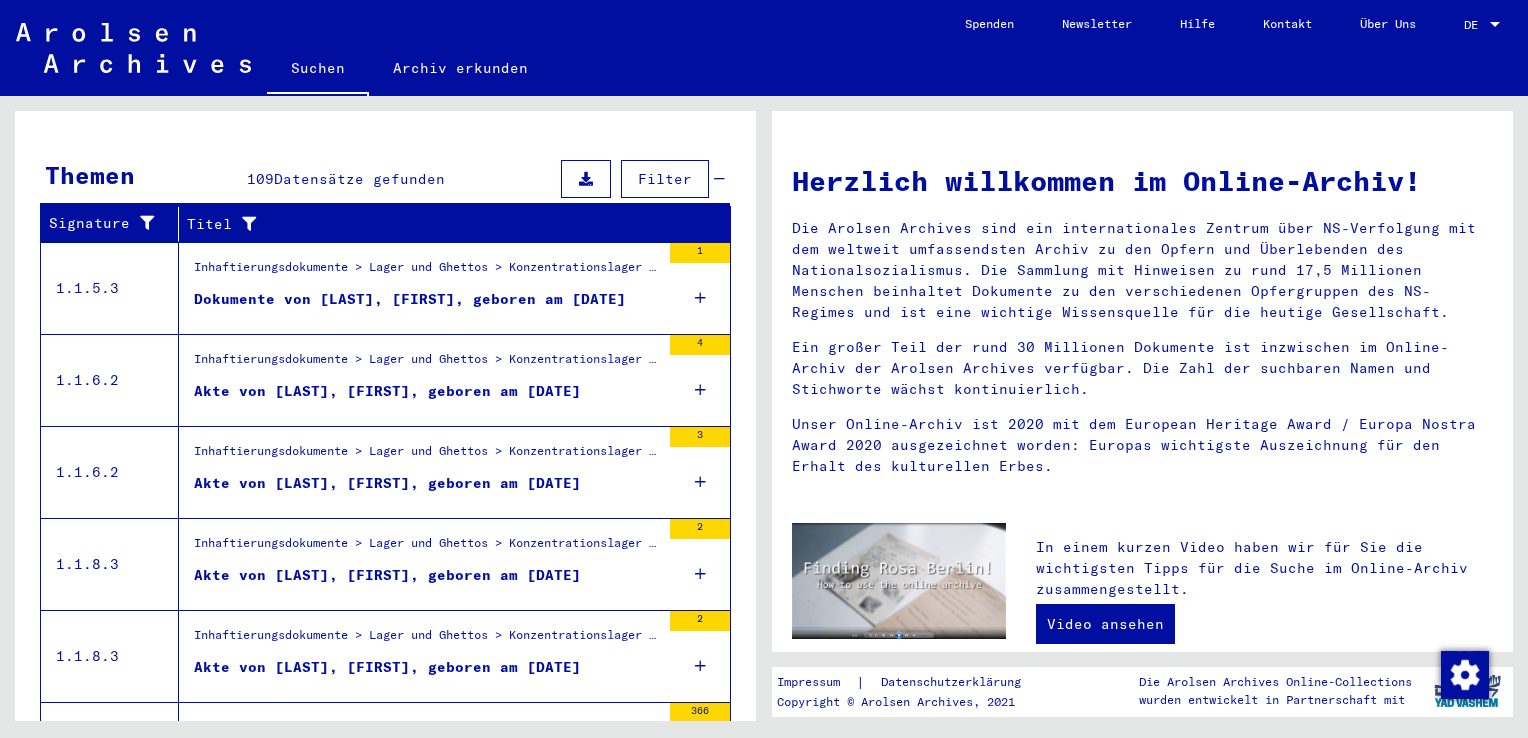 scroll, scrollTop: 234, scrollLeft: 0, axis: vertical 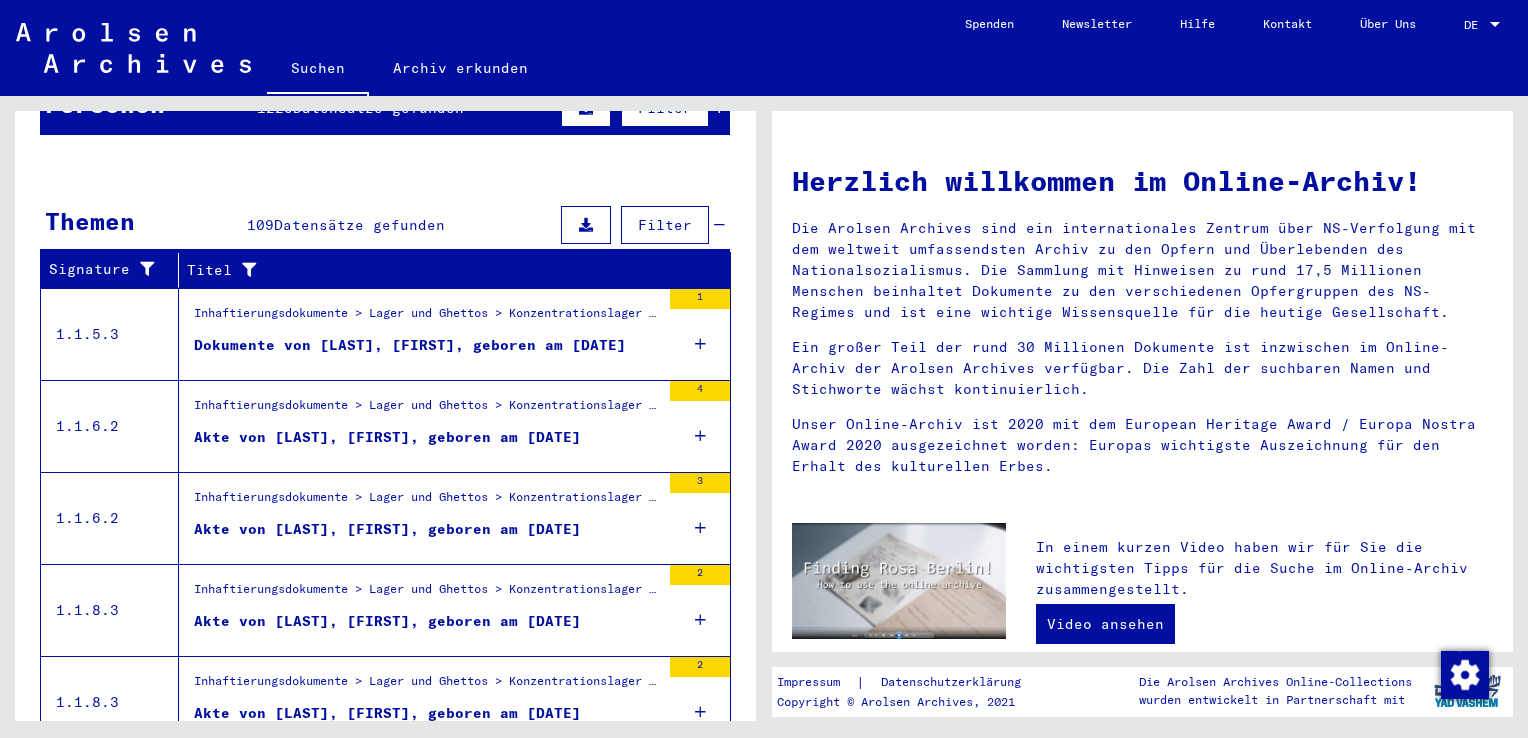 click at bounding box center (662, 412) 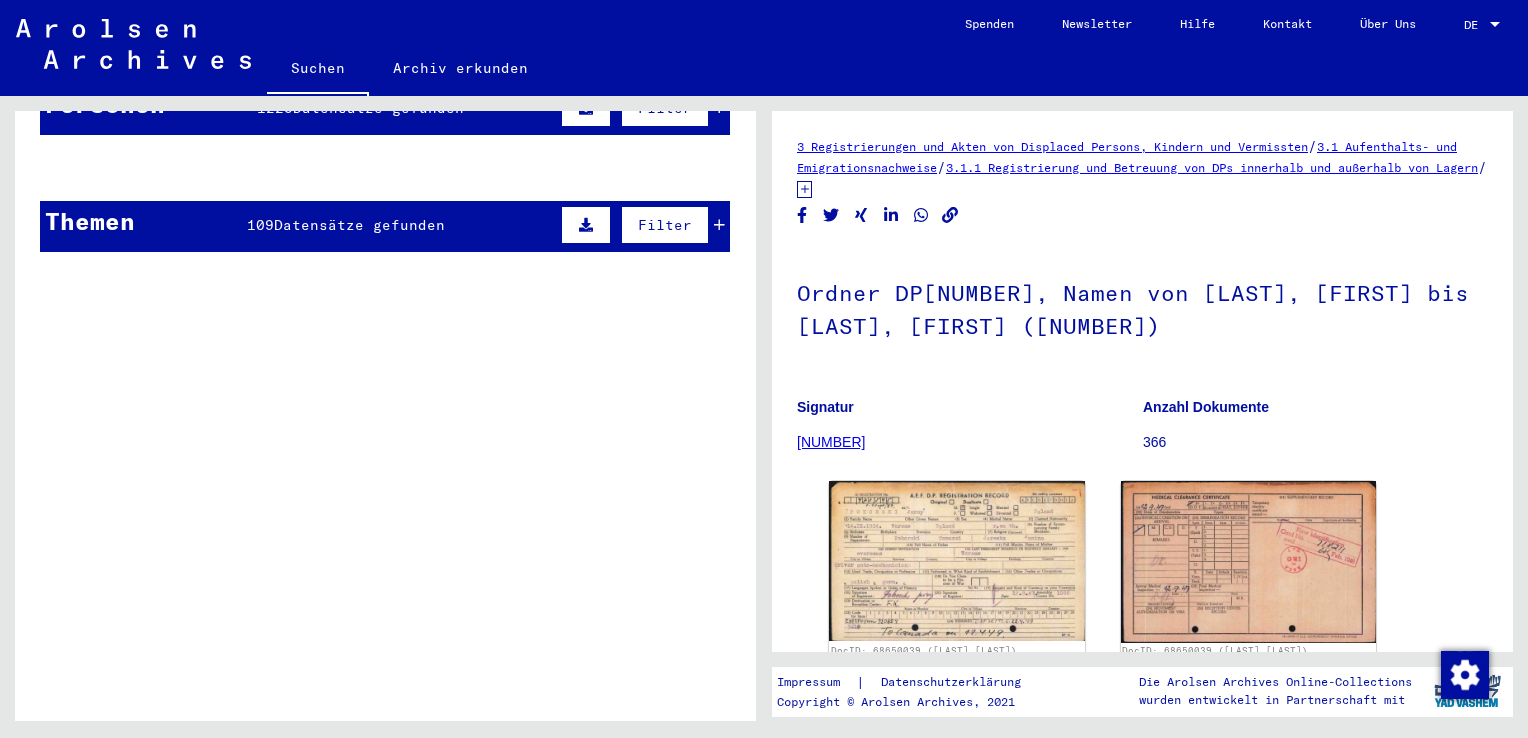 scroll, scrollTop: 0, scrollLeft: 0, axis: both 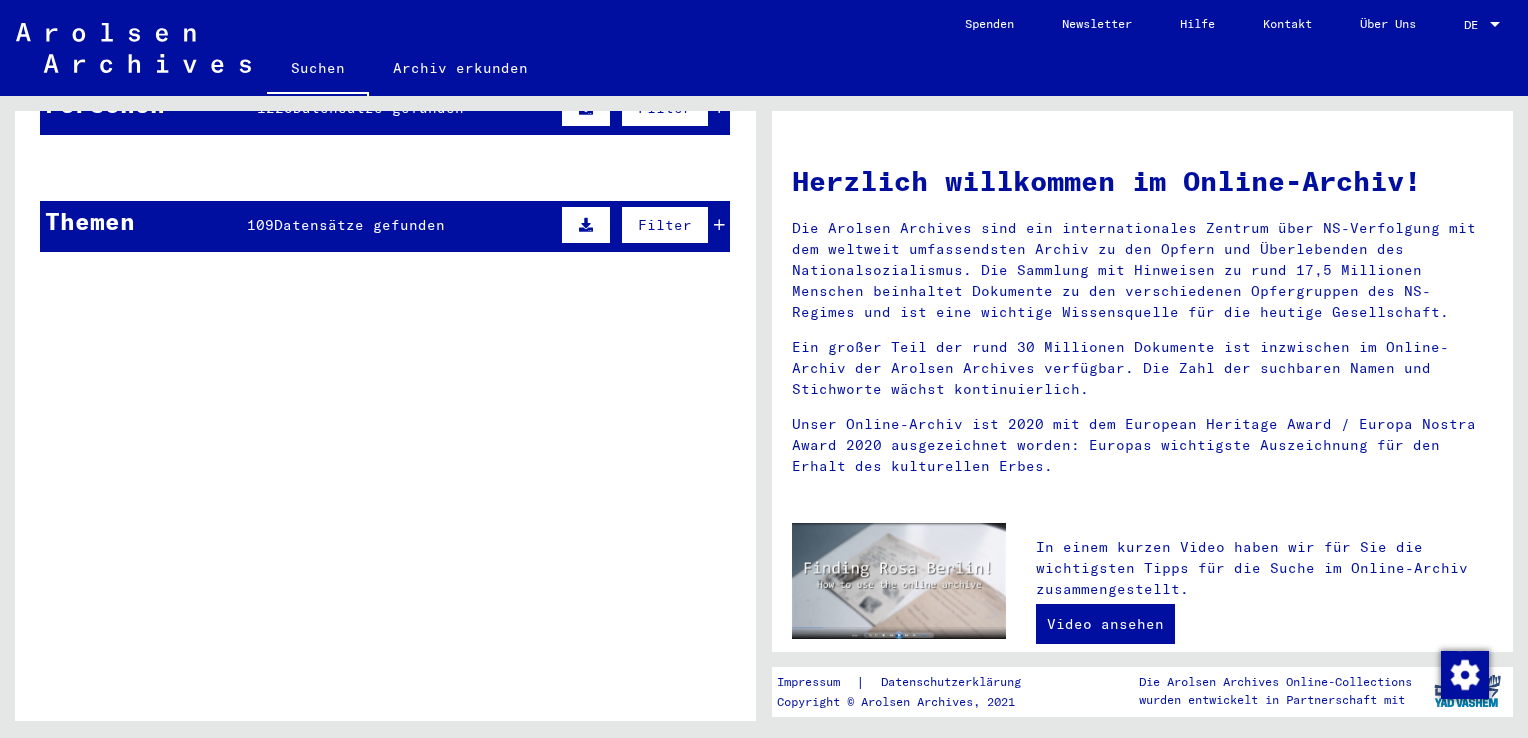 click 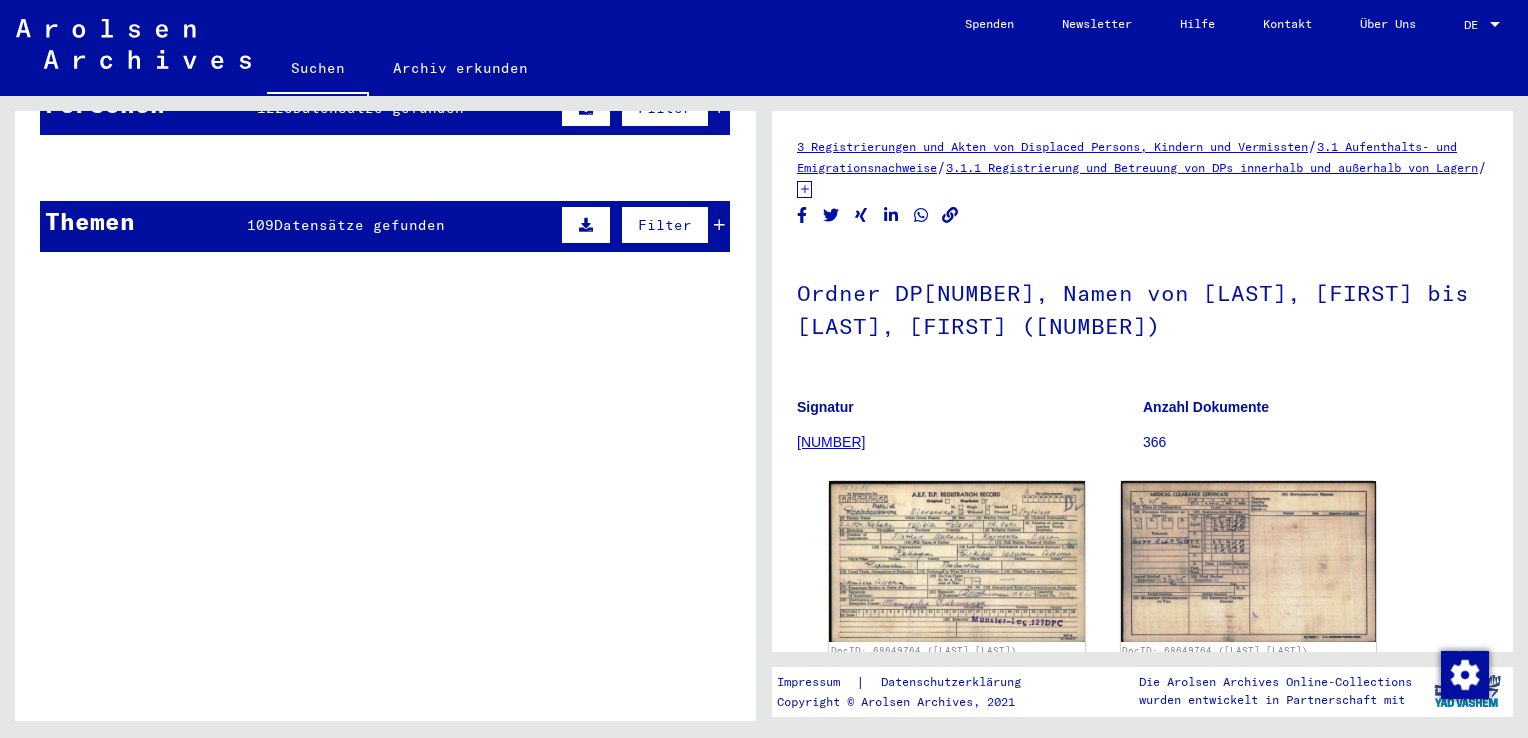 scroll, scrollTop: 0, scrollLeft: 0, axis: both 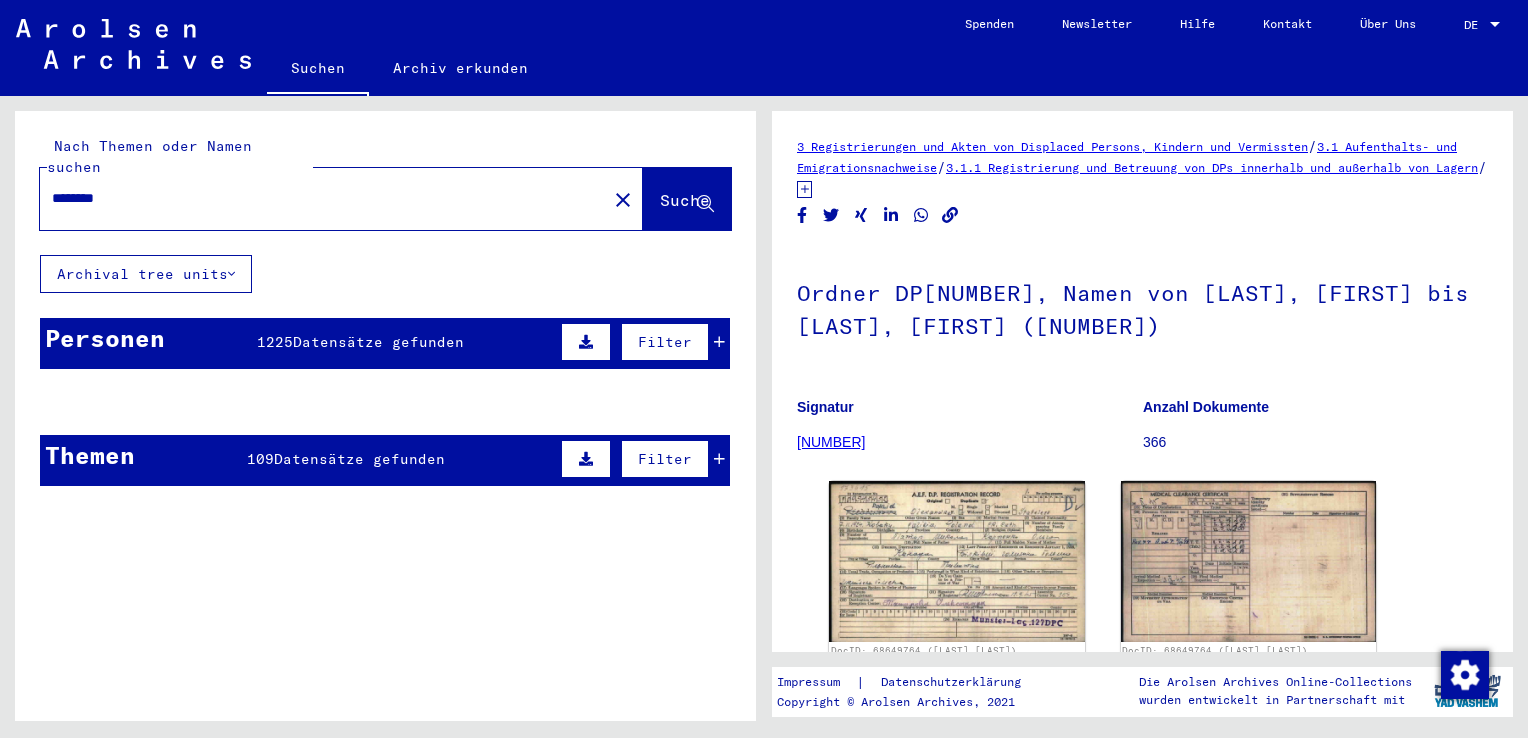 click on "Personen 1225  Datensätze gefunden  Filter" at bounding box center (385, 343) 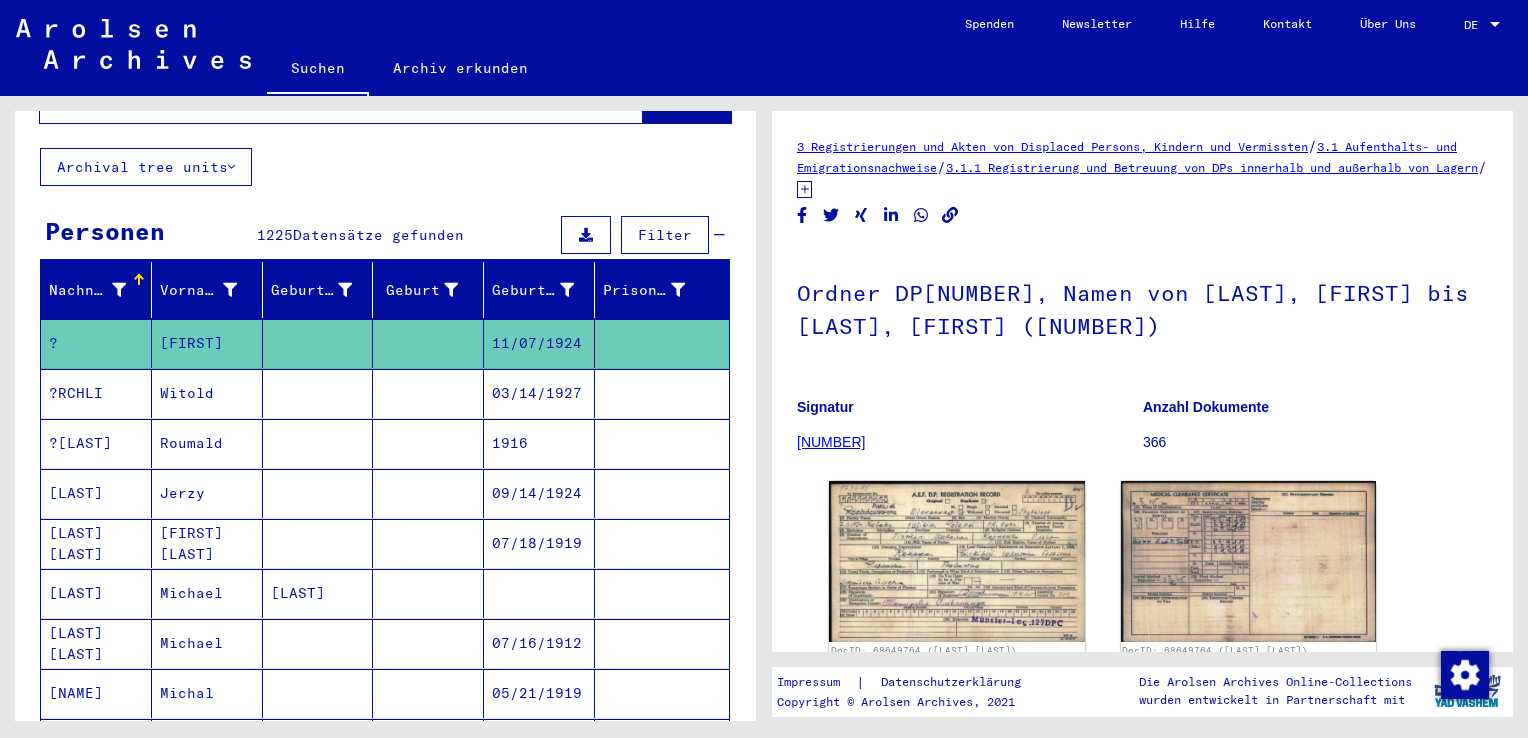 scroll, scrollTop: 0, scrollLeft: 0, axis: both 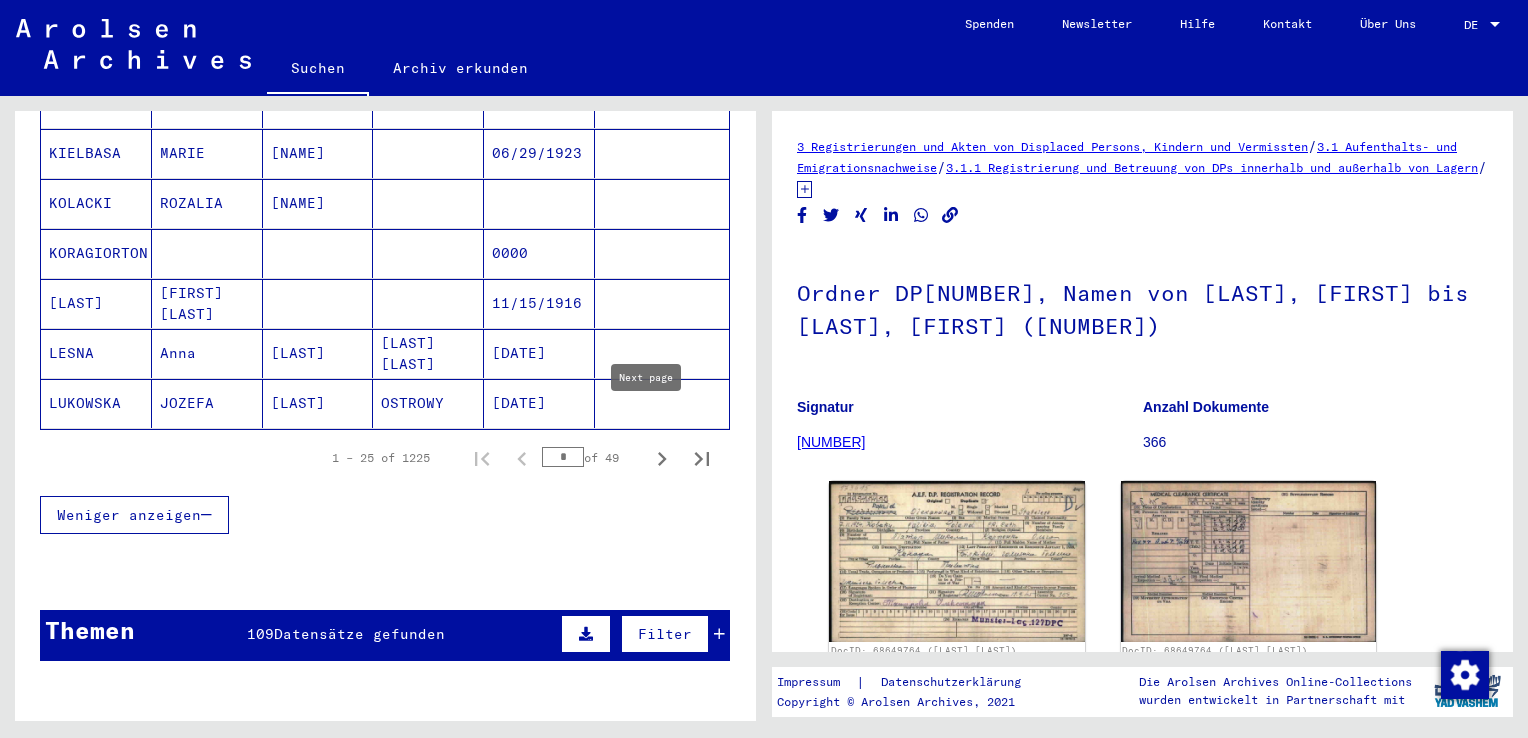click 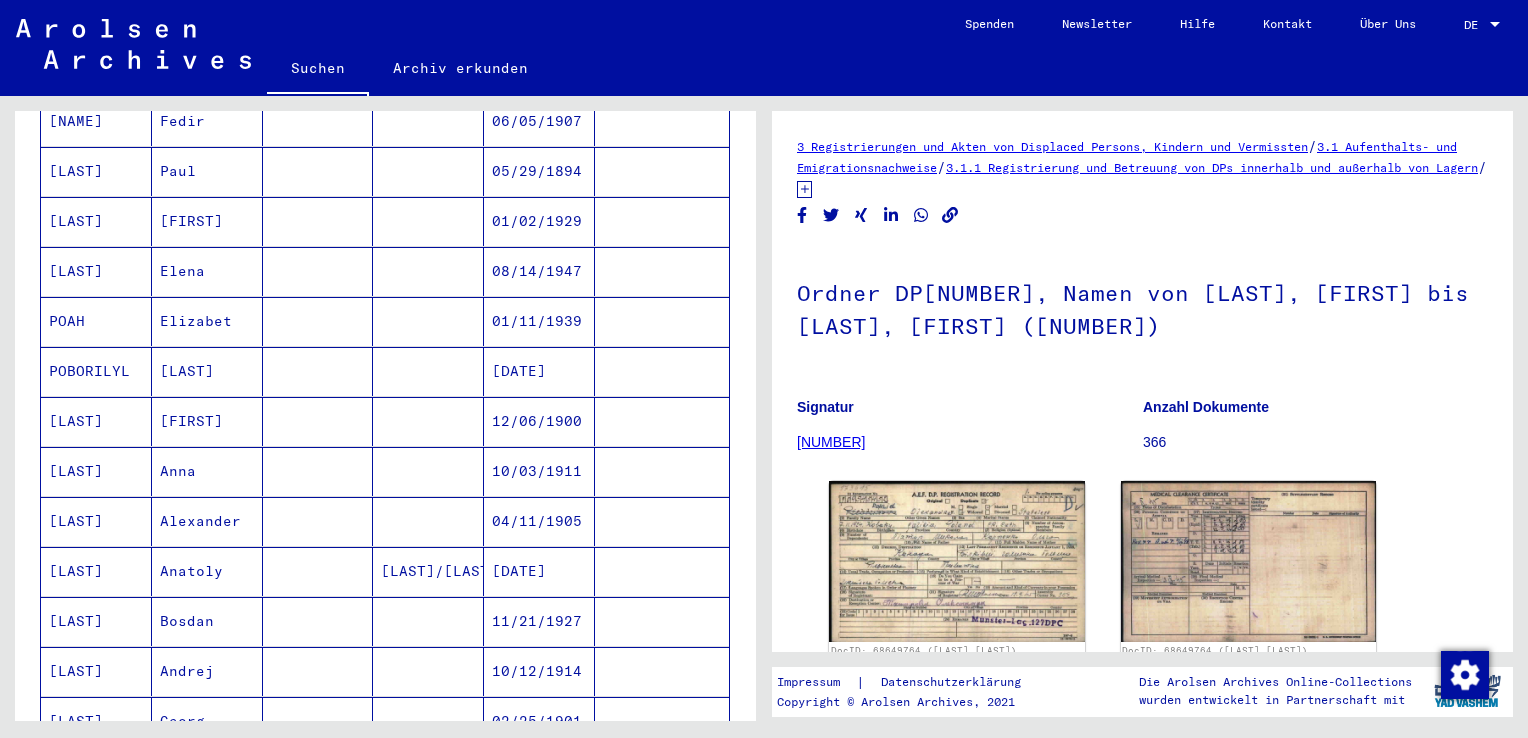 scroll, scrollTop: 756, scrollLeft: 0, axis: vertical 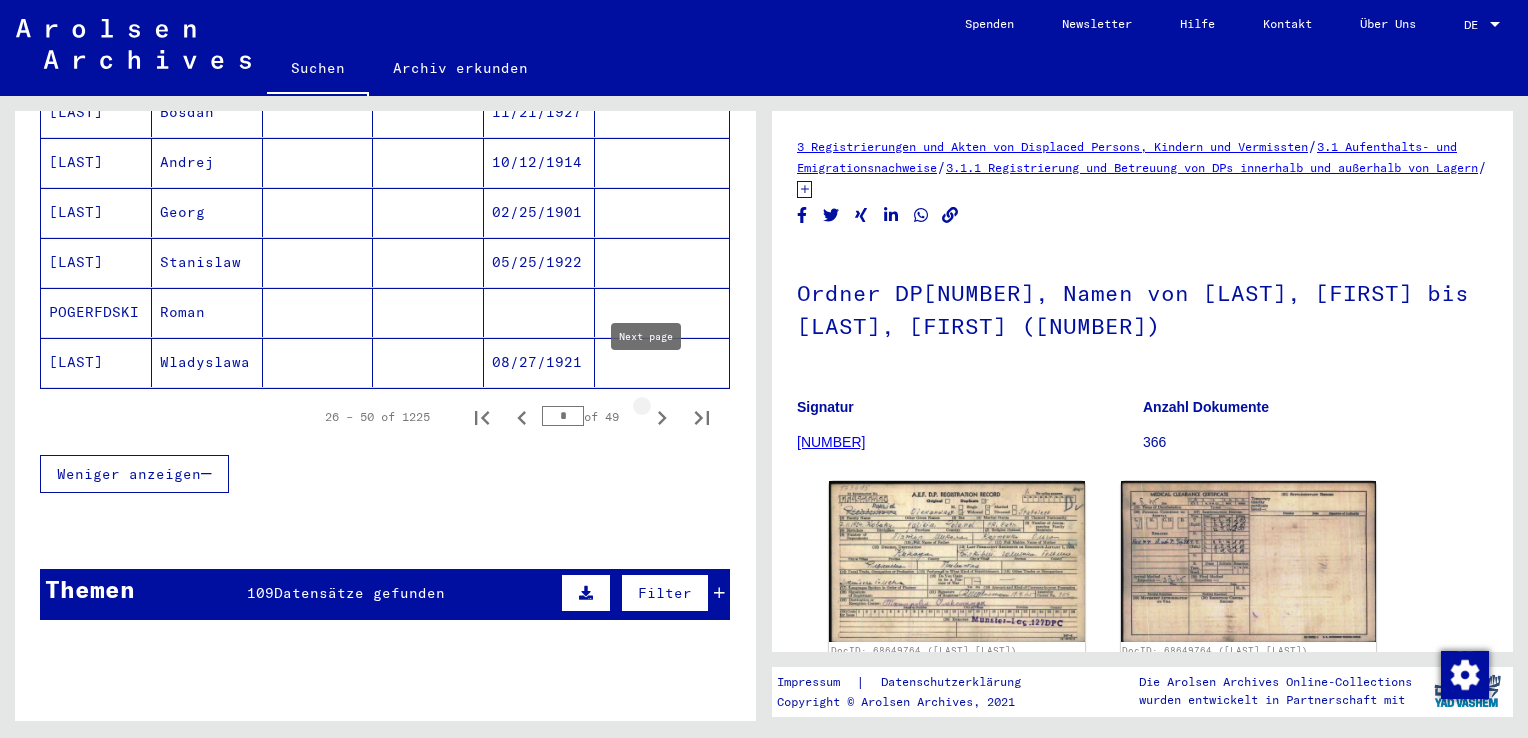click 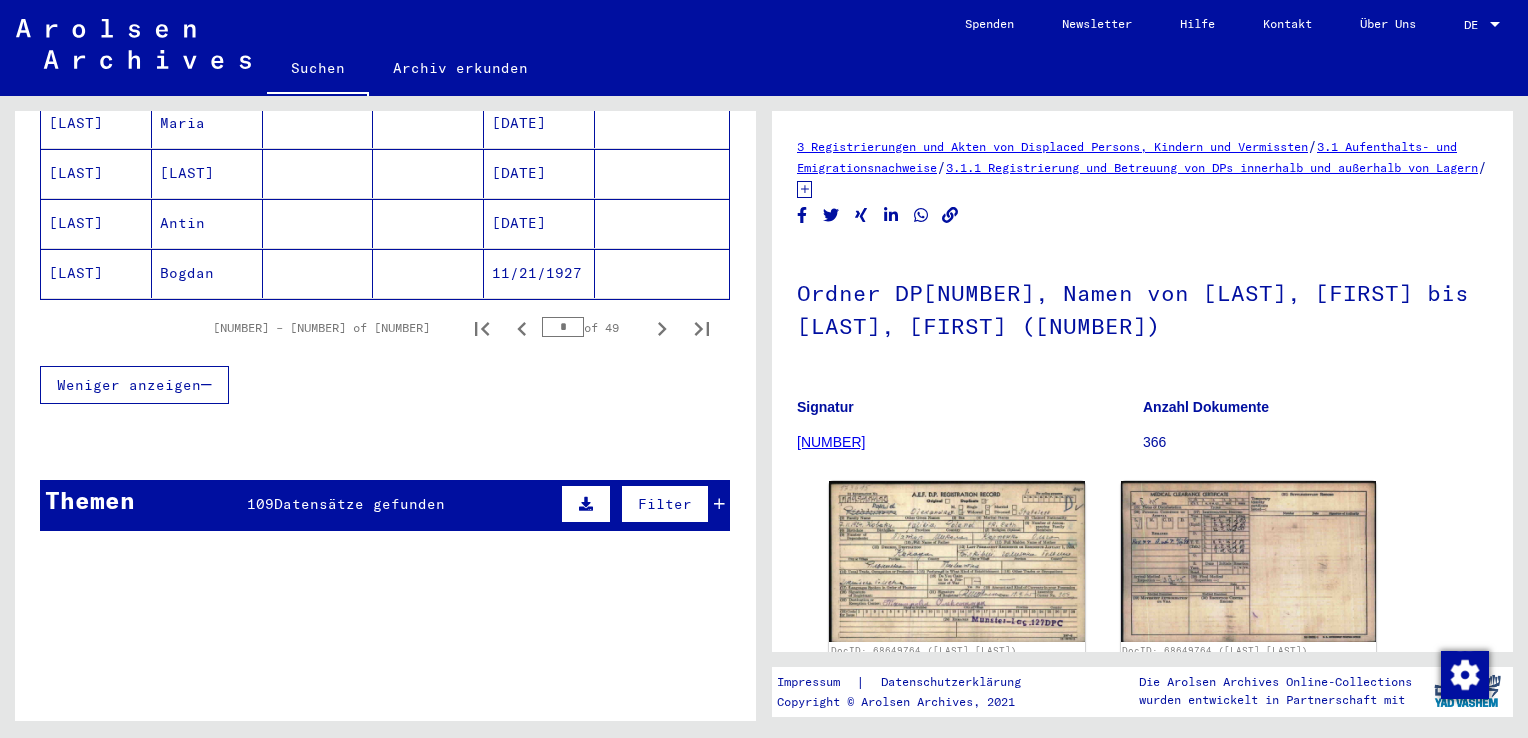 scroll, scrollTop: 1273, scrollLeft: 0, axis: vertical 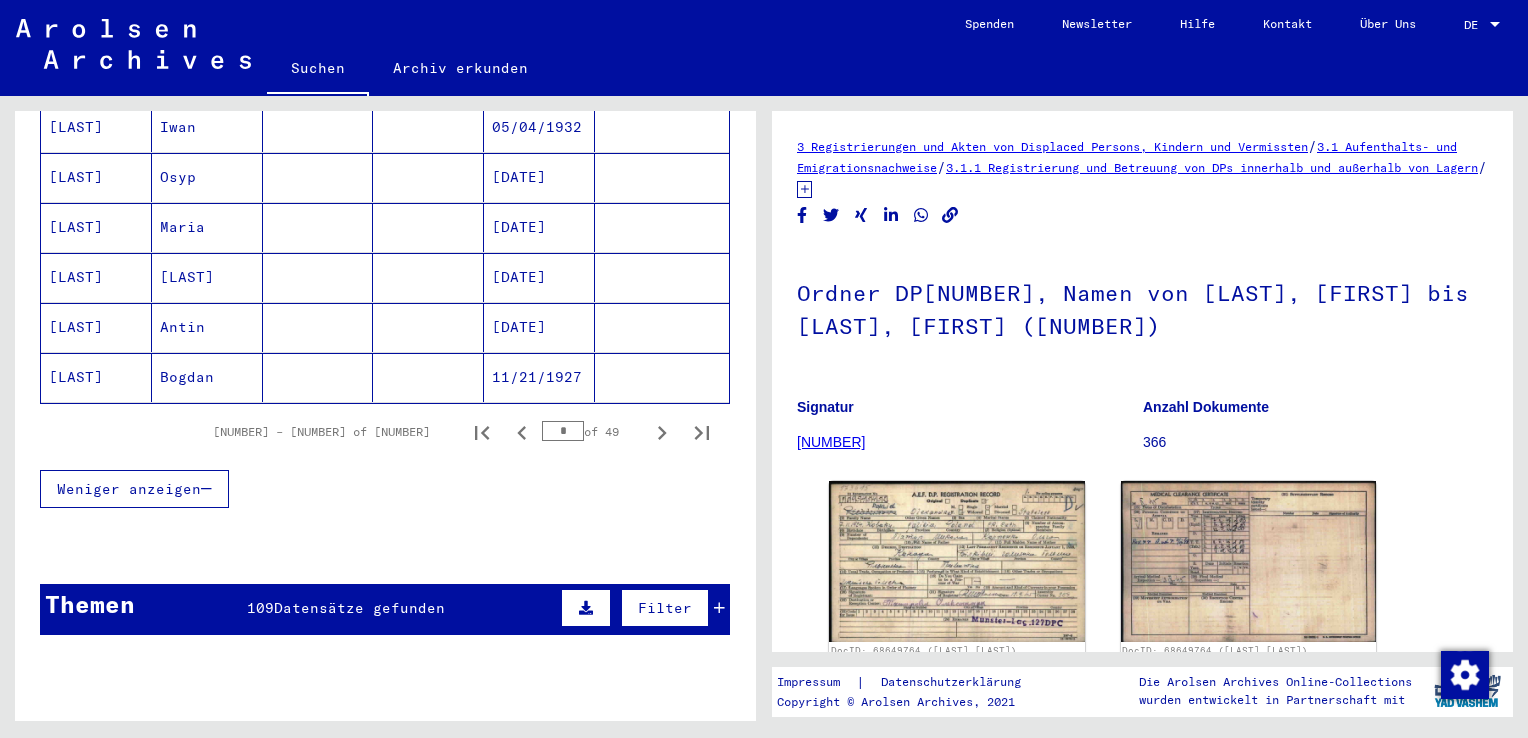 click at bounding box center (719, 608) 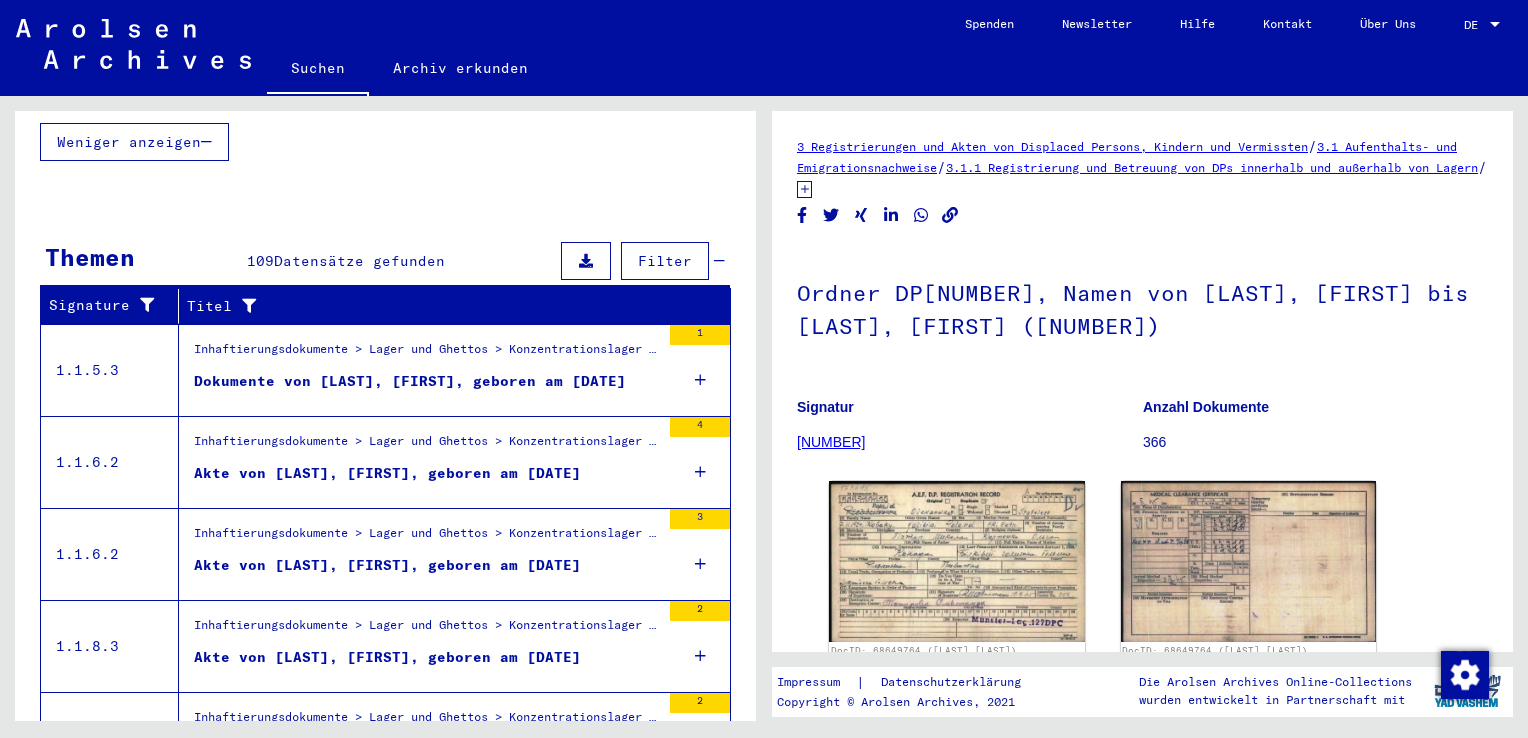 scroll, scrollTop: 1626, scrollLeft: 0, axis: vertical 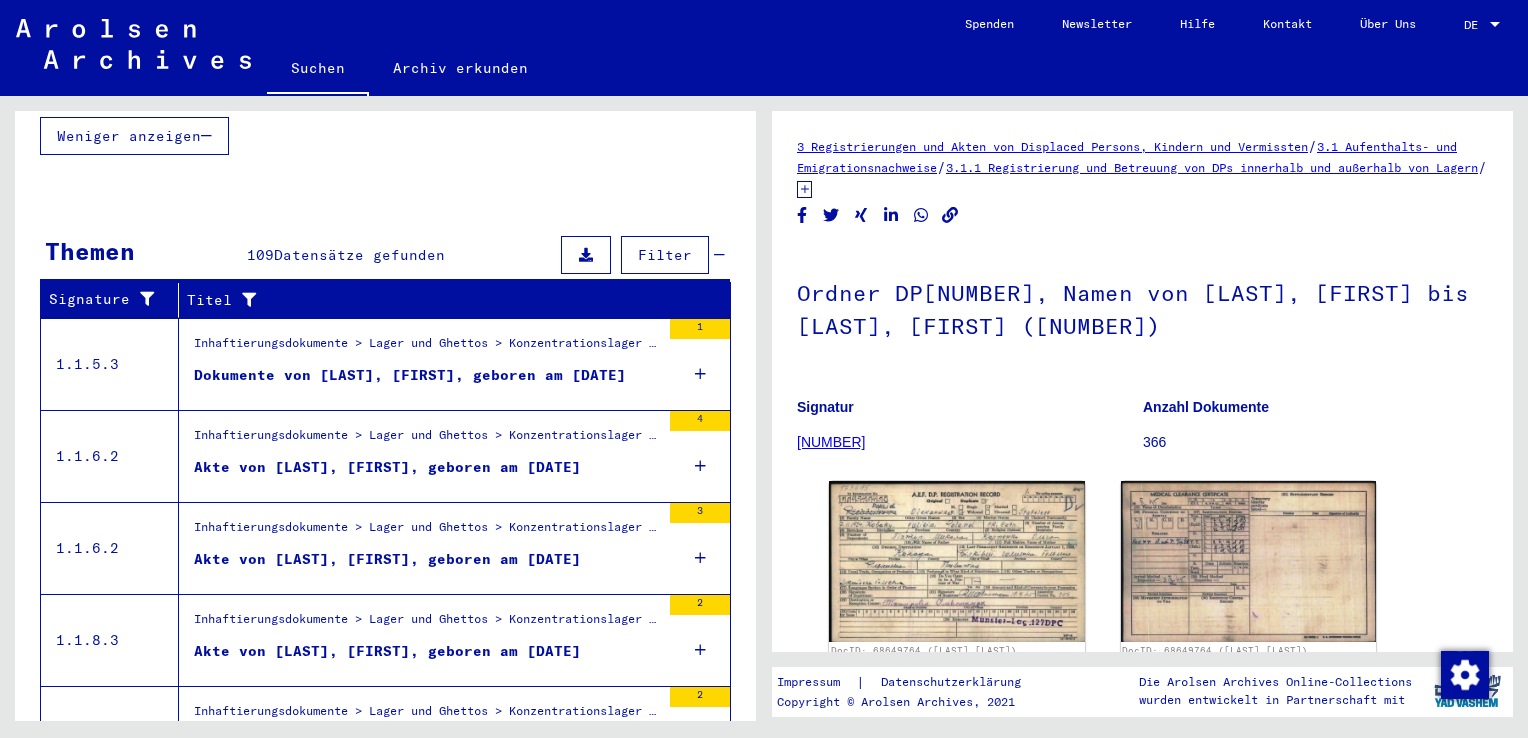 click at bounding box center (700, 466) 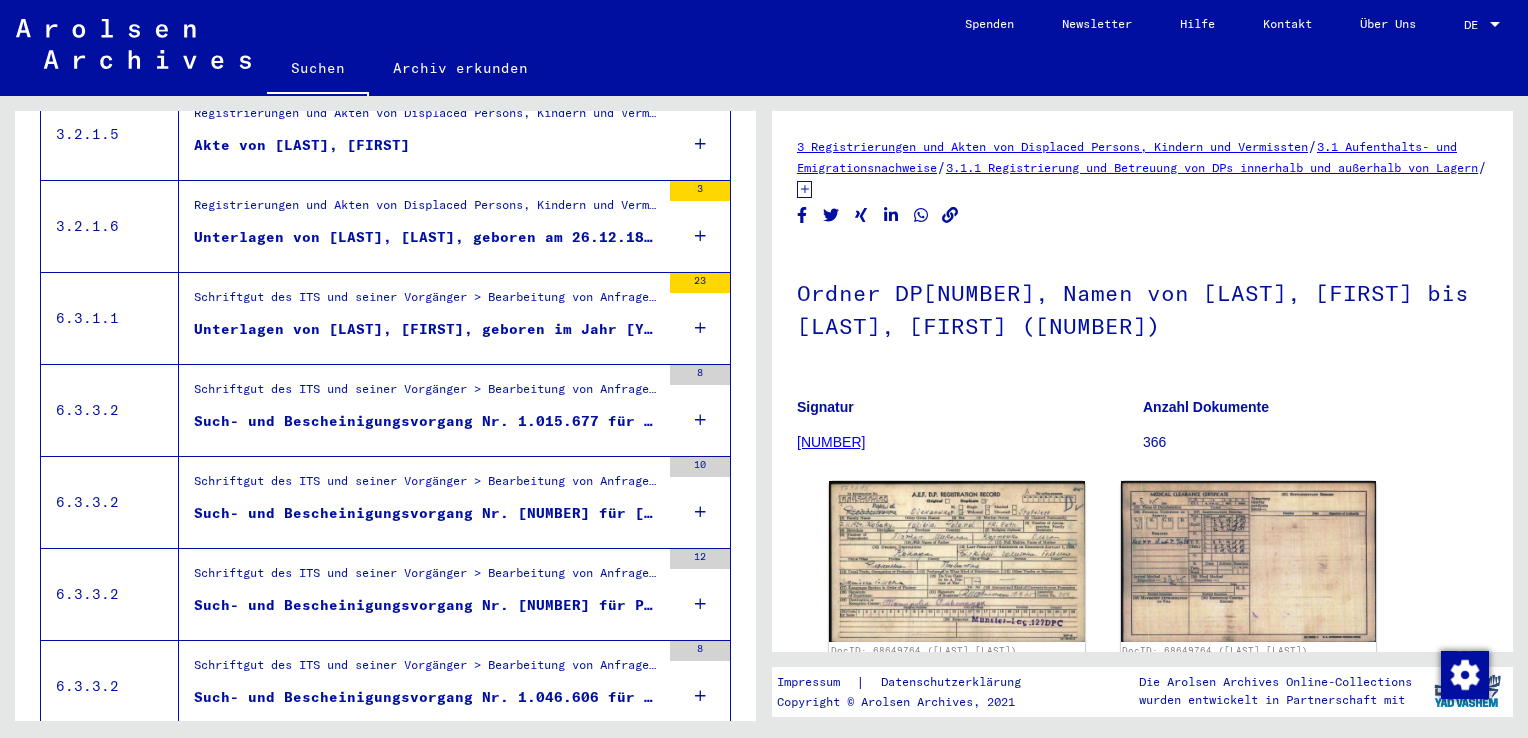 scroll, scrollTop: 3061, scrollLeft: 0, axis: vertical 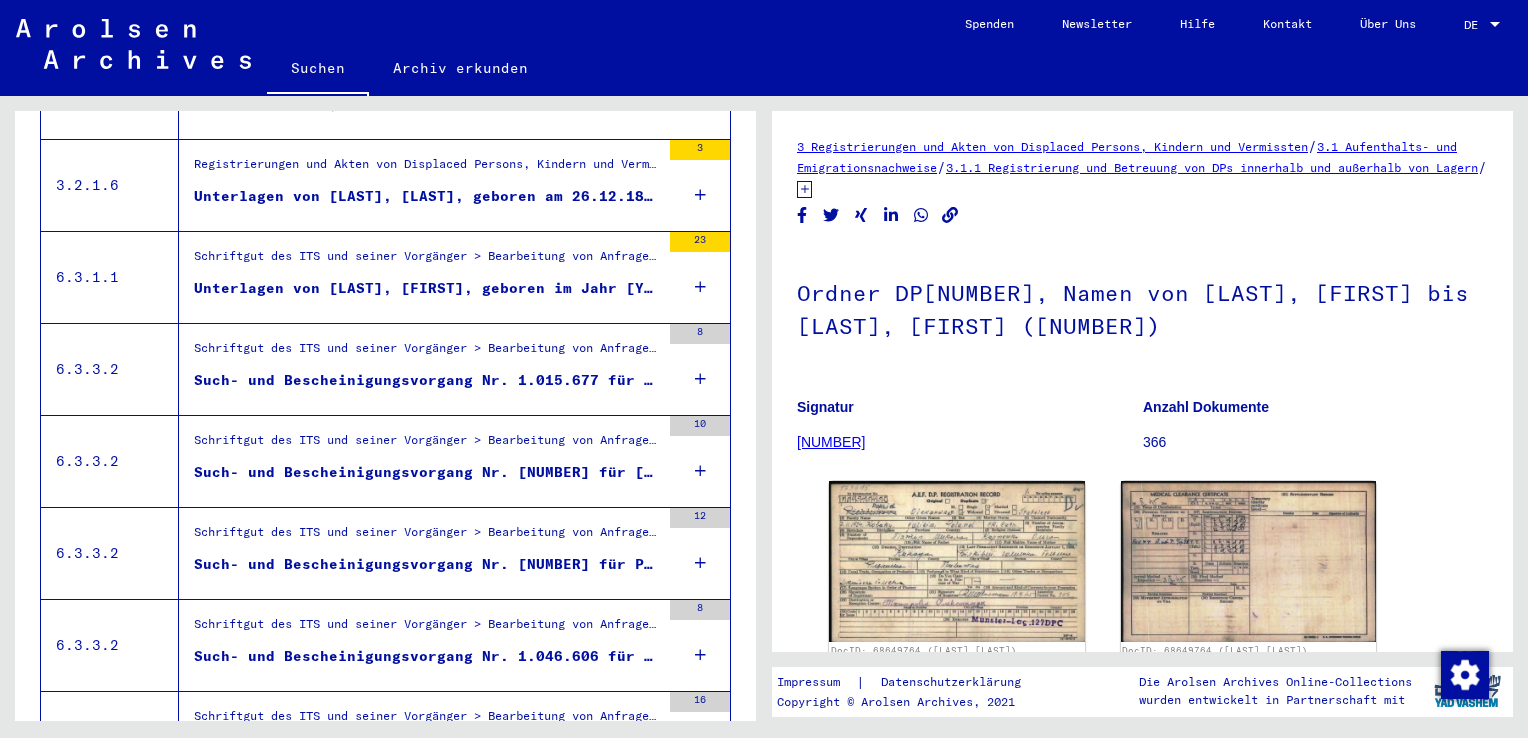 click at bounding box center (700, 379) 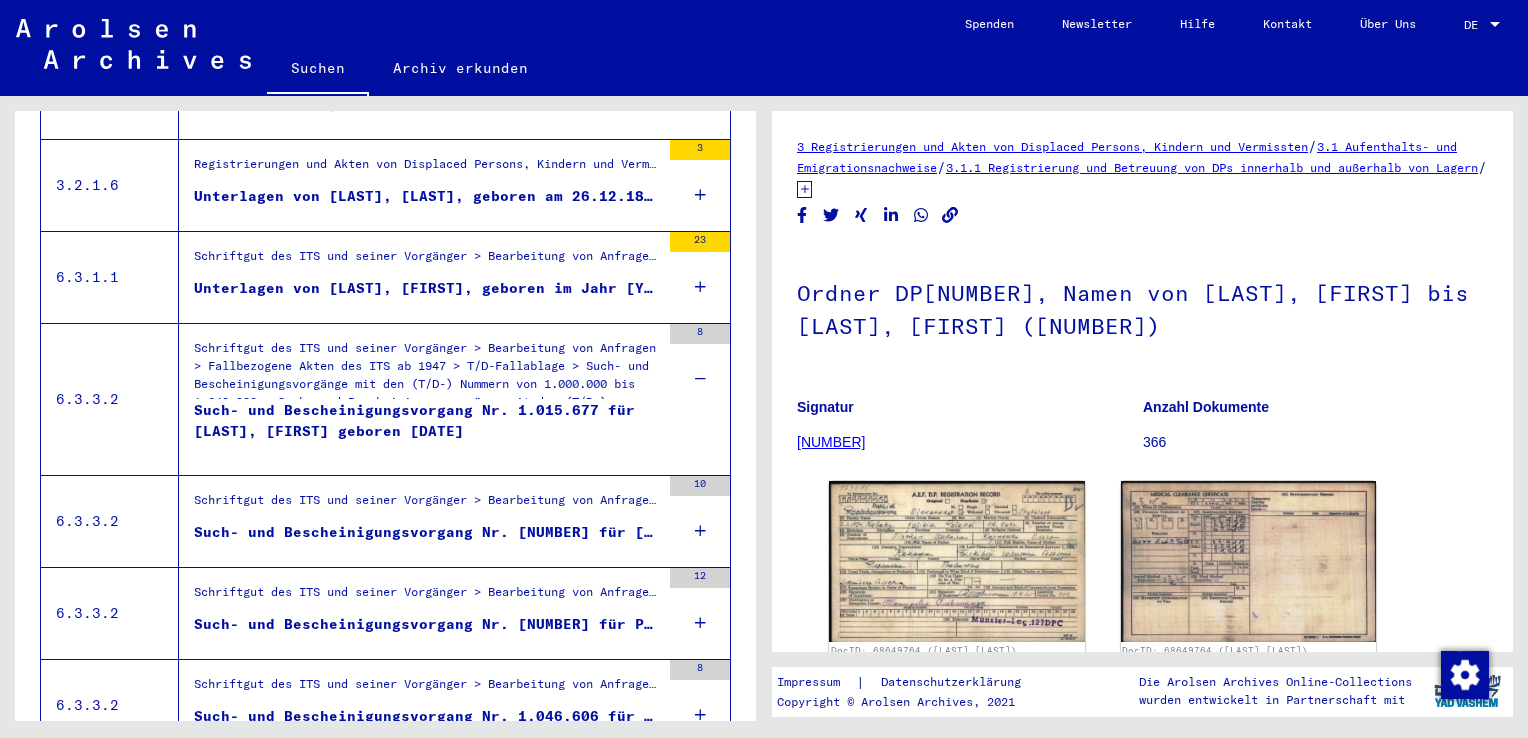 click at bounding box center (700, 531) 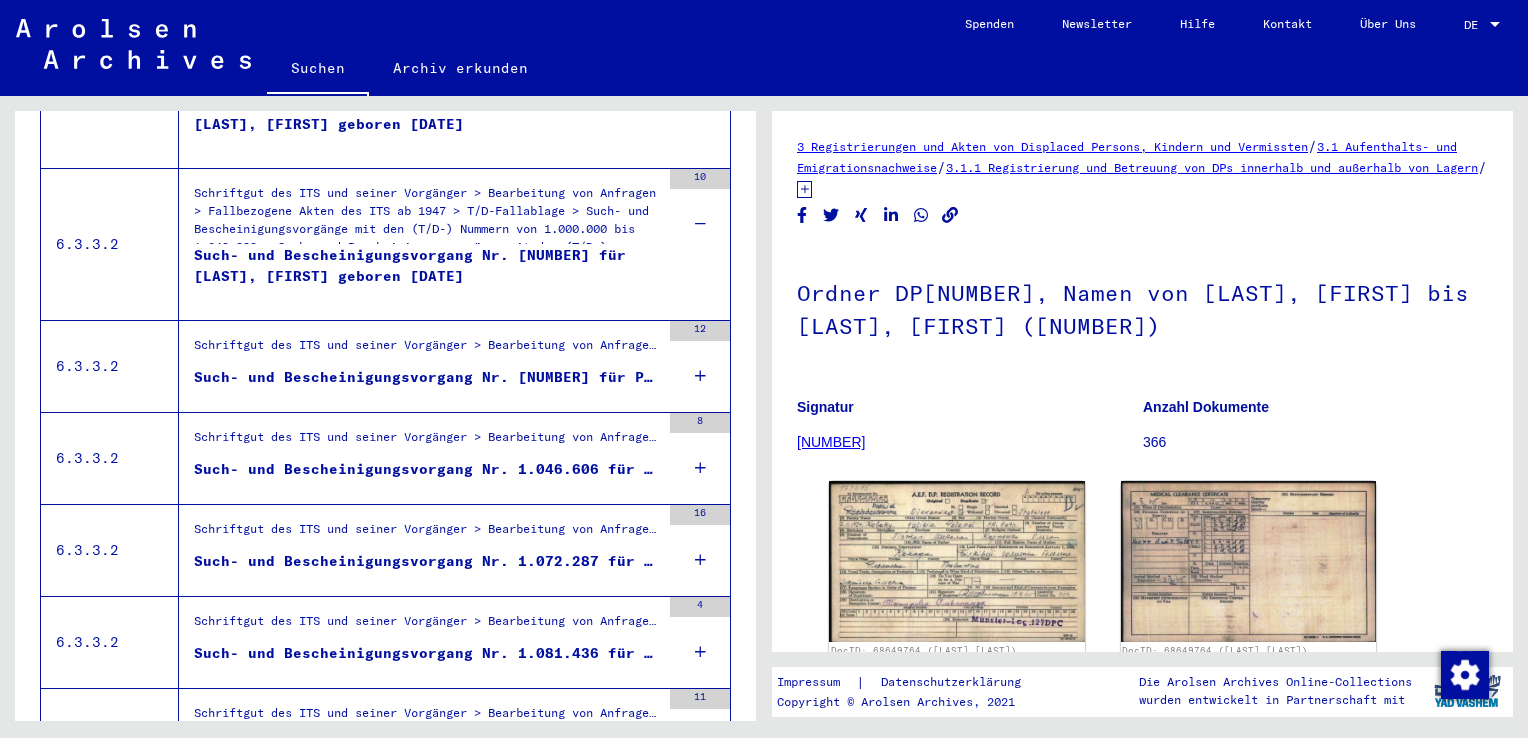 scroll, scrollTop: 3380, scrollLeft: 0, axis: vertical 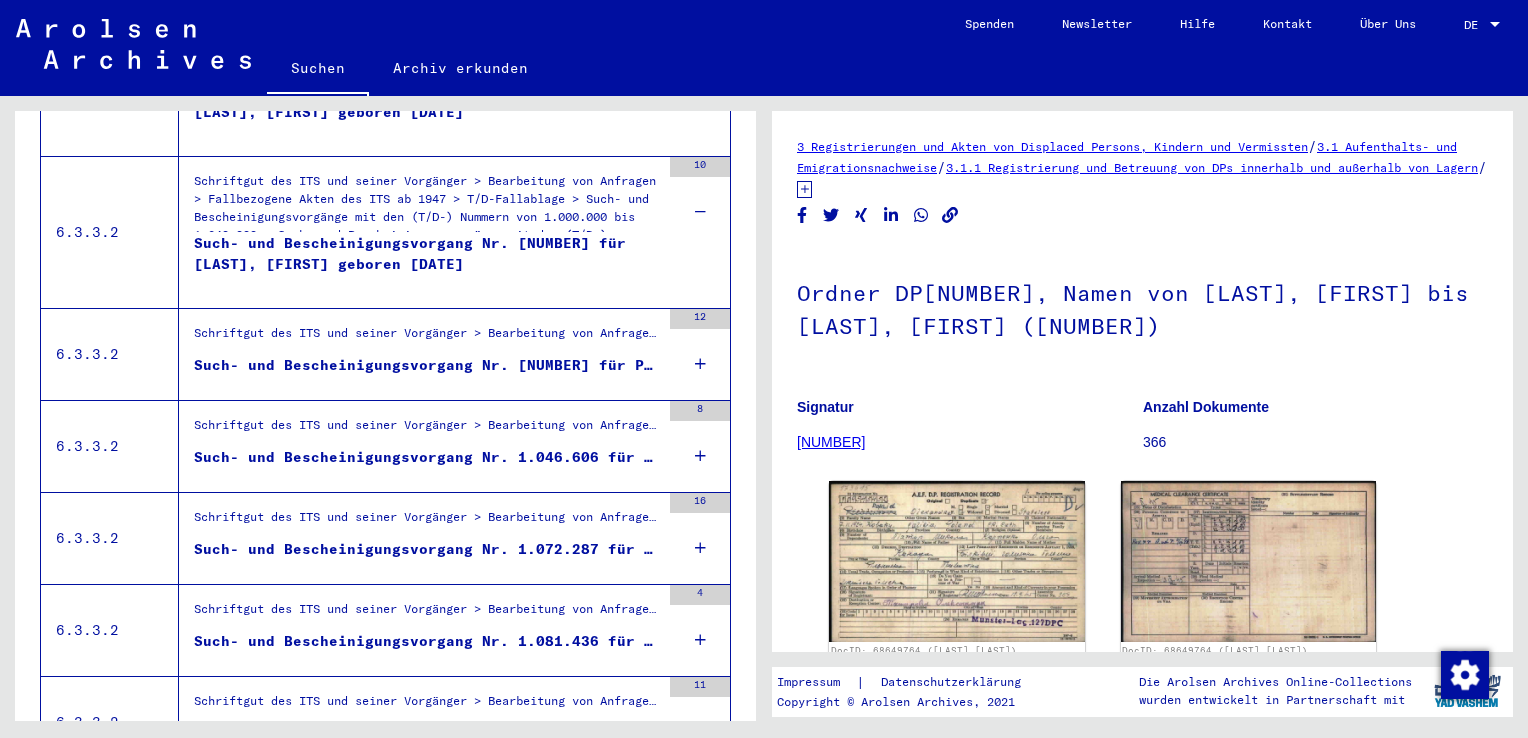 click on "Such- und Bescheinigungsvorgang Nr. [NUMBER] für [LAST], [FIRST] geboren [DATE]" at bounding box center [427, 263] 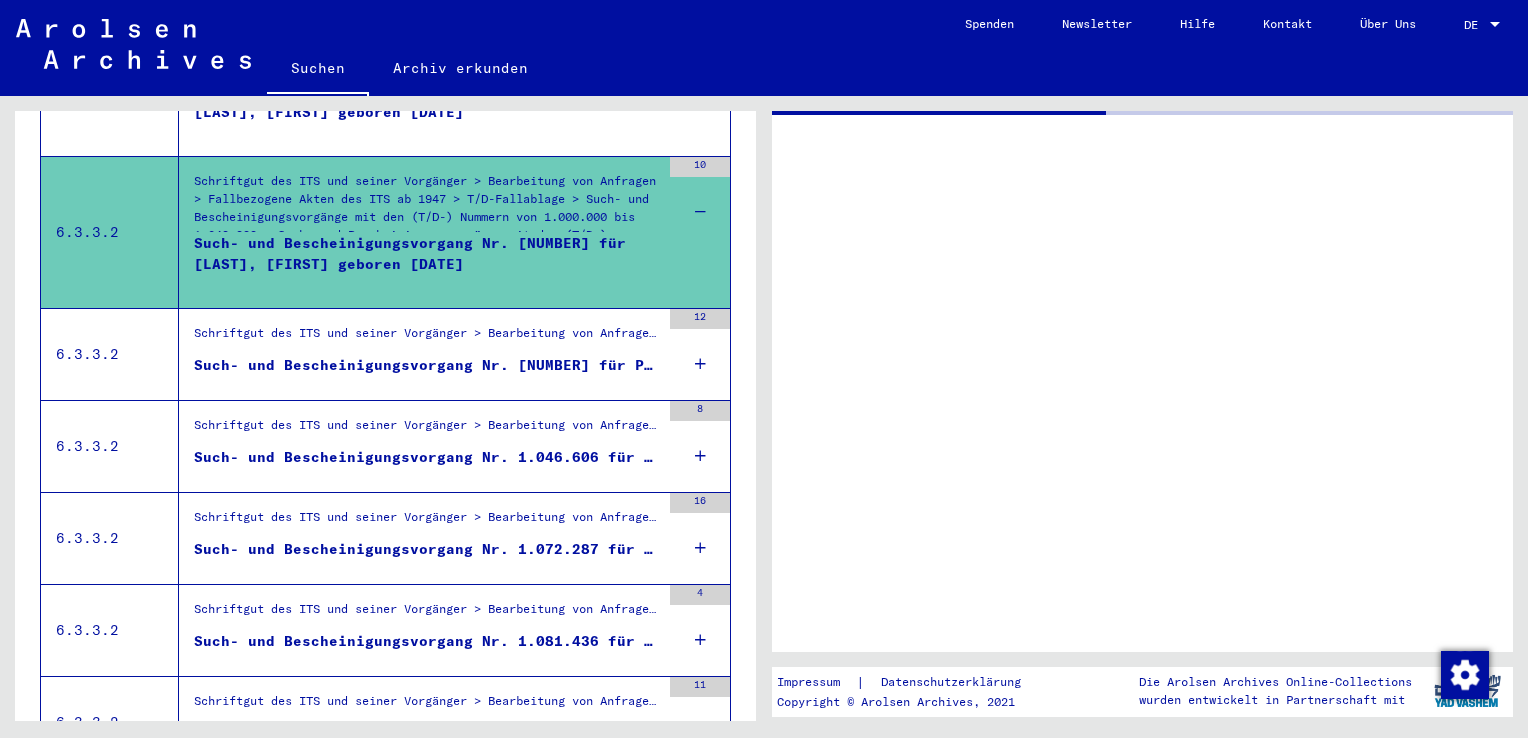 scroll, scrollTop: 1969, scrollLeft: 0, axis: vertical 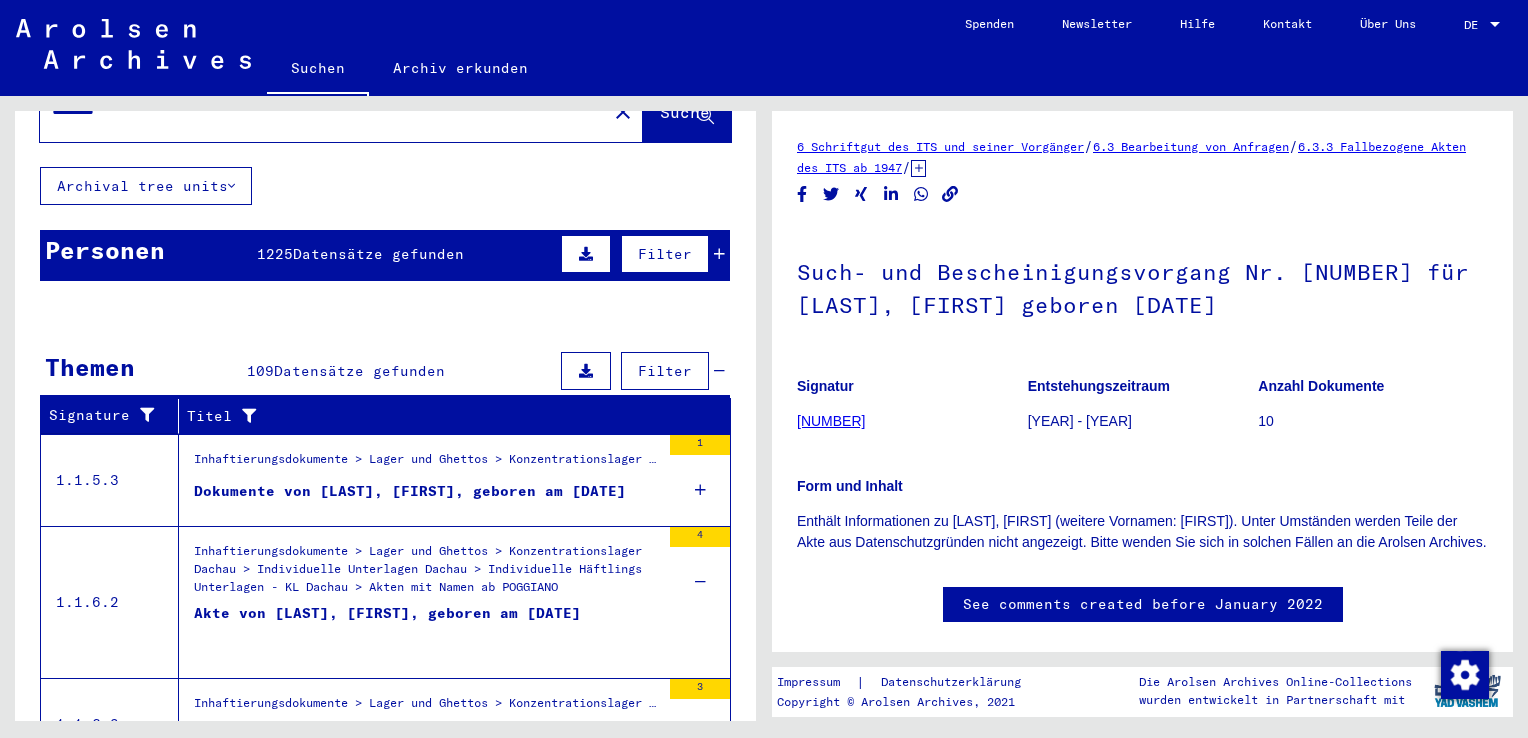 click on "Such- und Bescheinigungsvorgang Nr. 1.016.229 für [LAST], [FIRST] geboren [DATE] Signatur 06030302.1.016.229 Entstehungszeitraum 1974 - 2012 Anzahl Dokumente 10 Form und Inhalt Enthält Informationen zu [LAST], [FIRST] (weitere Vornamen: [FIRST]). Unter Umständen werden Teile der Akte aus Datenschutzgründen nicht angezeigt. Bitte wenden Sie sich in solchen Fällen an die Arolsen Archives. See comments created before January 2022" 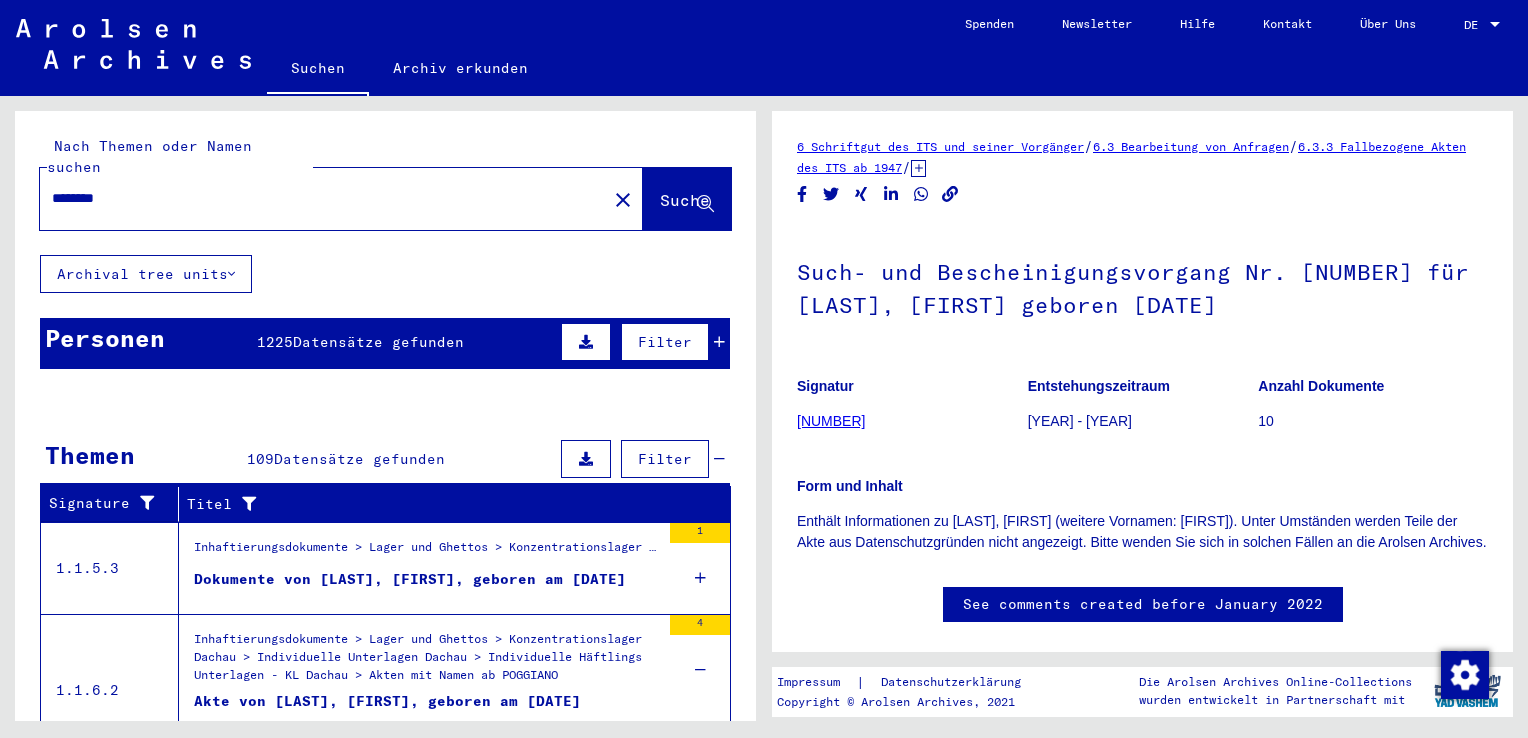 click on "********" at bounding box center [323, 198] 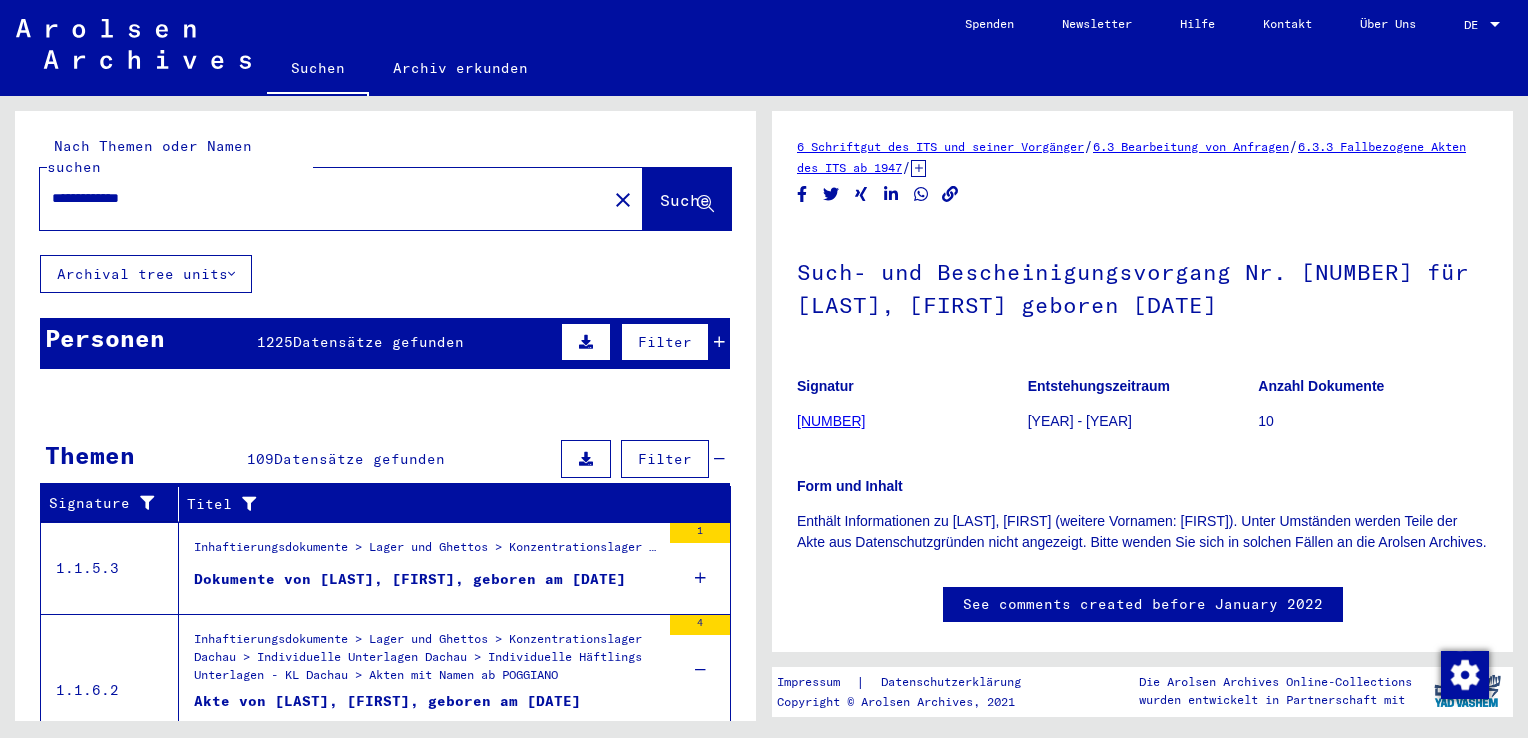 type on "**********" 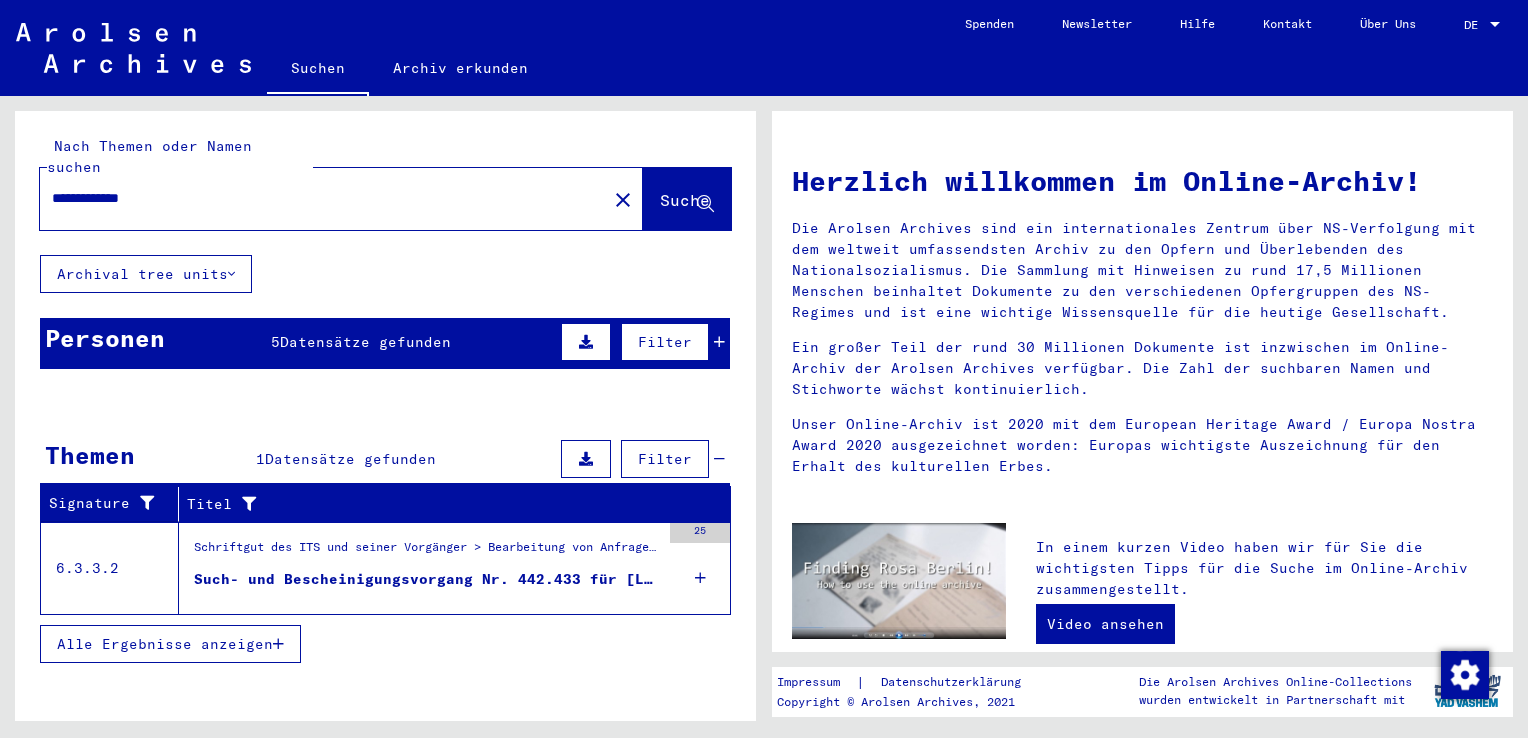 click at bounding box center [719, 342] 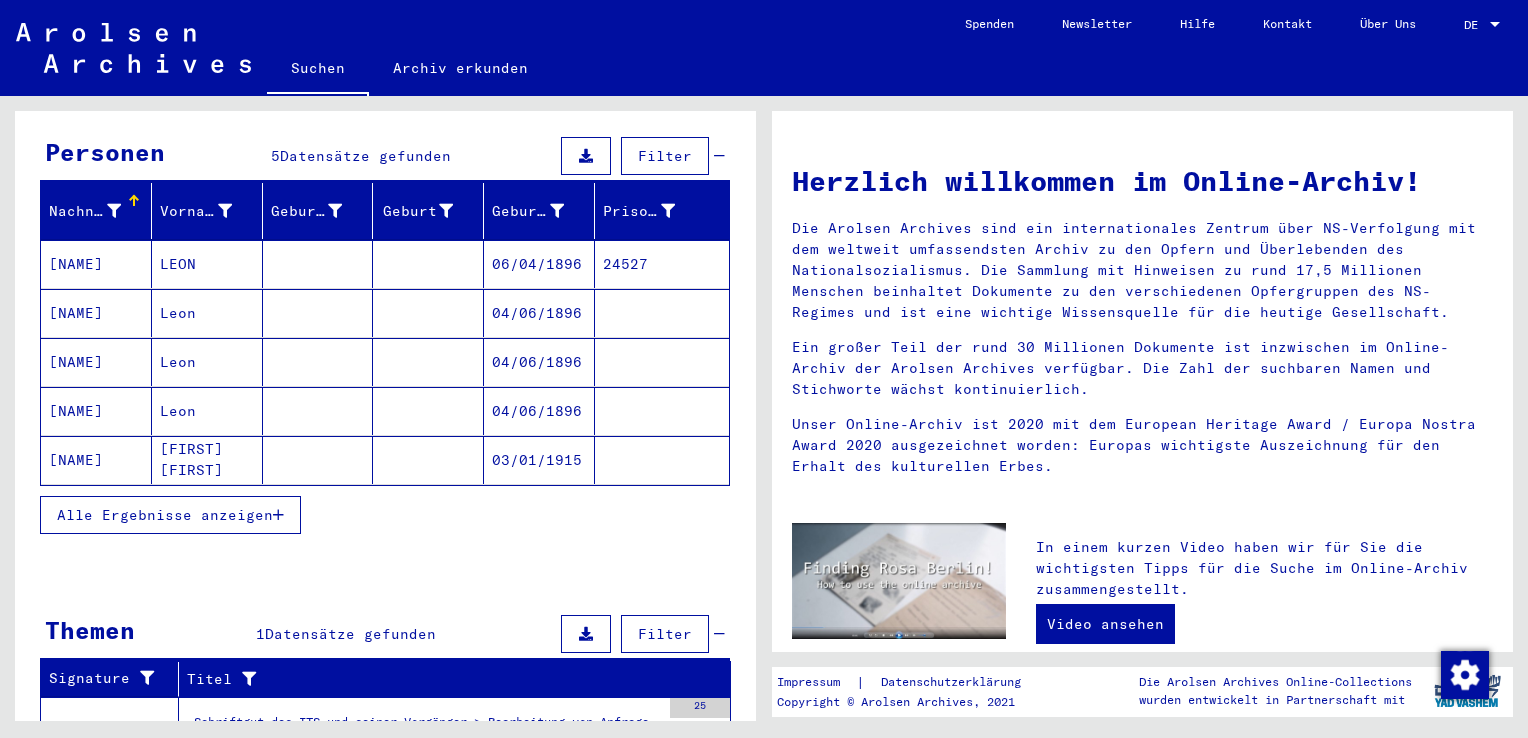 scroll, scrollTop: 286, scrollLeft: 0, axis: vertical 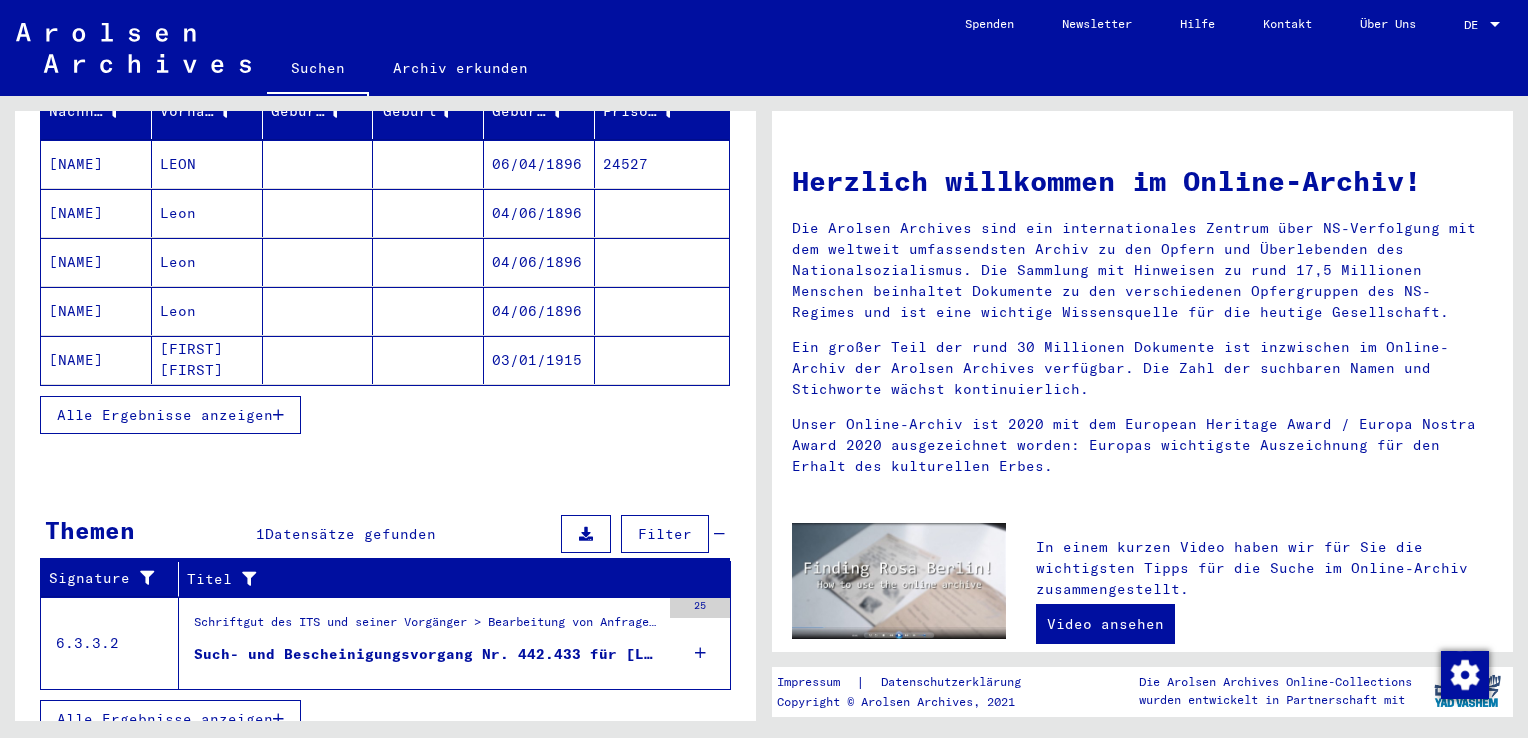 click at bounding box center (700, 653) 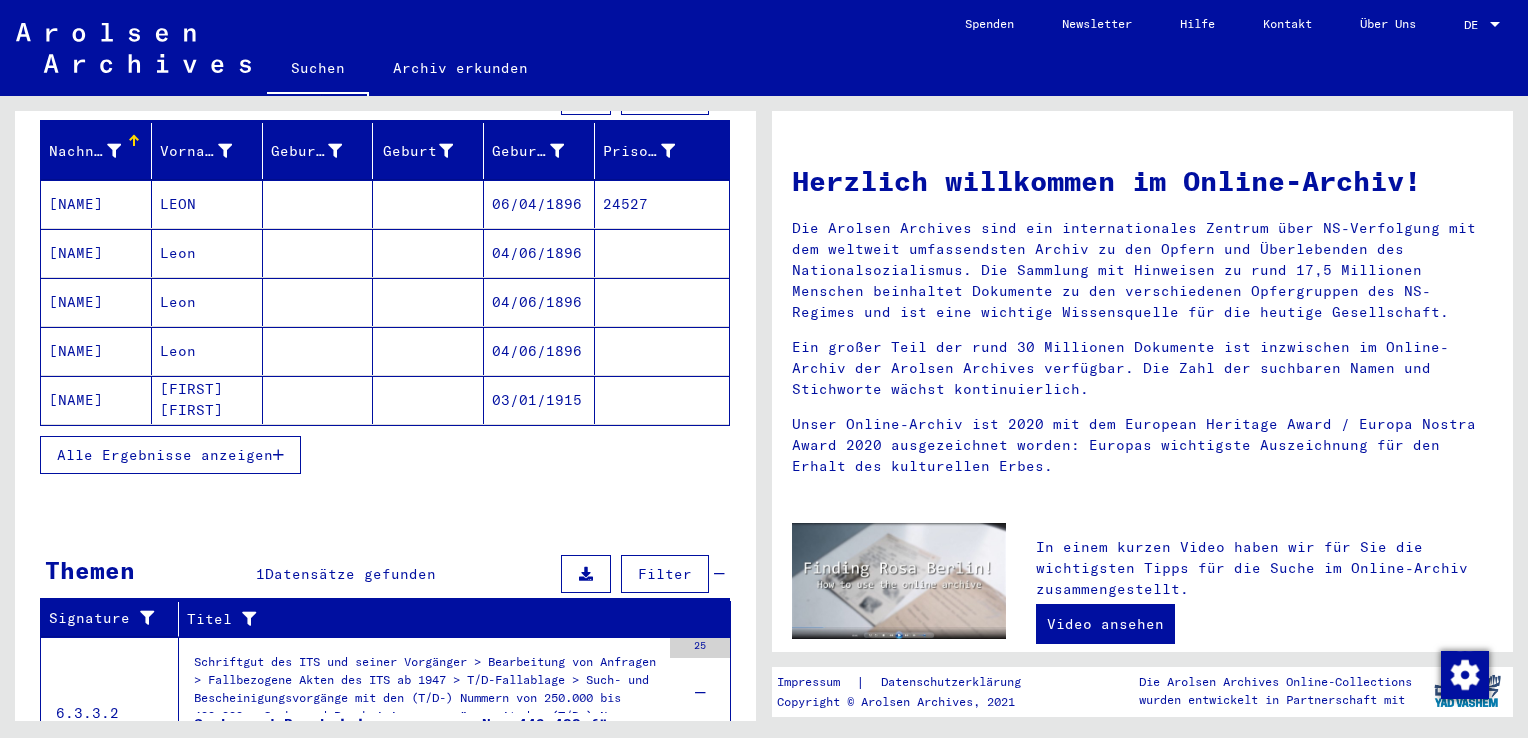 scroll, scrollTop: 346, scrollLeft: 0, axis: vertical 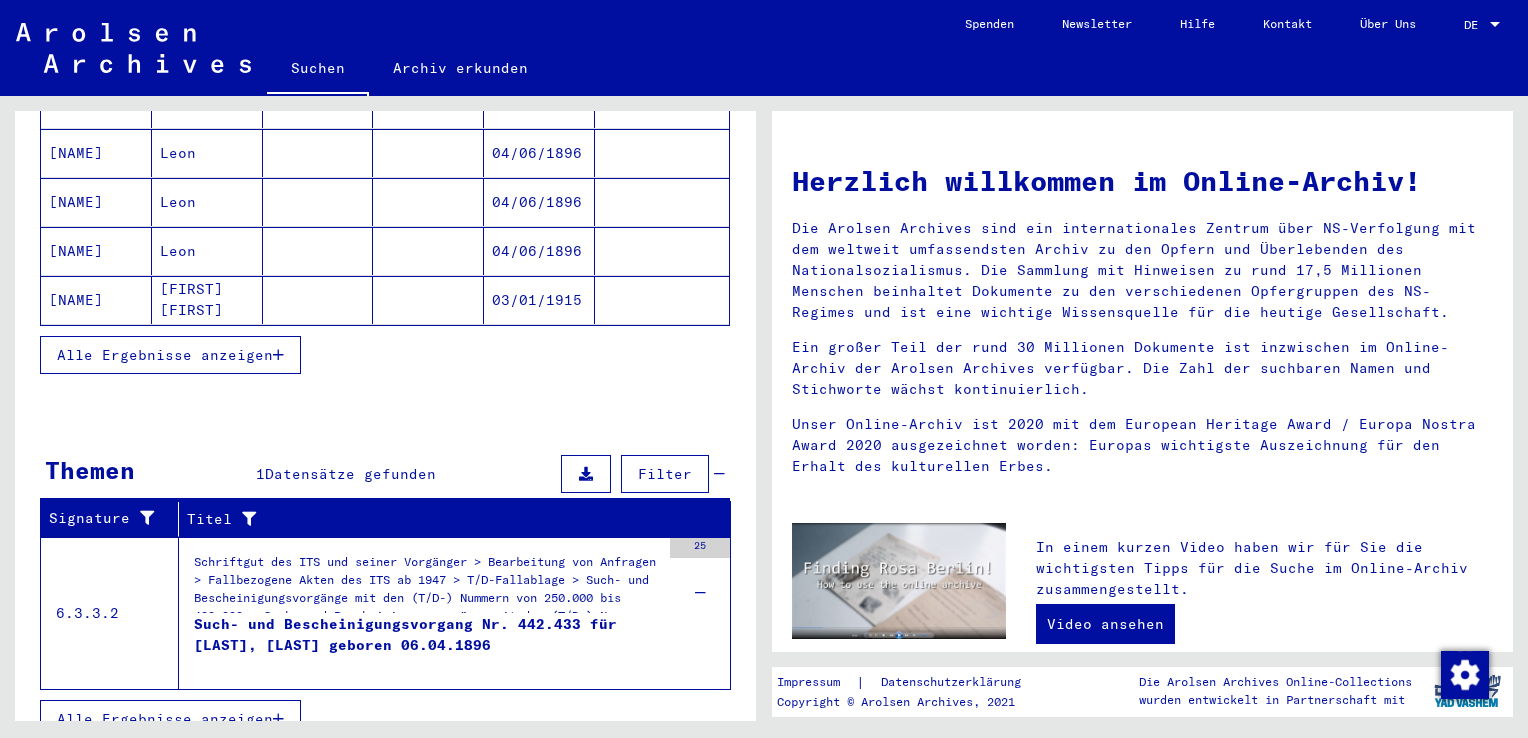 click at bounding box center [278, 355] 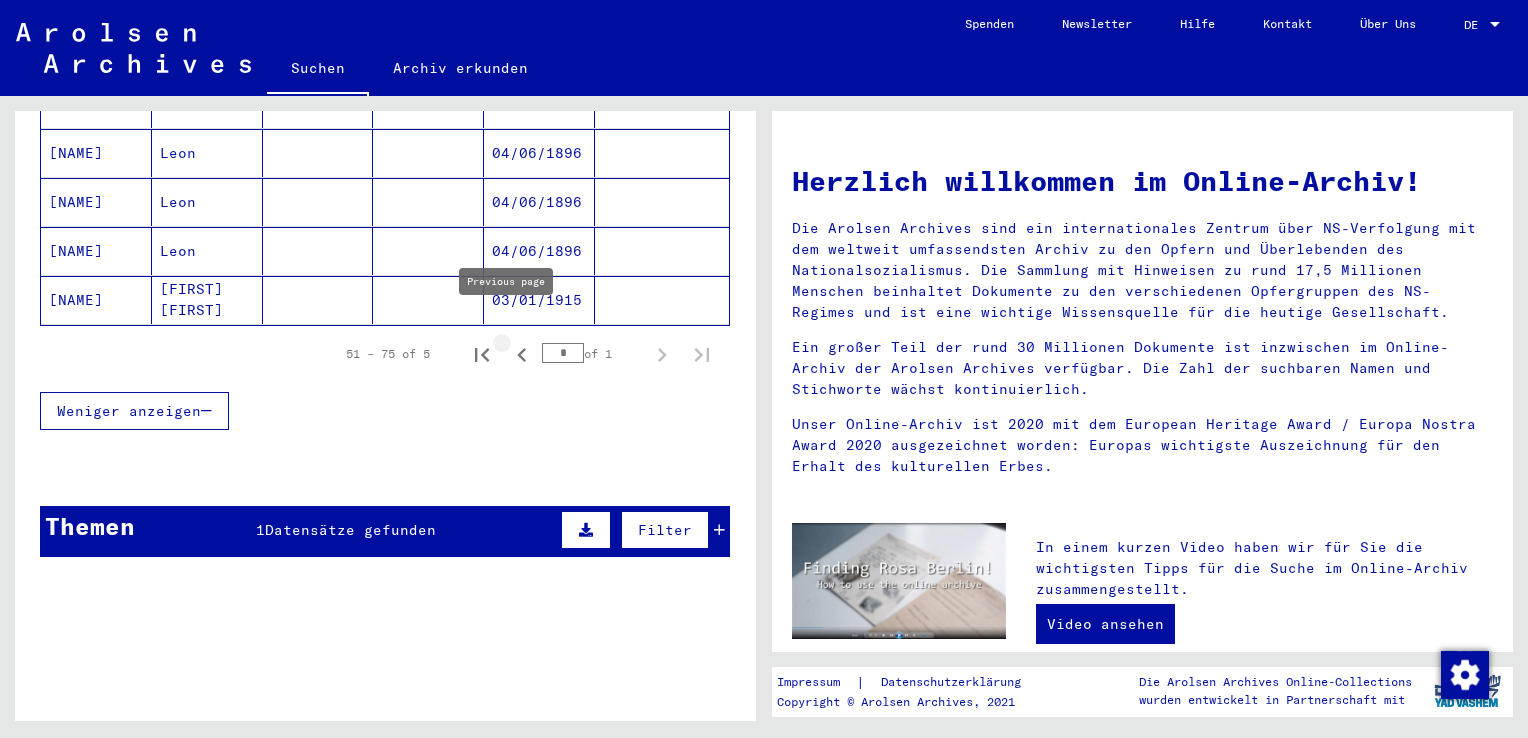 click 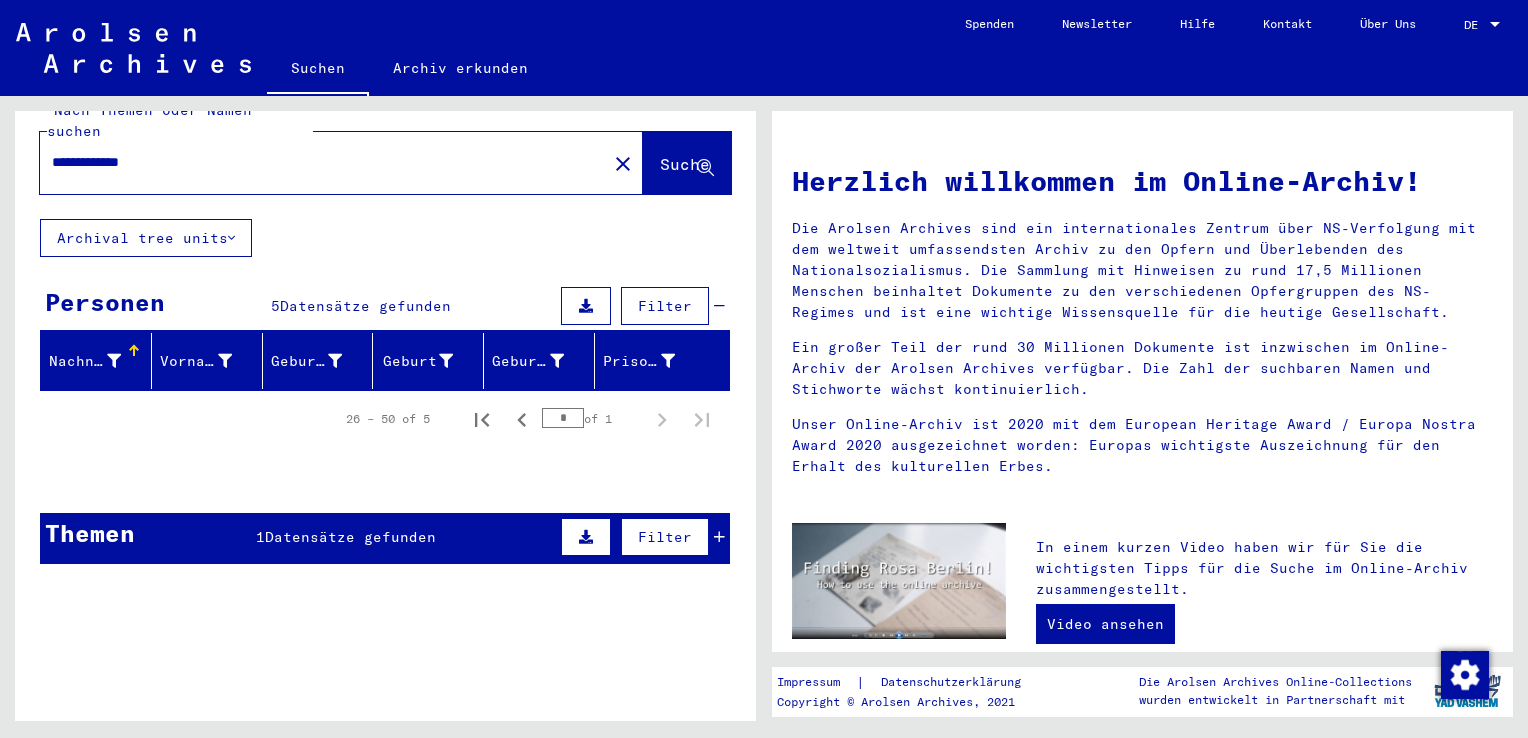 scroll, scrollTop: 0, scrollLeft: 0, axis: both 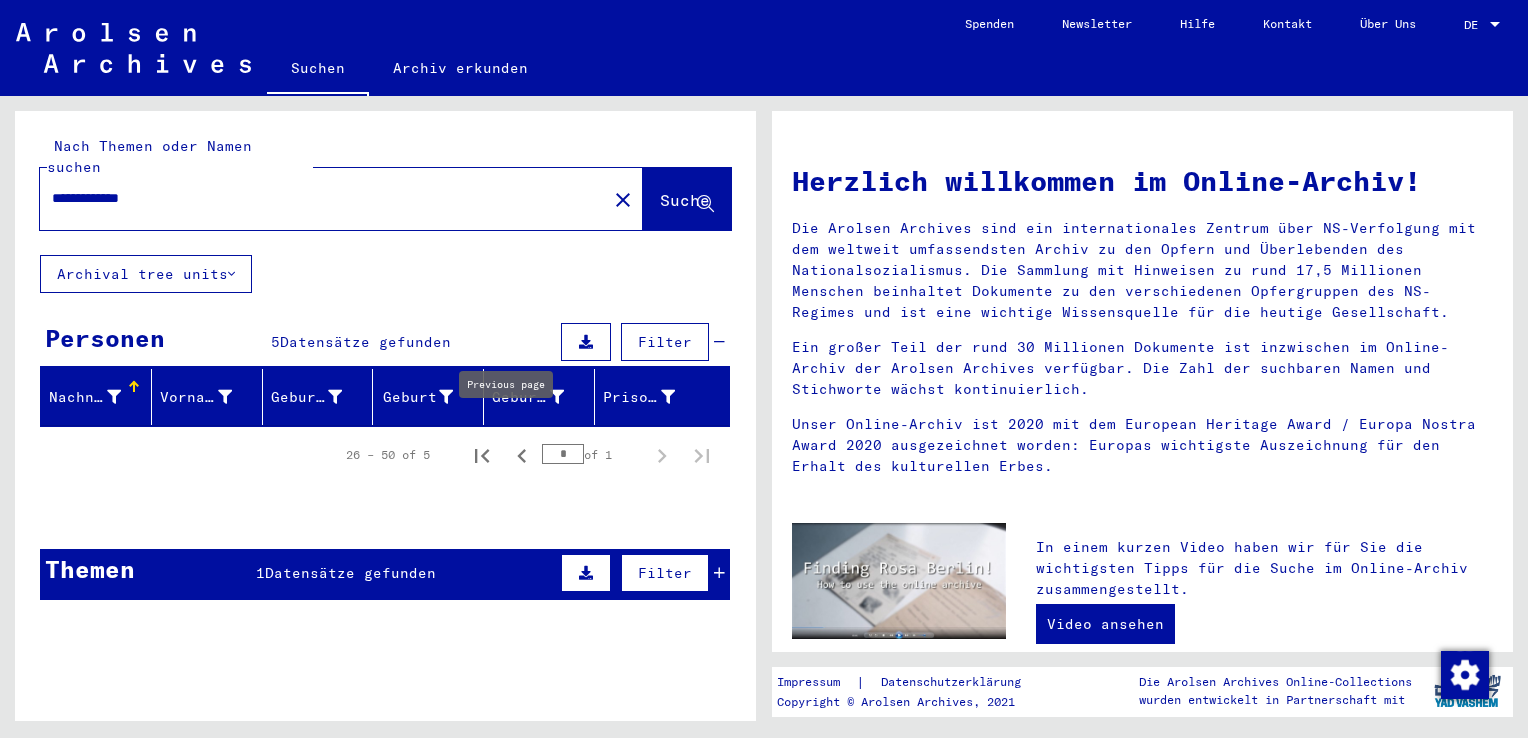 click 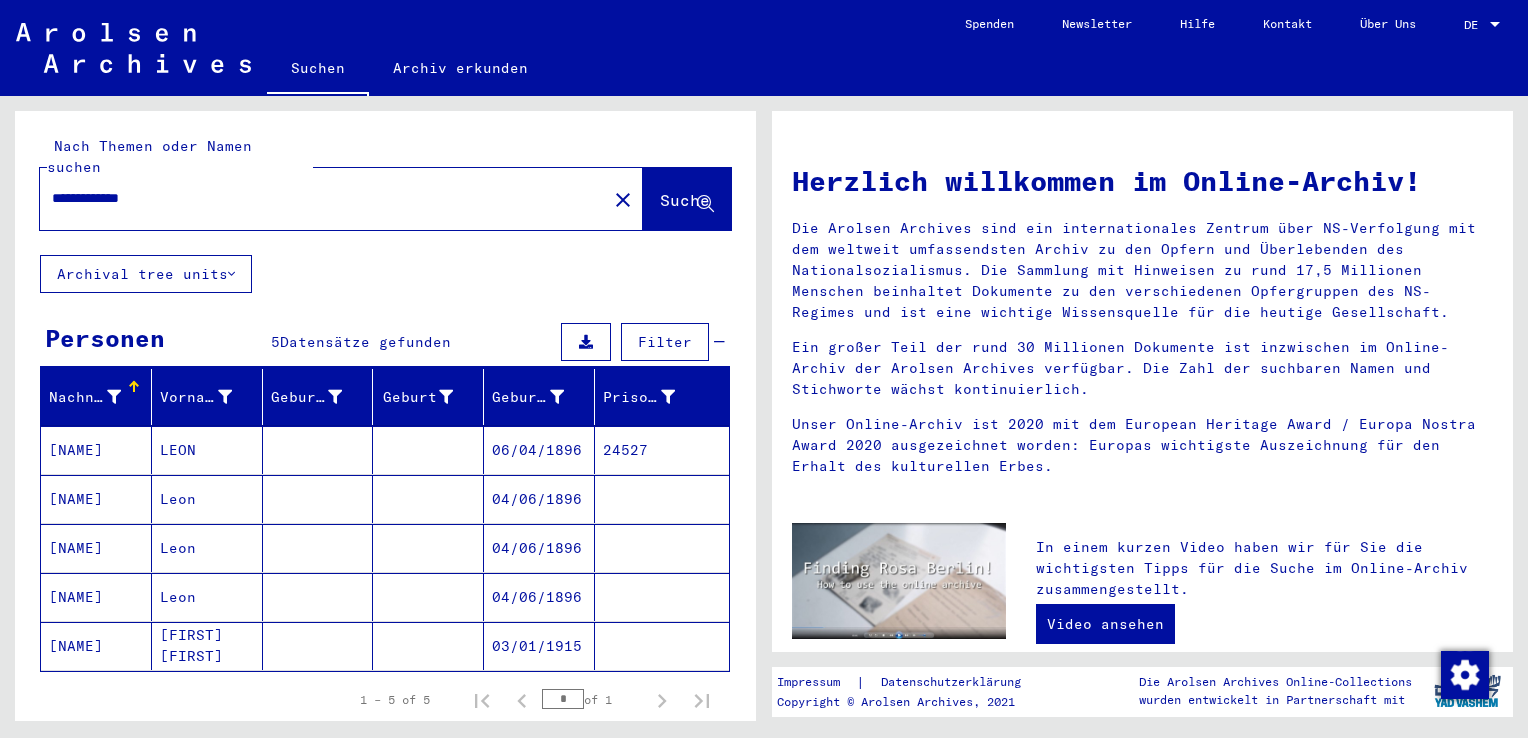 click on "06/04/1896" at bounding box center [539, 499] 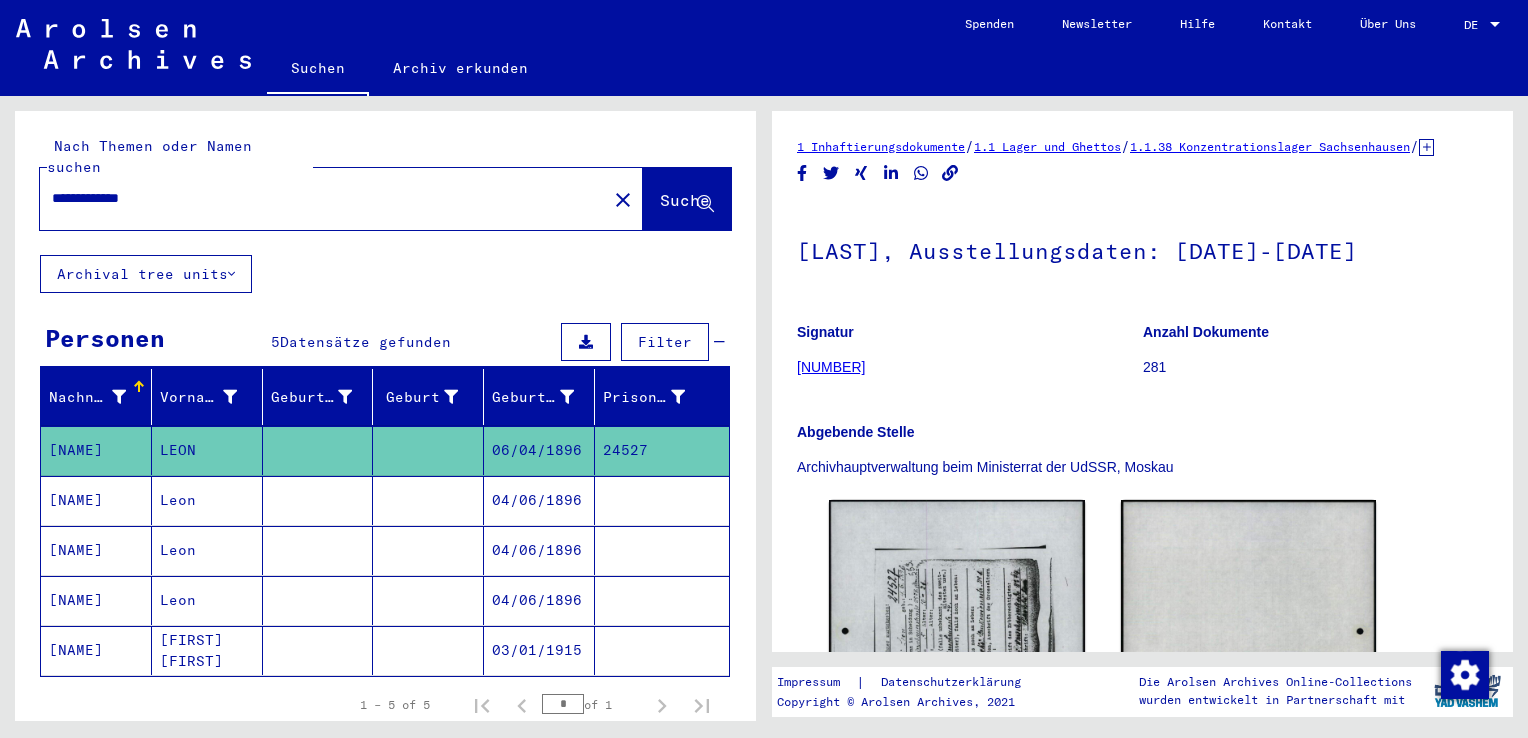 scroll, scrollTop: 0, scrollLeft: 0, axis: both 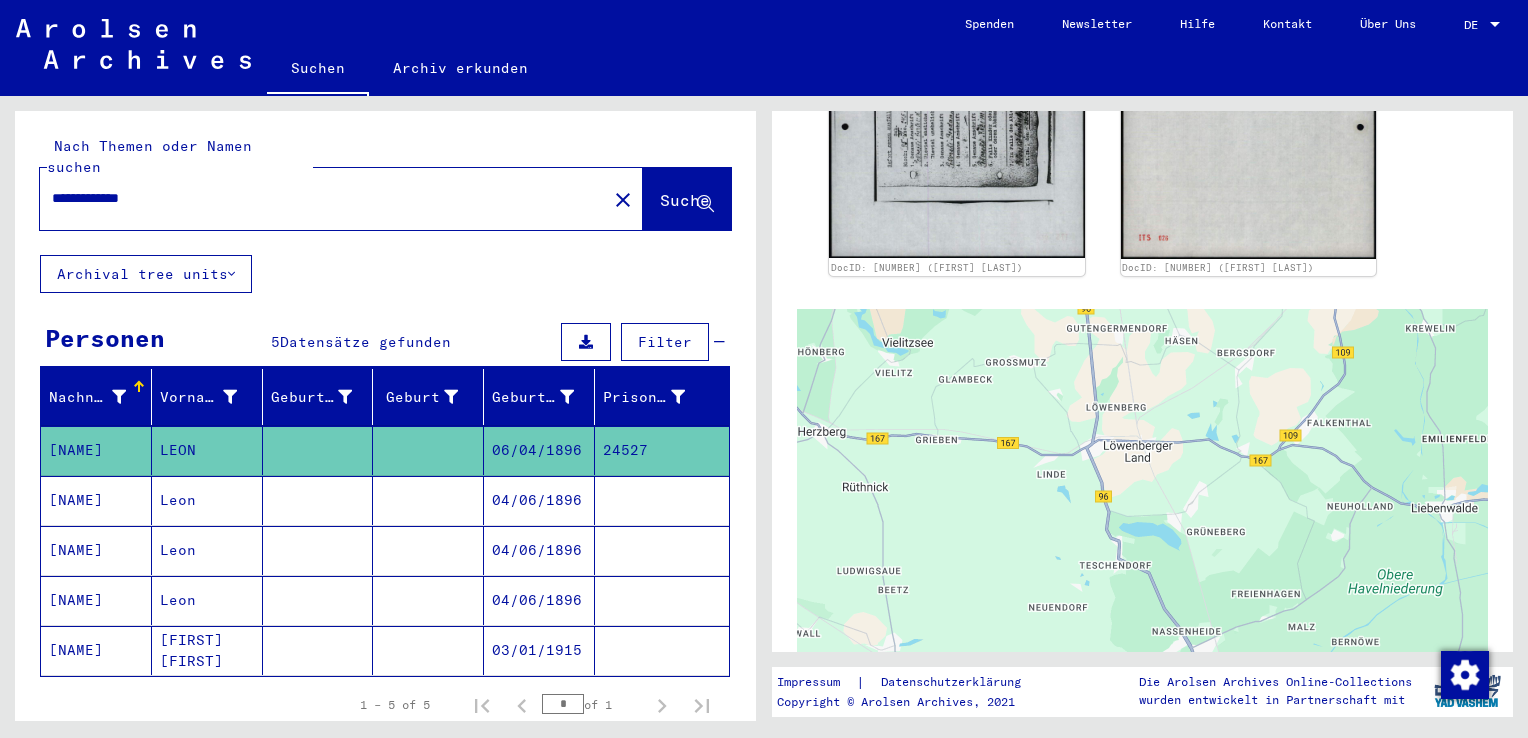click on "**********" at bounding box center (323, 198) 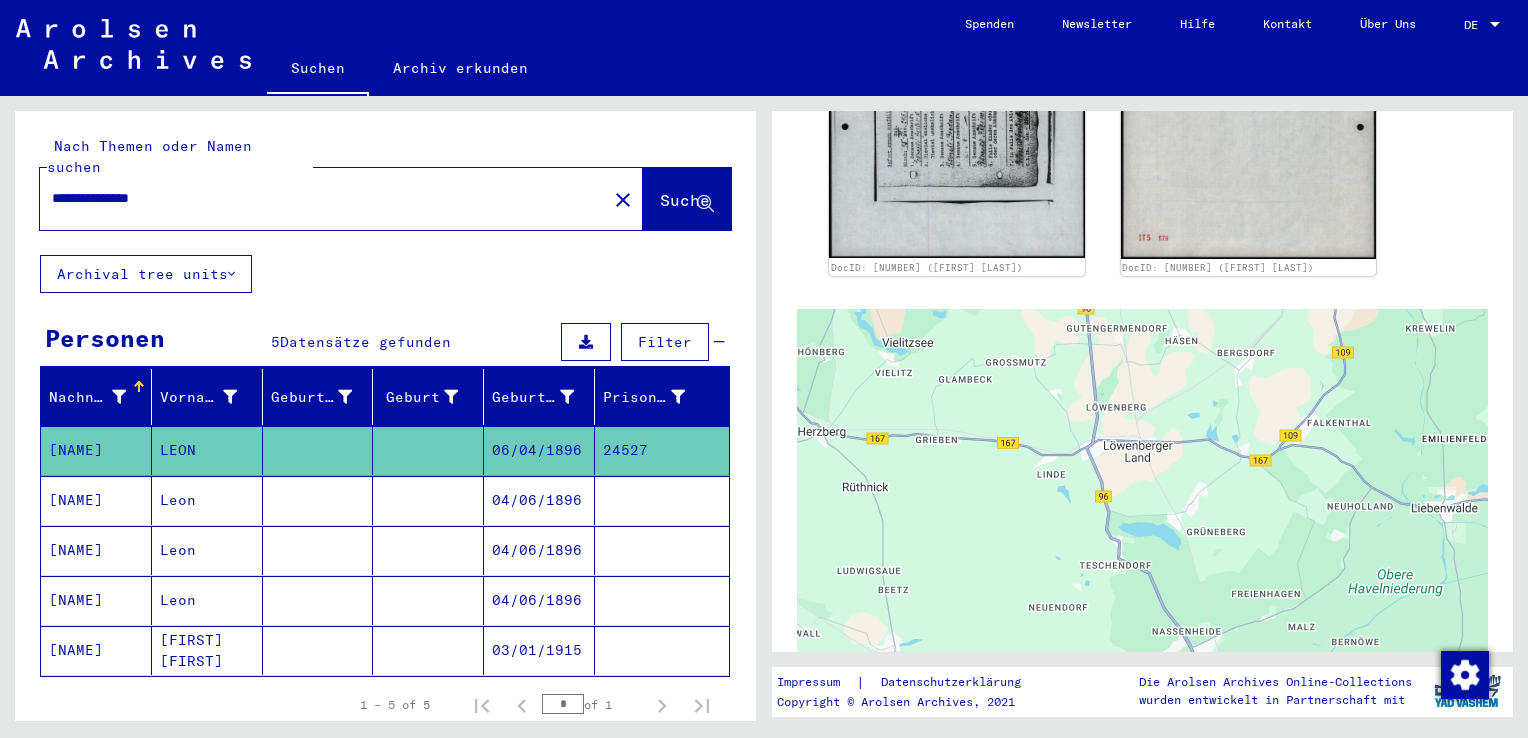 click on "Suche" 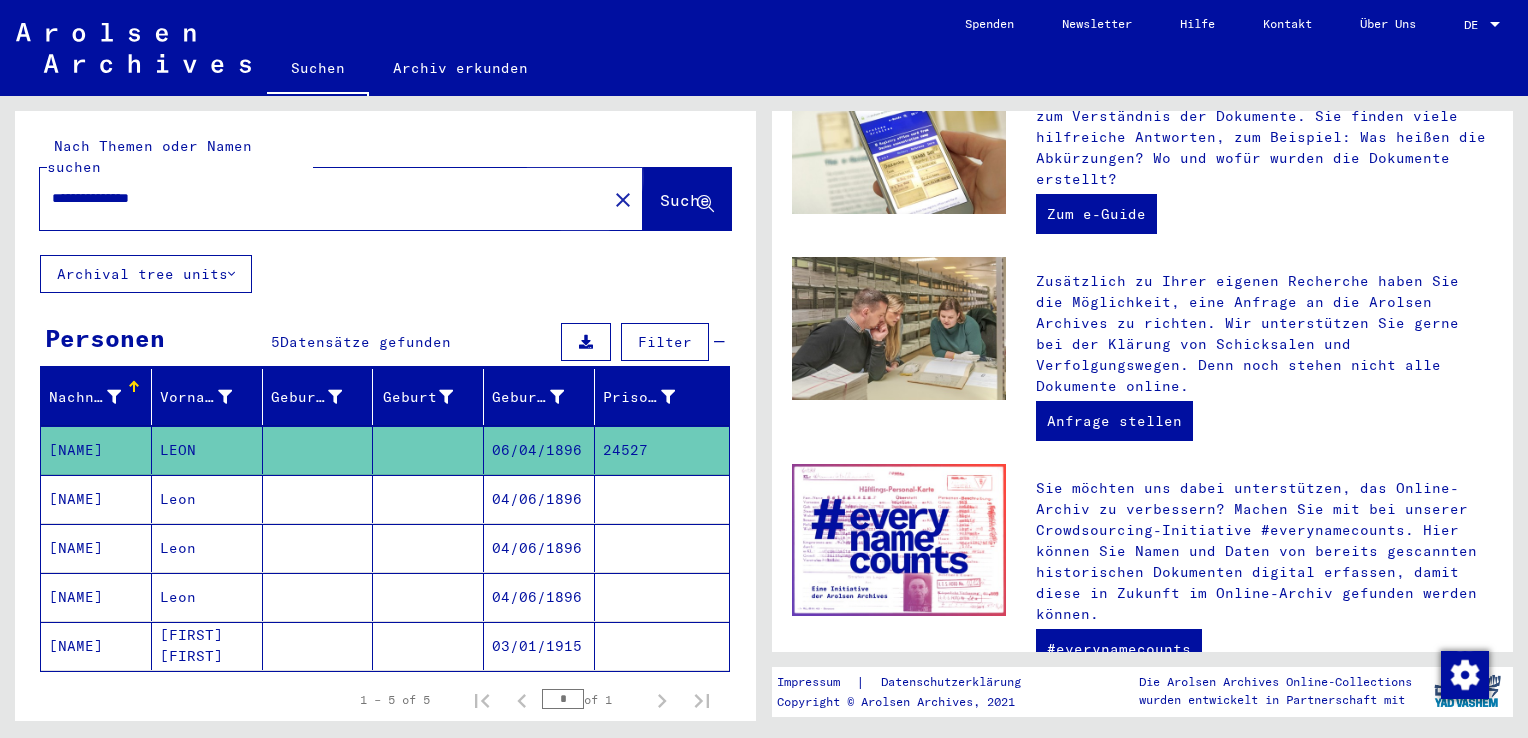 scroll, scrollTop: 0, scrollLeft: 0, axis: both 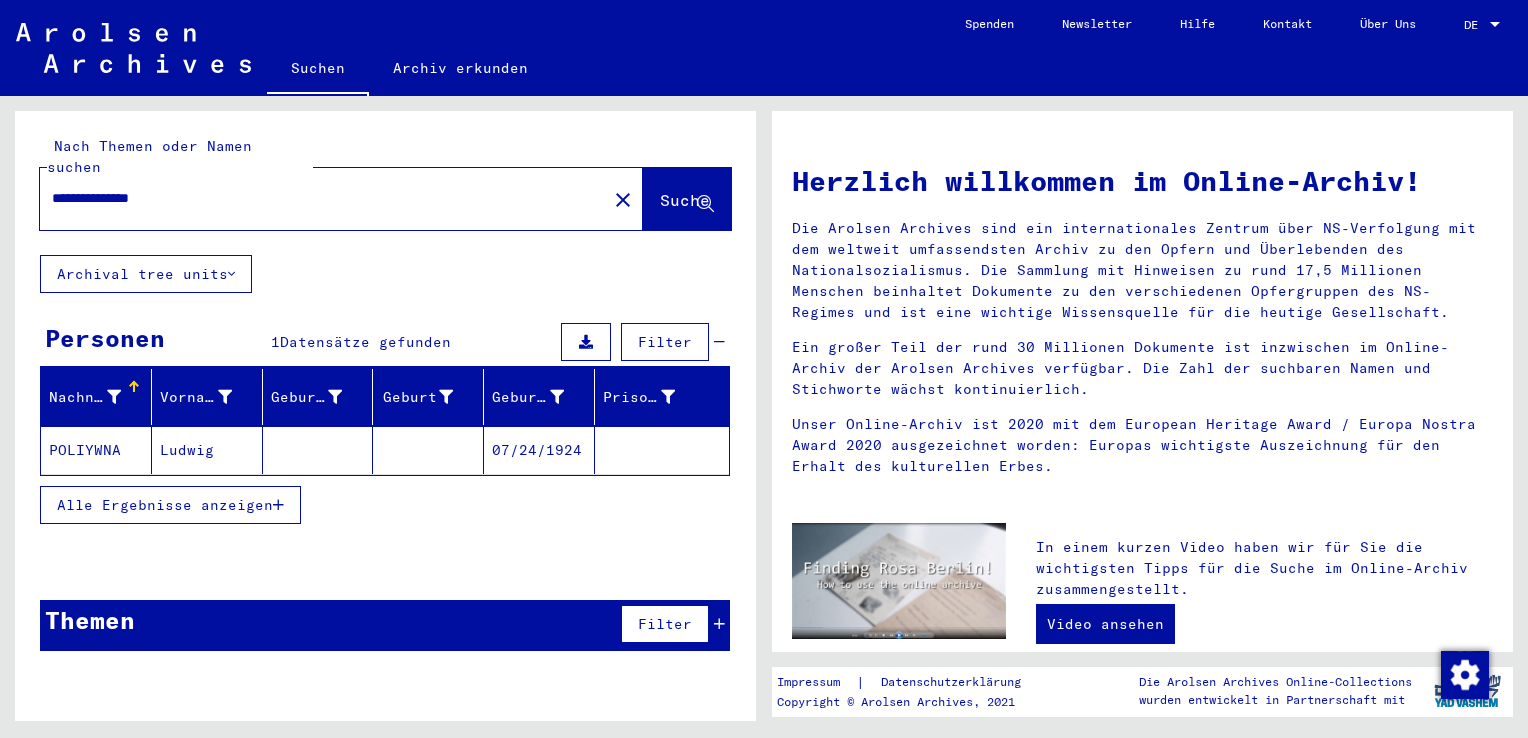 click at bounding box center [719, 624] 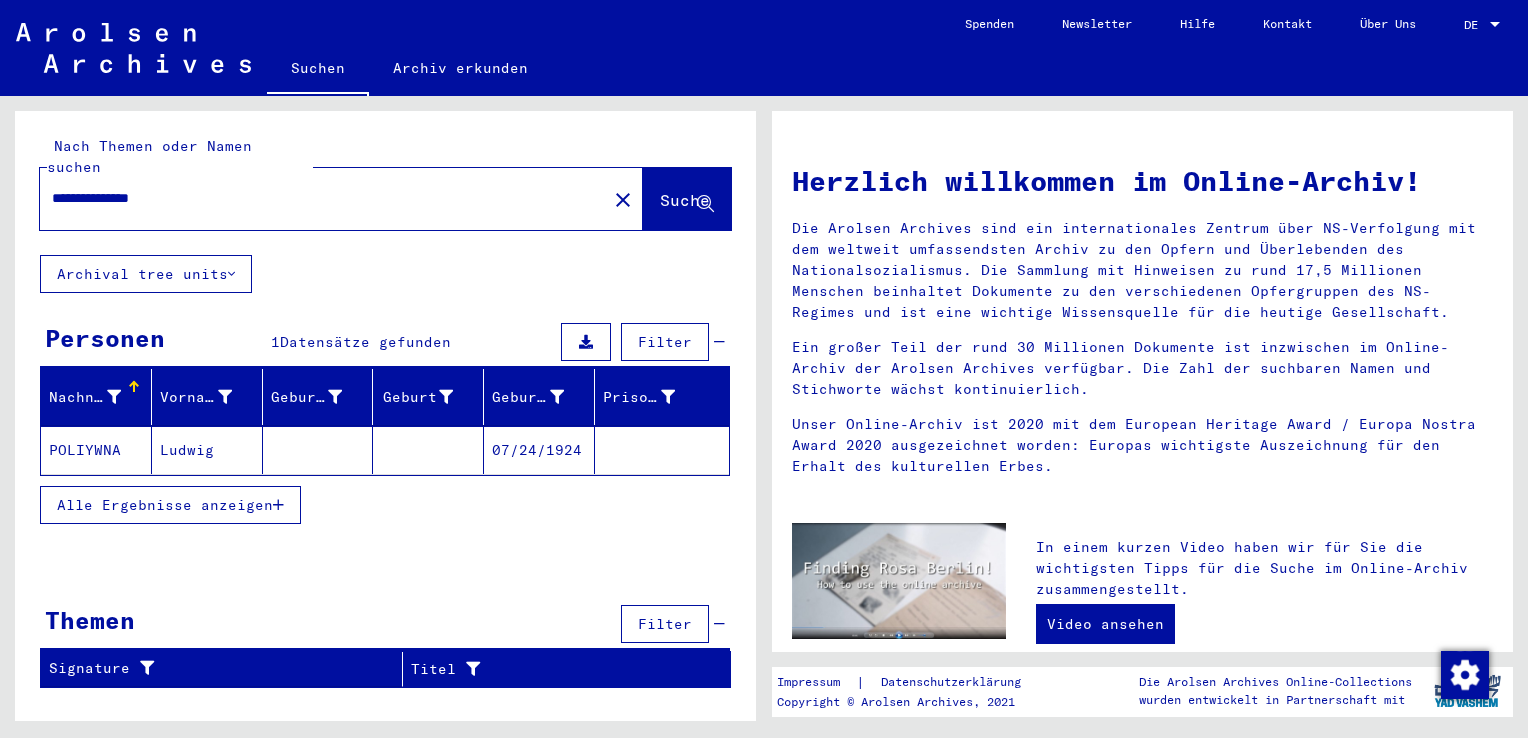 click on "**********" at bounding box center [317, 198] 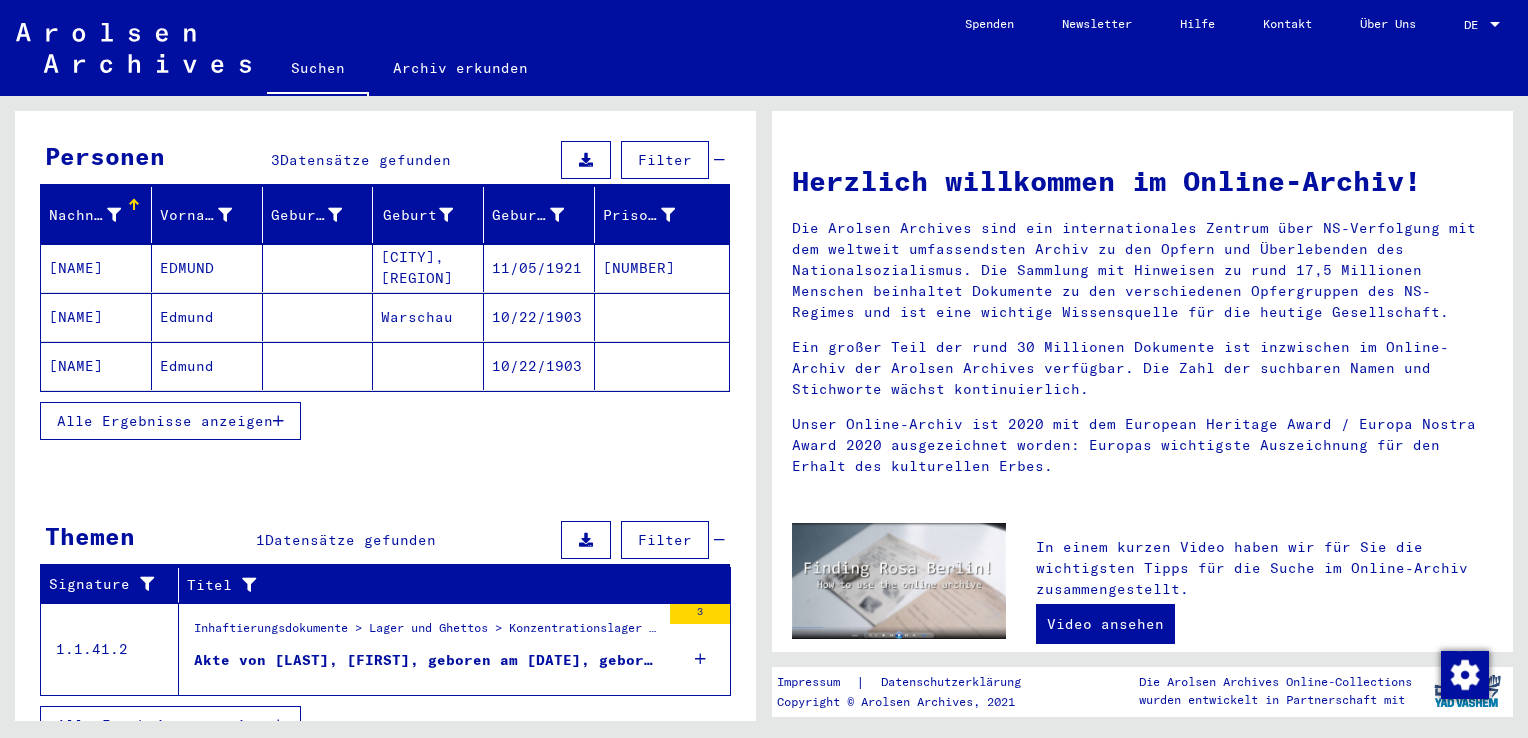 scroll, scrollTop: 188, scrollLeft: 0, axis: vertical 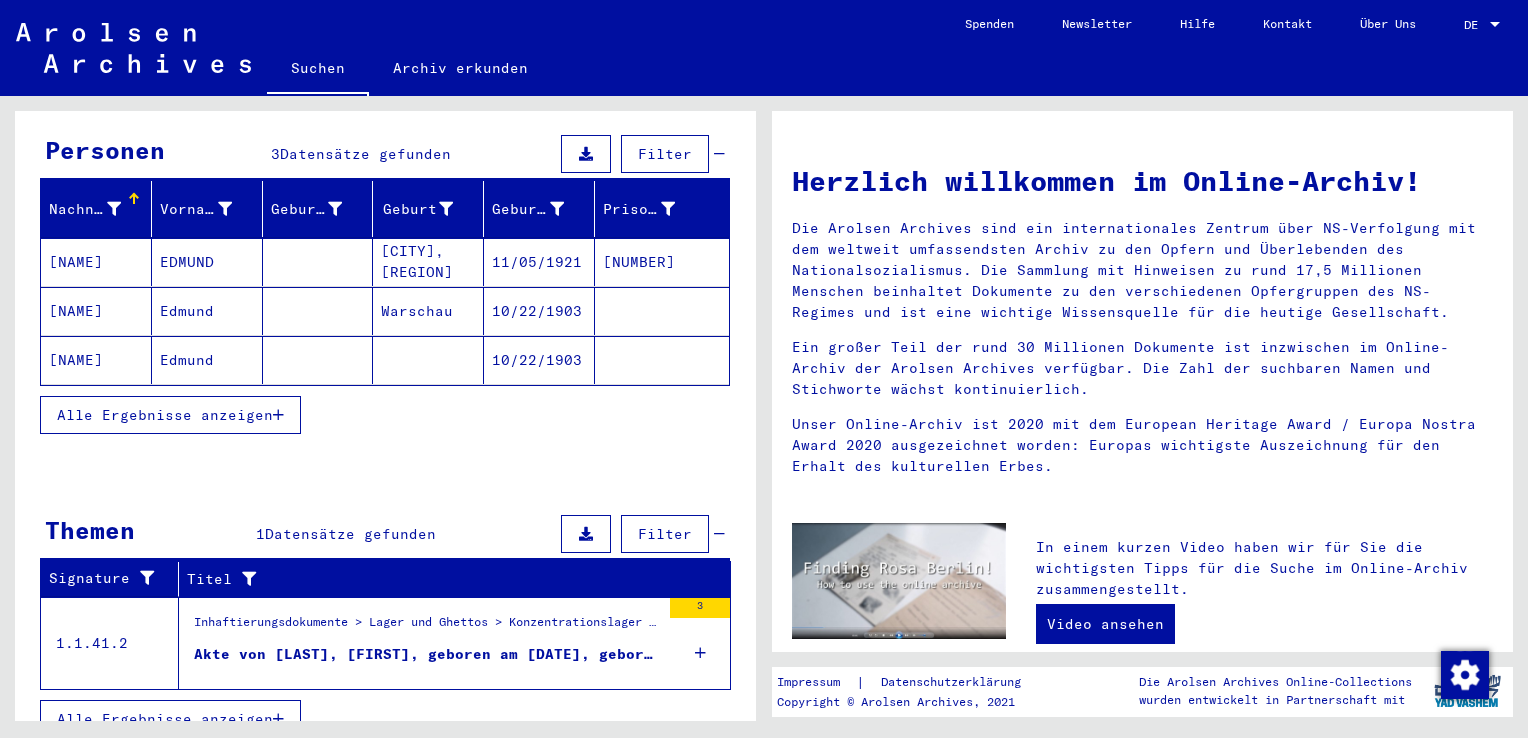 click on "Akte von [LAST], [FIRST], geboren am [DATE], geboren in [CITY], [REGION]" at bounding box center (427, 654) 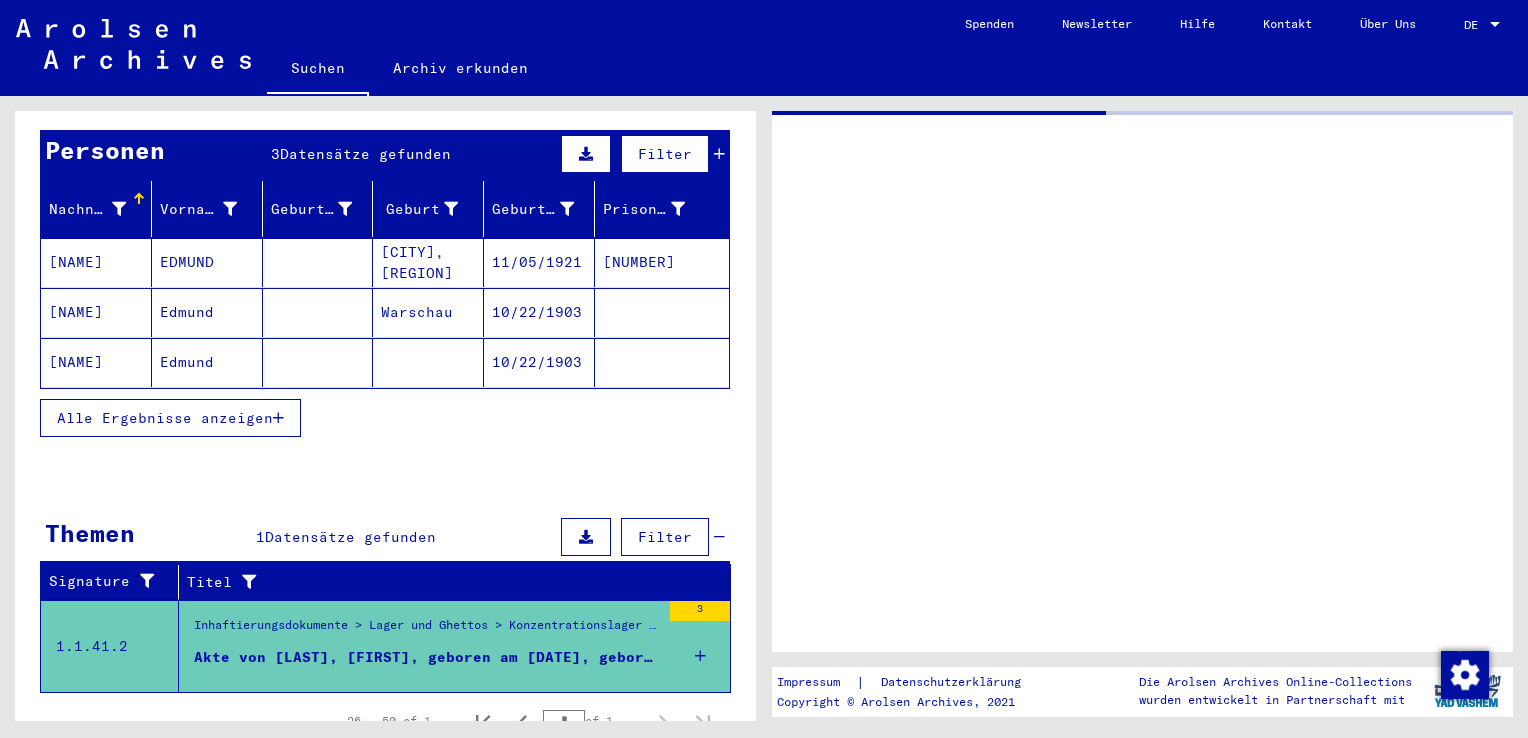 scroll, scrollTop: 0, scrollLeft: 0, axis: both 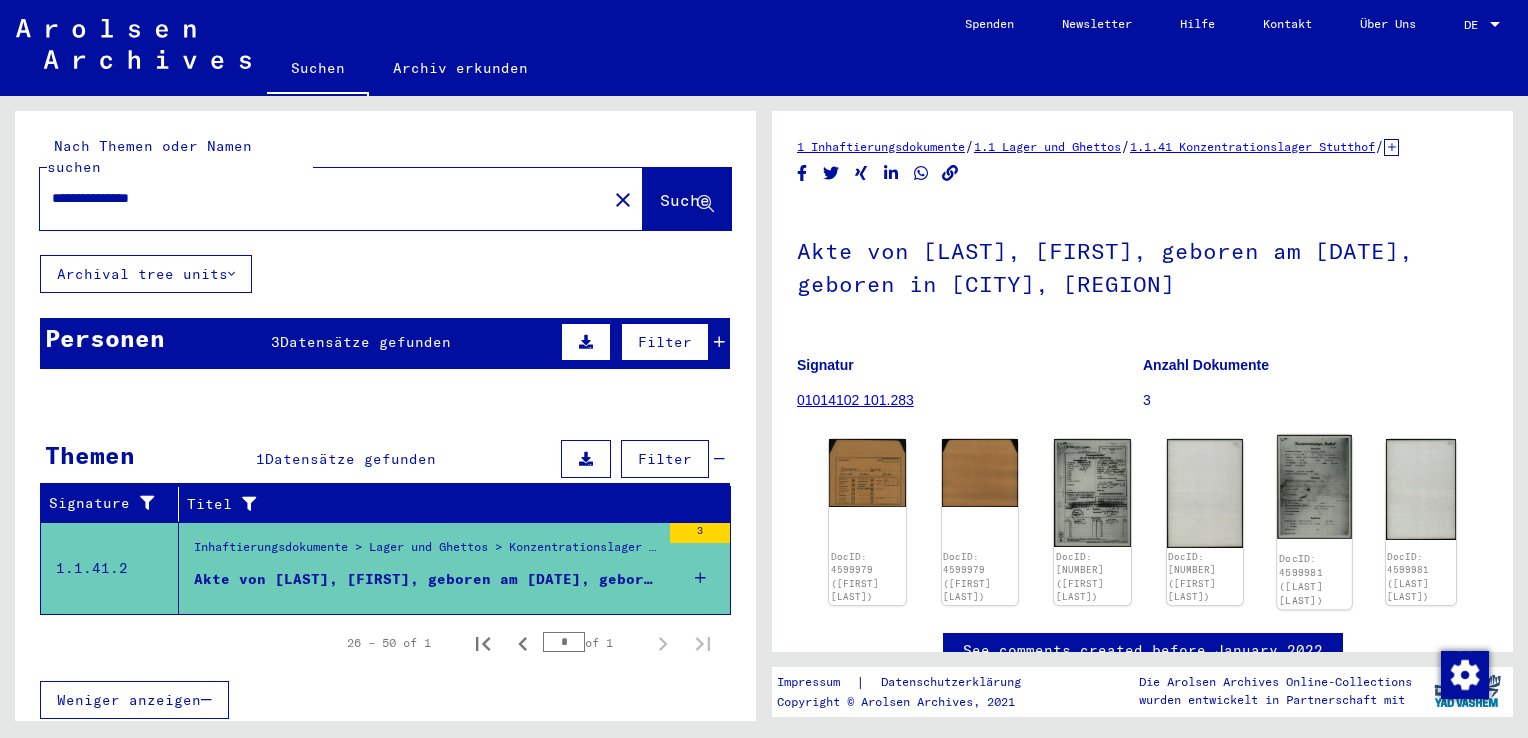 click 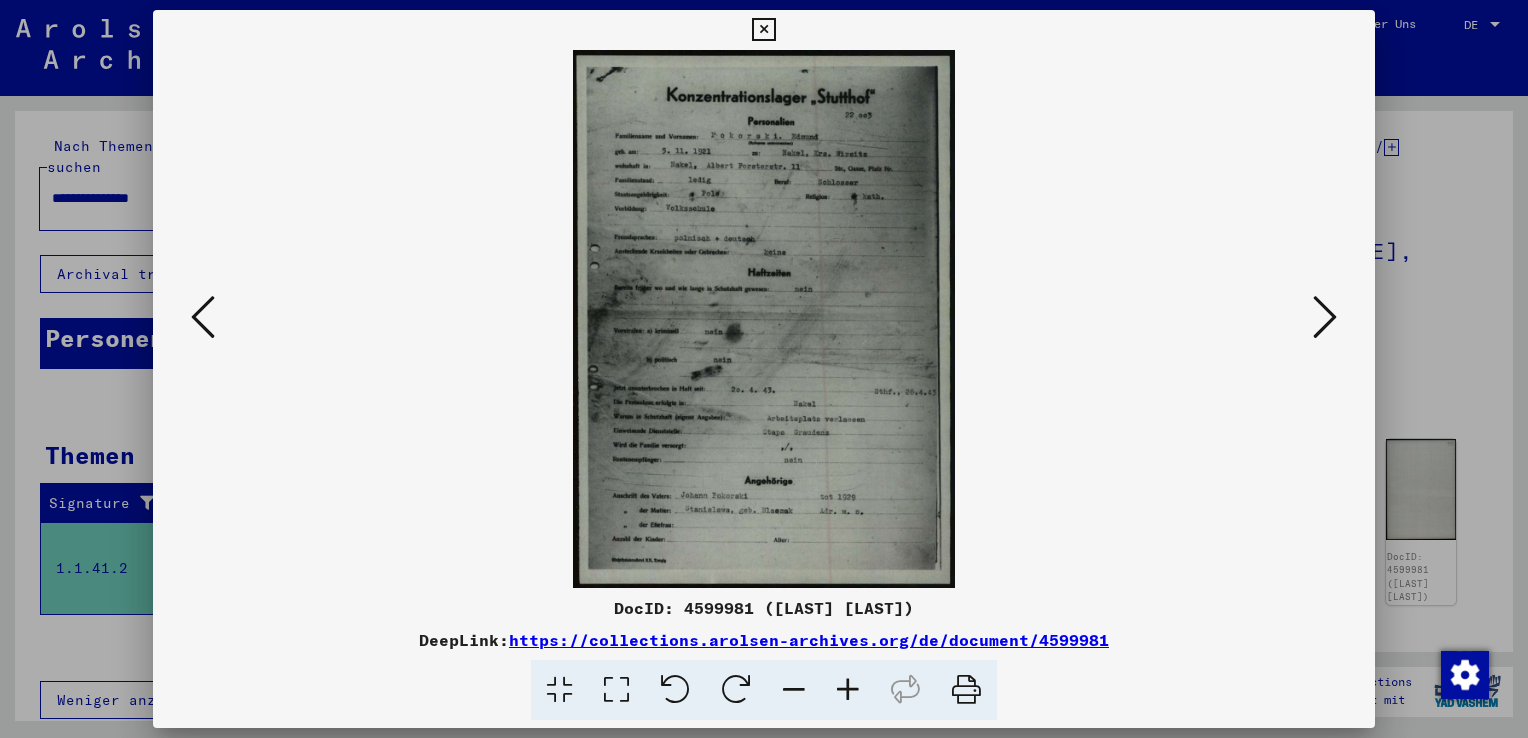 click at bounding box center (1325, 317) 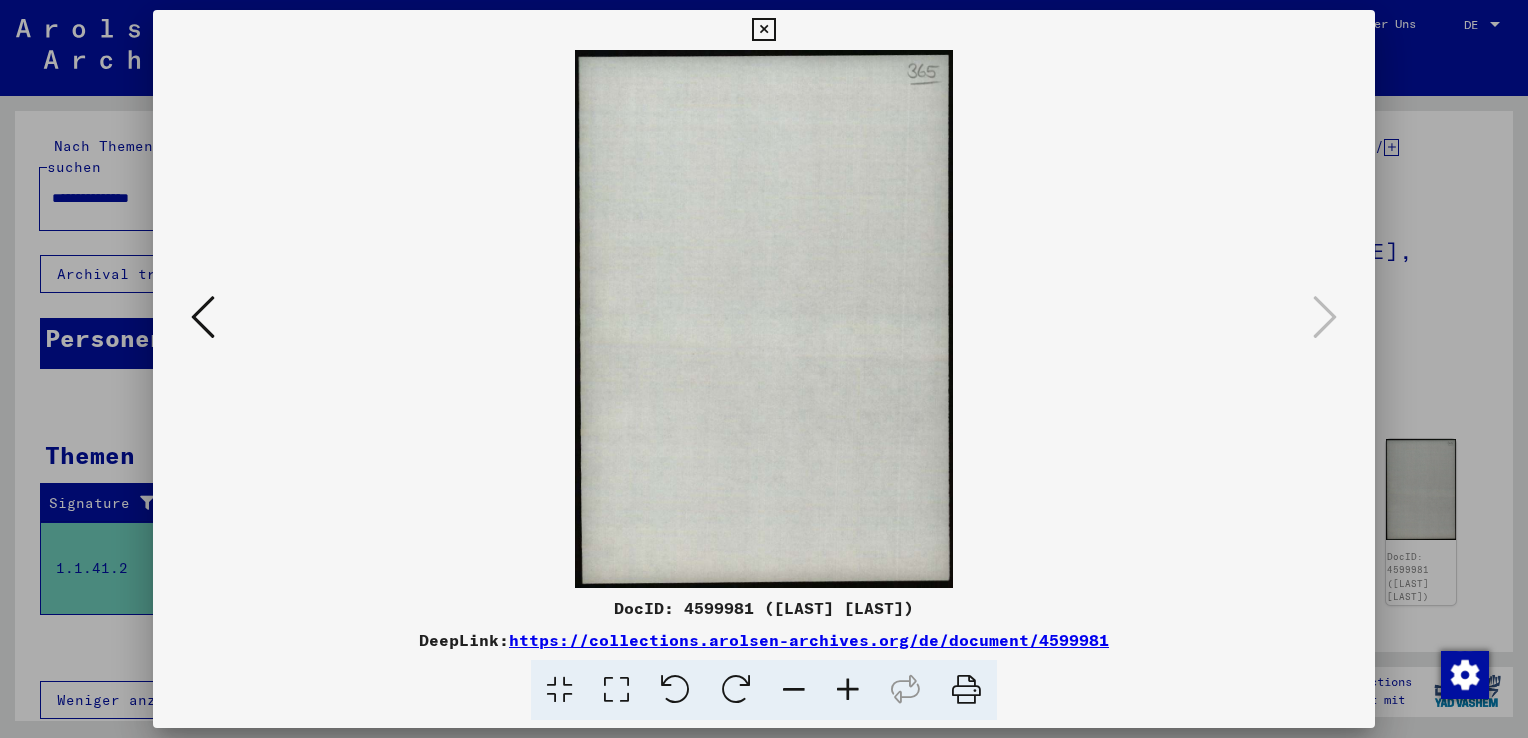 click at bounding box center (763, 30) 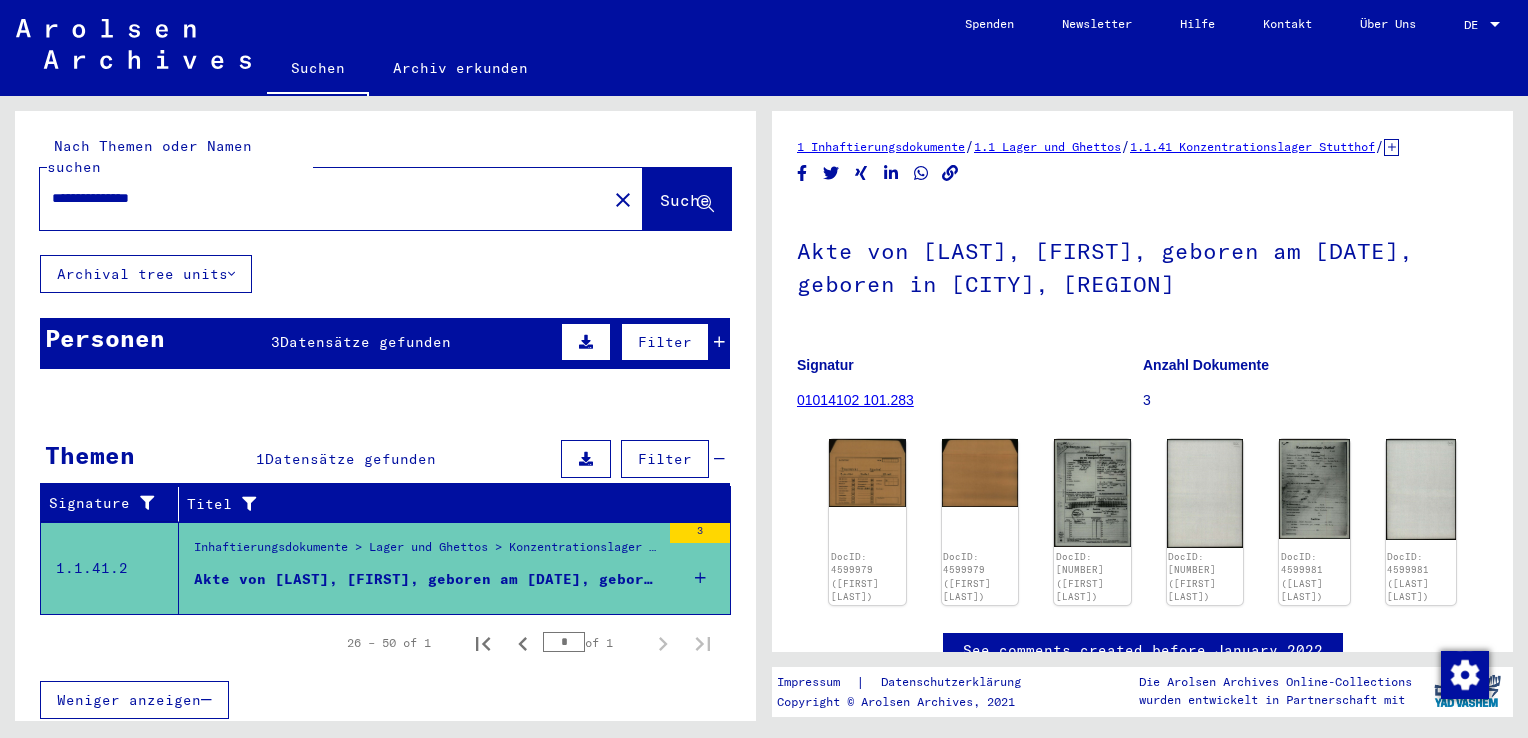 click at bounding box center (719, 342) 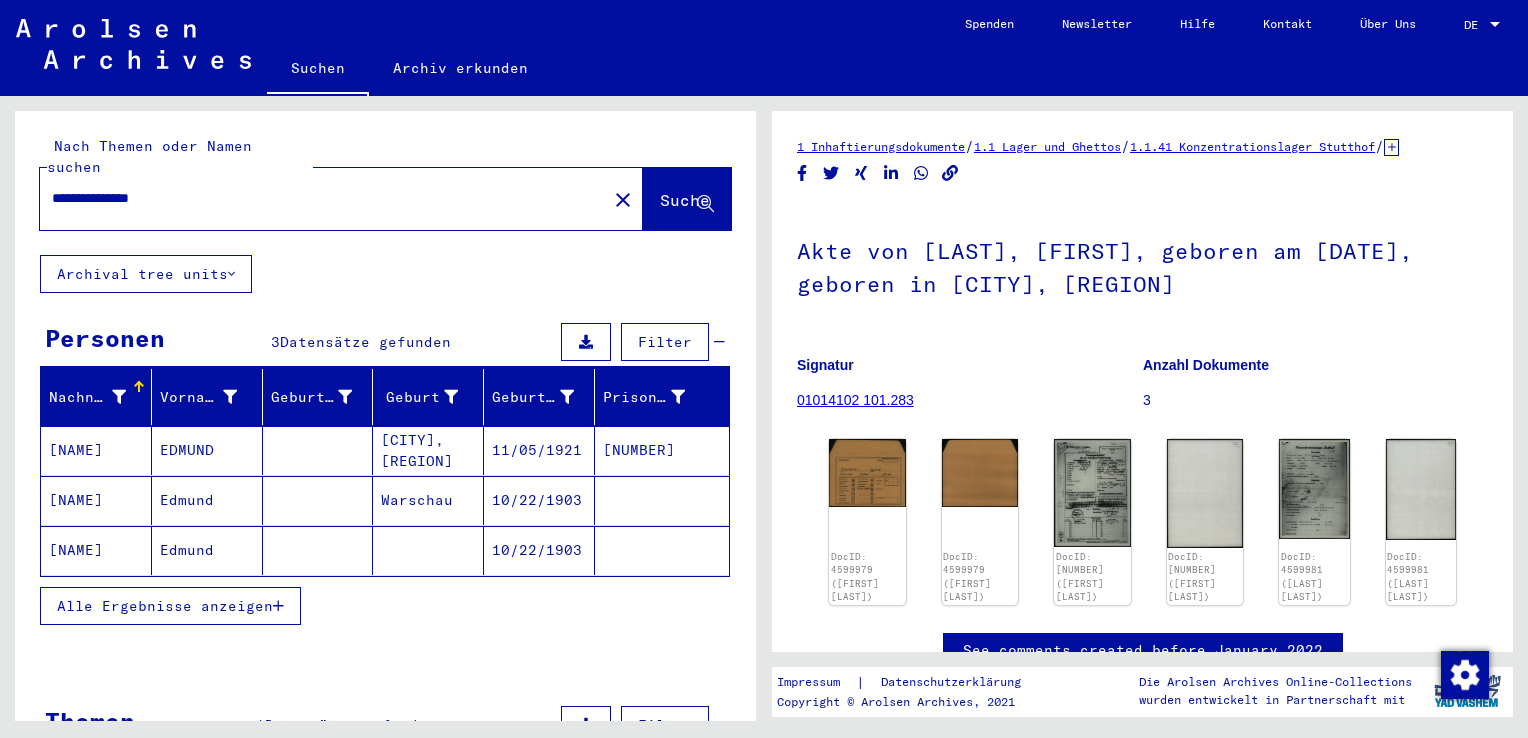 click at bounding box center [278, 606] 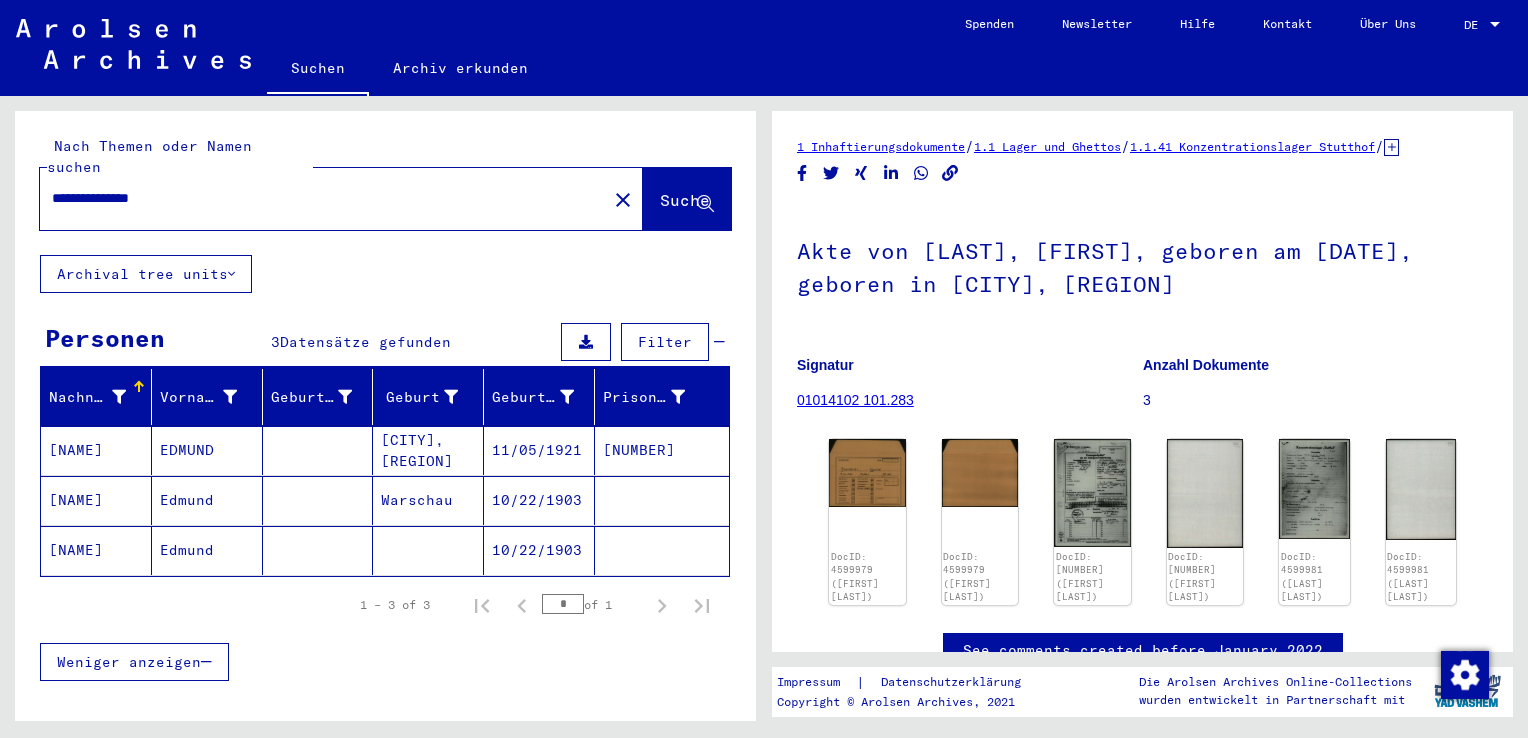 click on "**********" at bounding box center (323, 198) 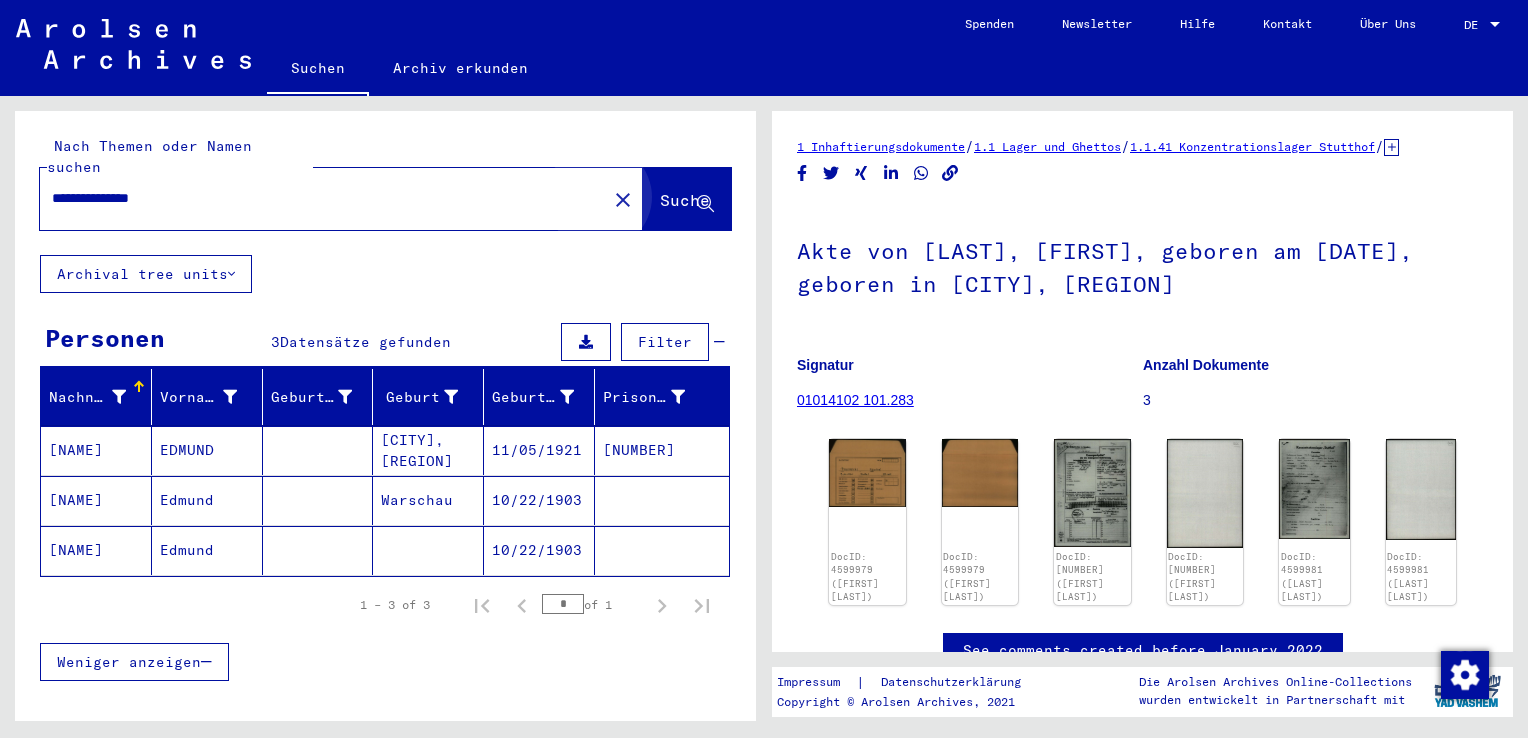 click on "Suche" 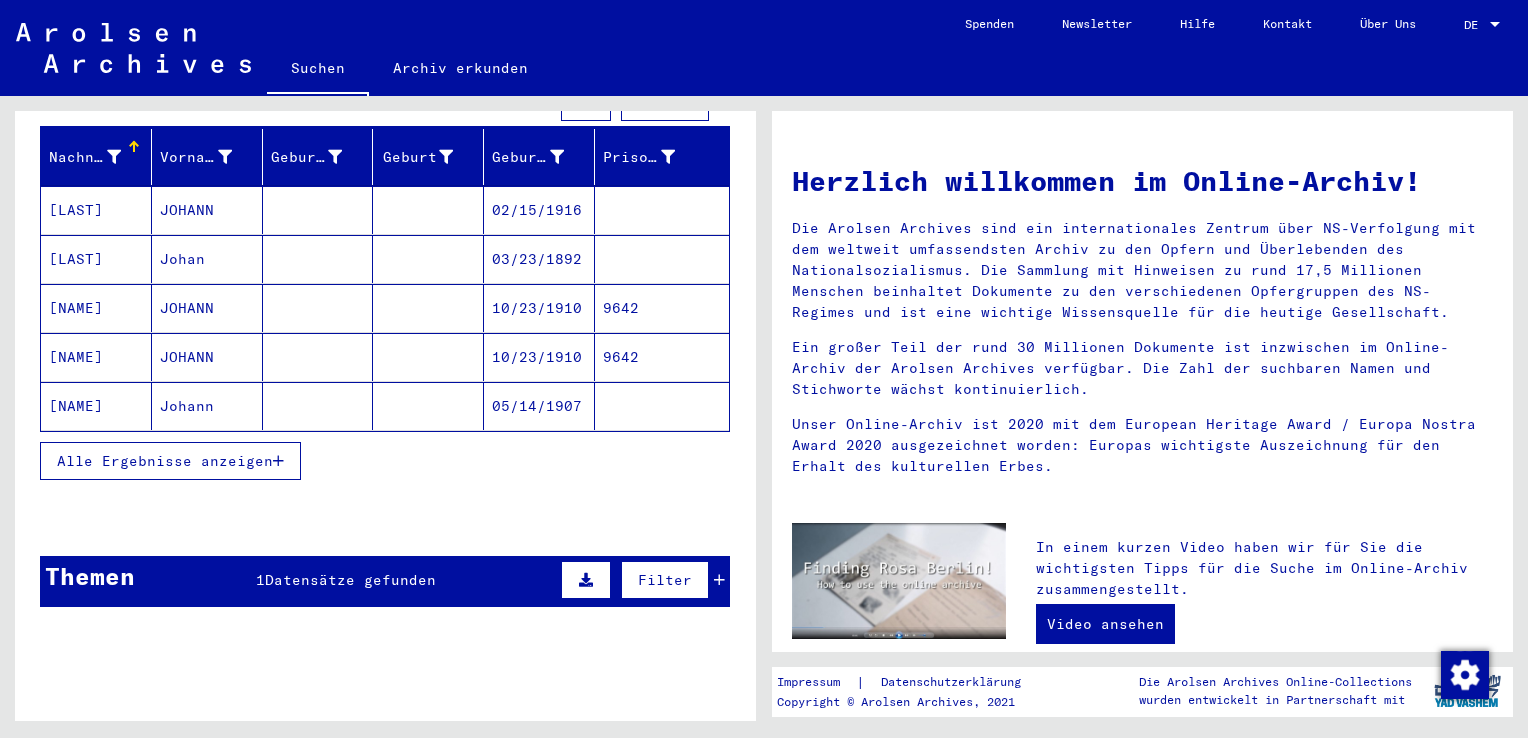 scroll, scrollTop: 270, scrollLeft: 0, axis: vertical 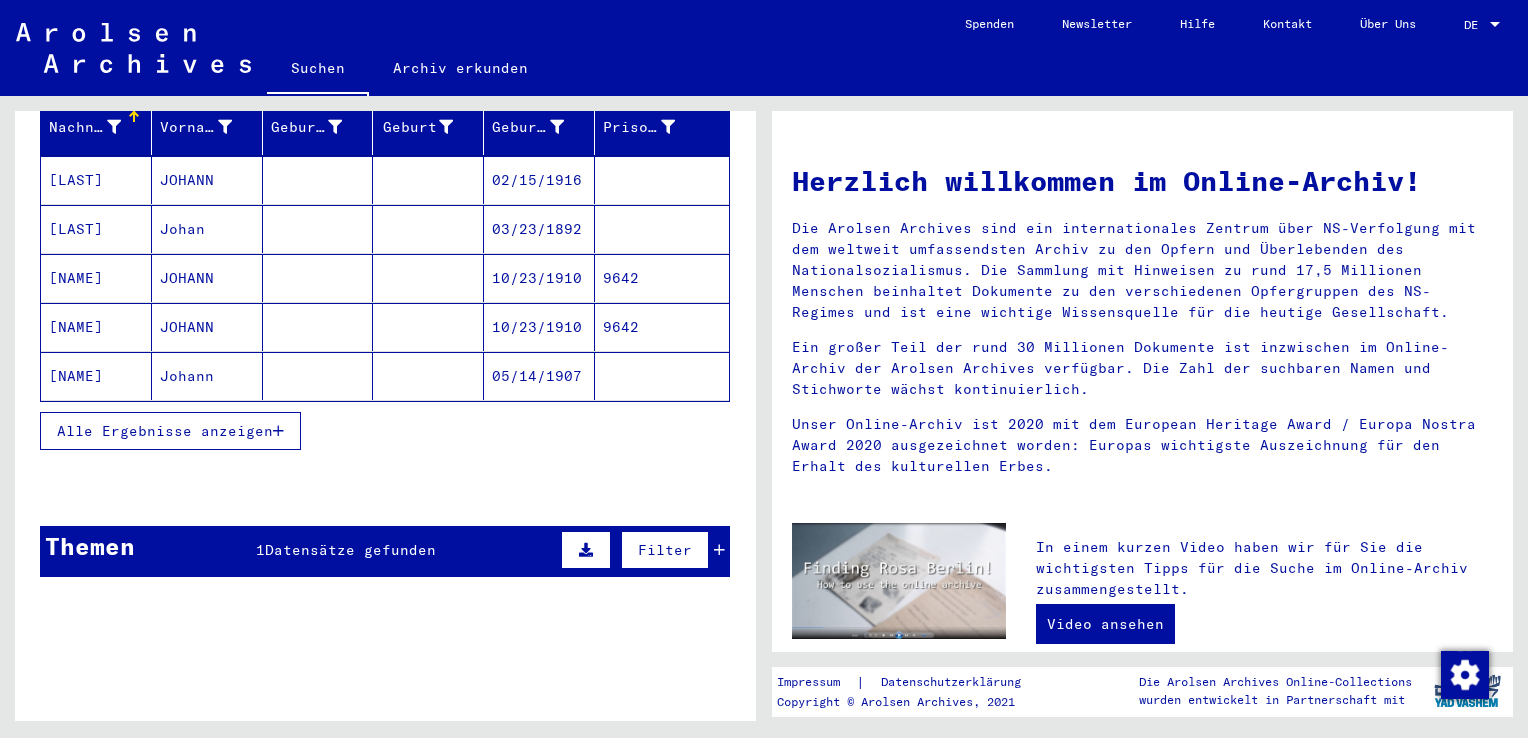 click at bounding box center [278, 431] 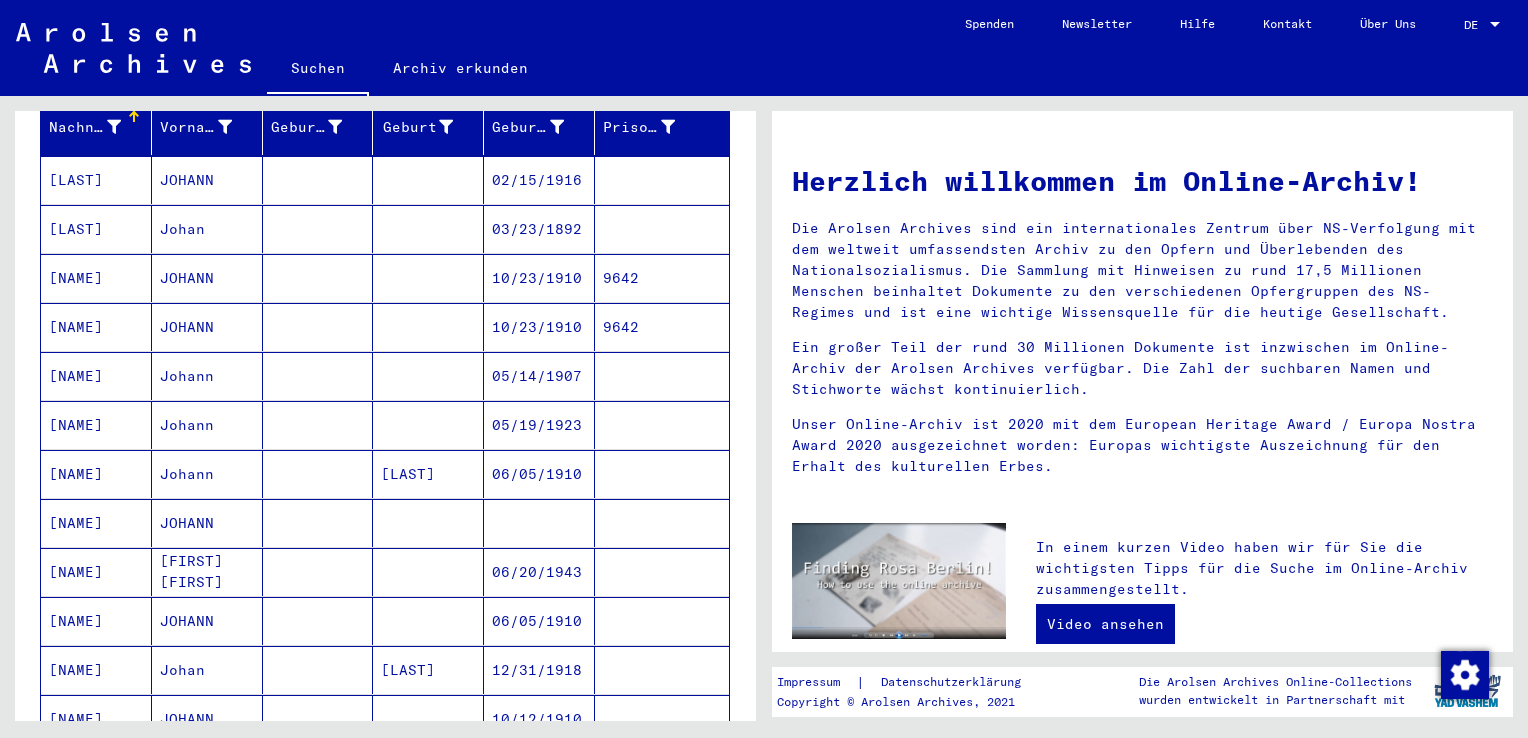 click on "06/20/1943" at bounding box center (539, 621) 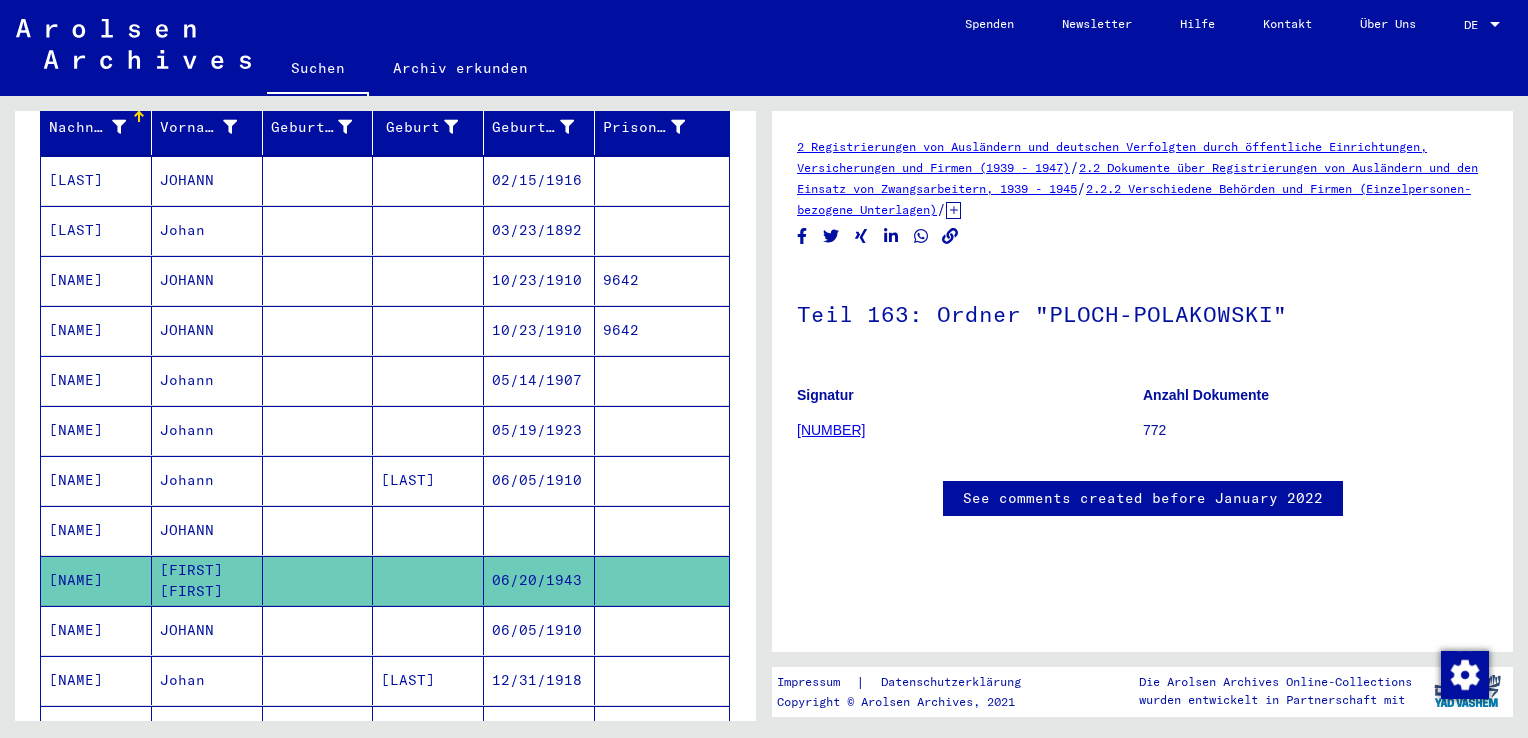 scroll, scrollTop: 0, scrollLeft: 0, axis: both 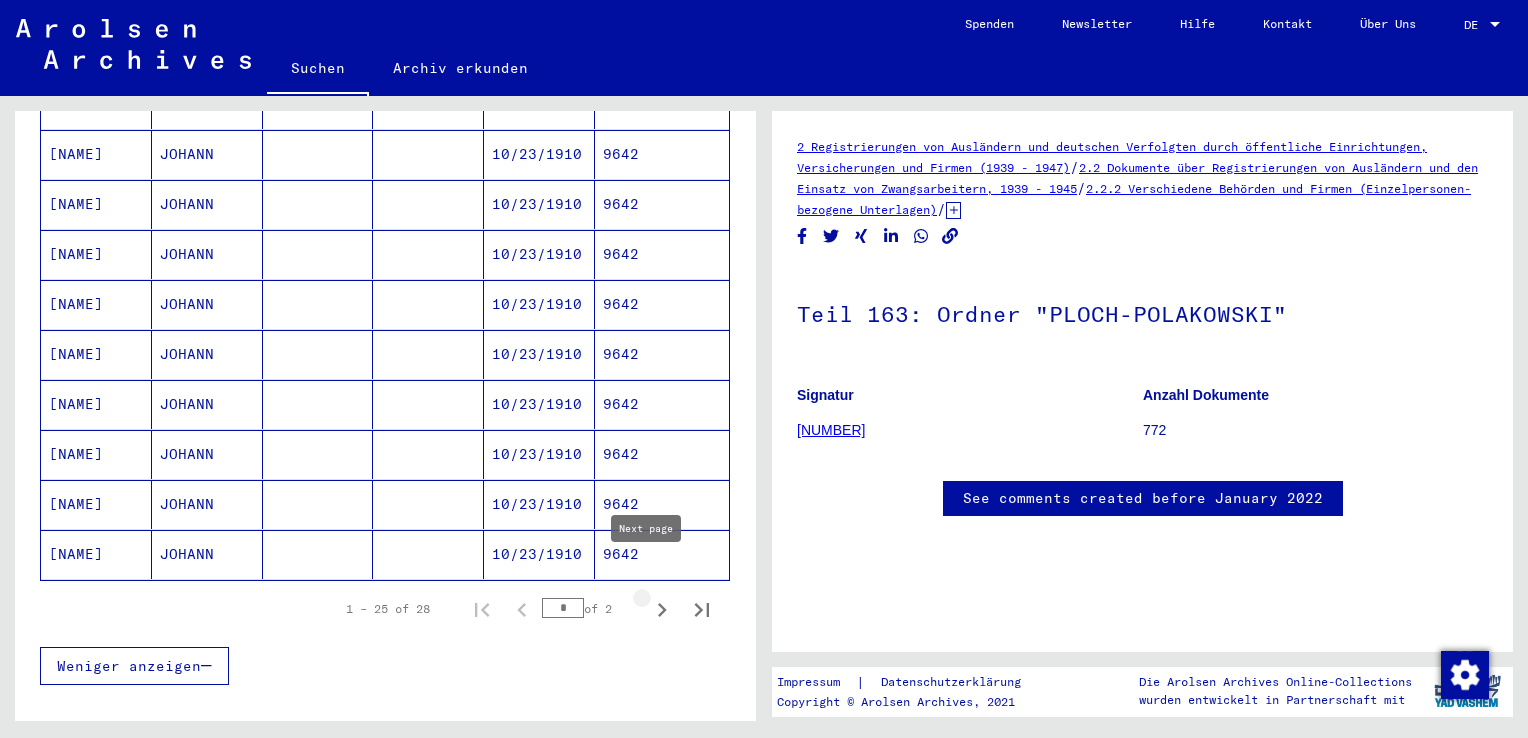 click 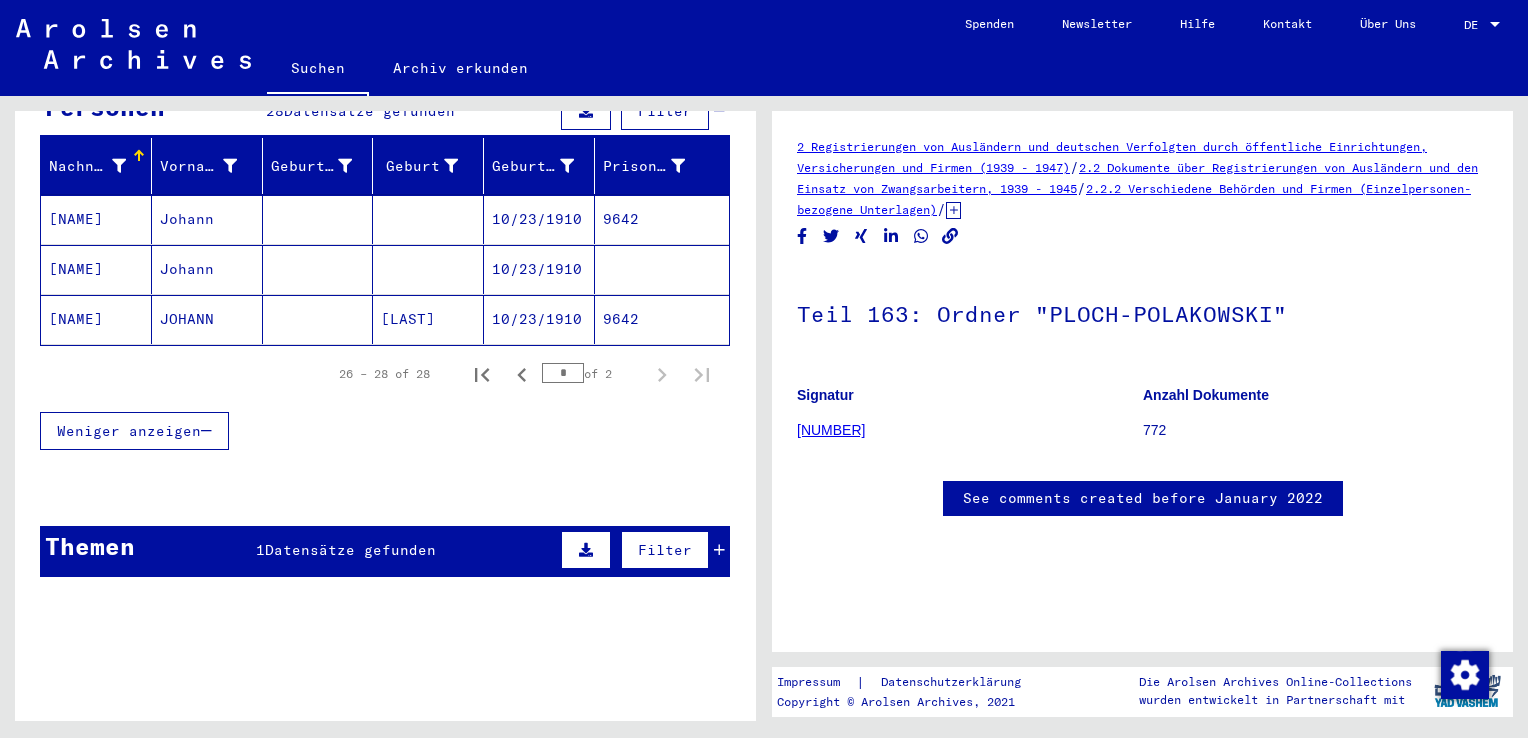 click on "10/23/1910" 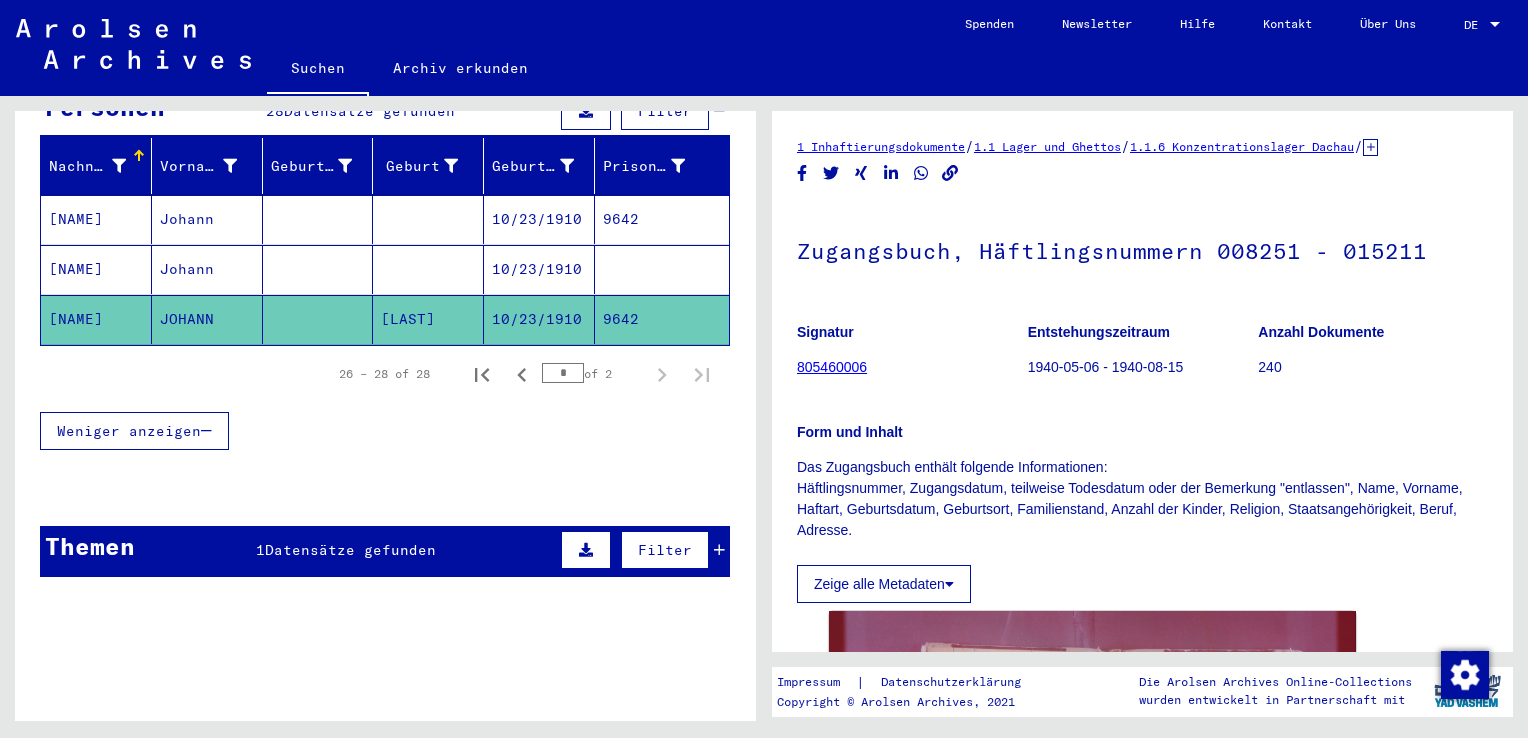 scroll, scrollTop: 0, scrollLeft: 0, axis: both 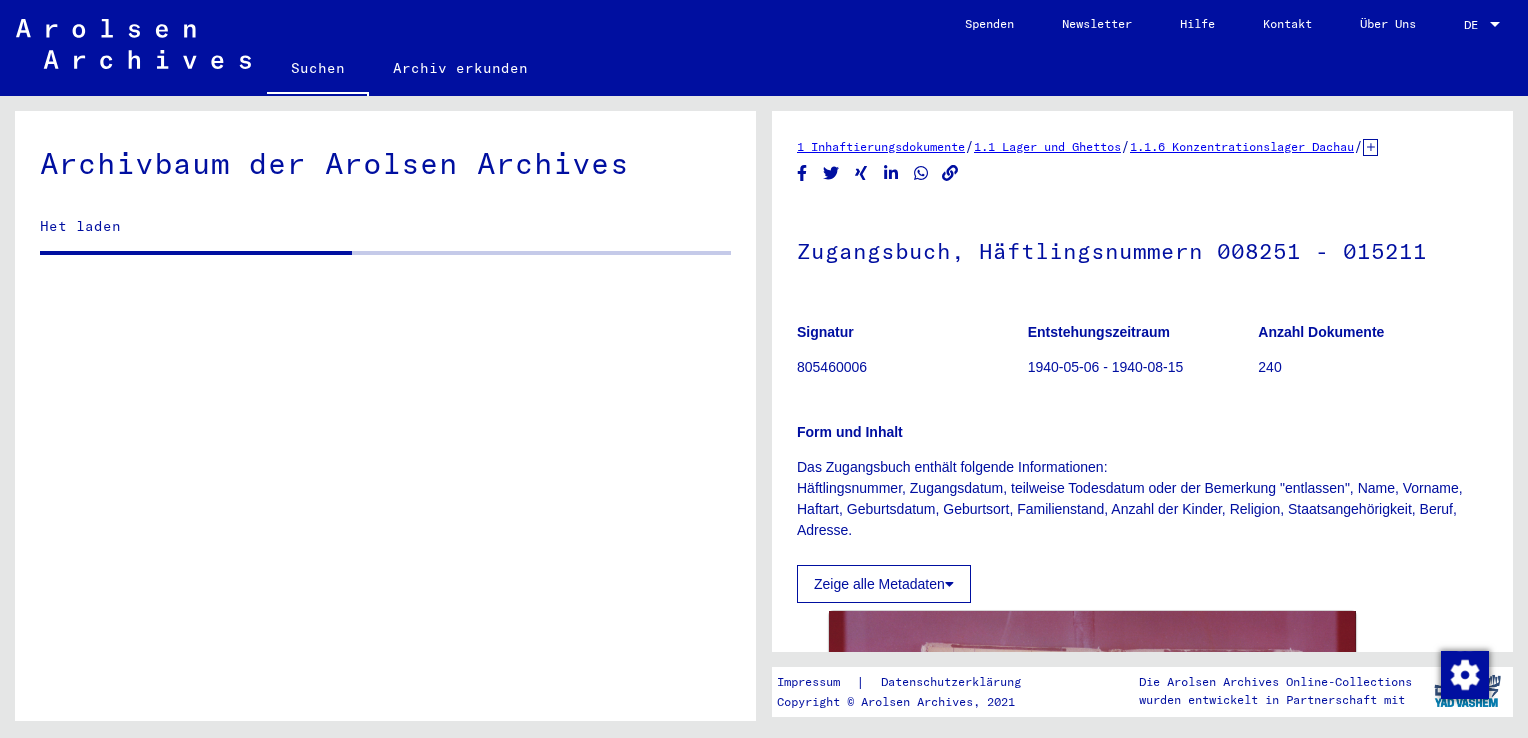 click on "1 Inhaftierungsdokumente   /   1.1 Lager und Ghettos   /   1.1.6 Konzentrationslager Dachau   /   1.1.6.1 Listenmaterial Dachau   /   Zugangsbücher des Konzentrationslagers Dachau   /  Zugangsbuch, Häftlingsnummern [NUMBER] - [NUMBER]  Signatur [NUMBER] Entstehungszeitraum [DATE] - [DATE] Anzahl Dokumente 240 Form und Inhalt Das Zugangsbuch enthält folgende Informationen: Häftlingsnummer,      Zugangsdatum, teilweise Todesdatum oder der Bemerkung "entlassen", Name,      Vorname, Haftart, Geburtsdatum, Geburtsort, Familienstand, Anzahl der      Kinder, Religion, Staatsangehörigkeit, Beruf, Adresse. Zeige alle Metadaten  DocID: [NUMBER] See comments created before January 2022" 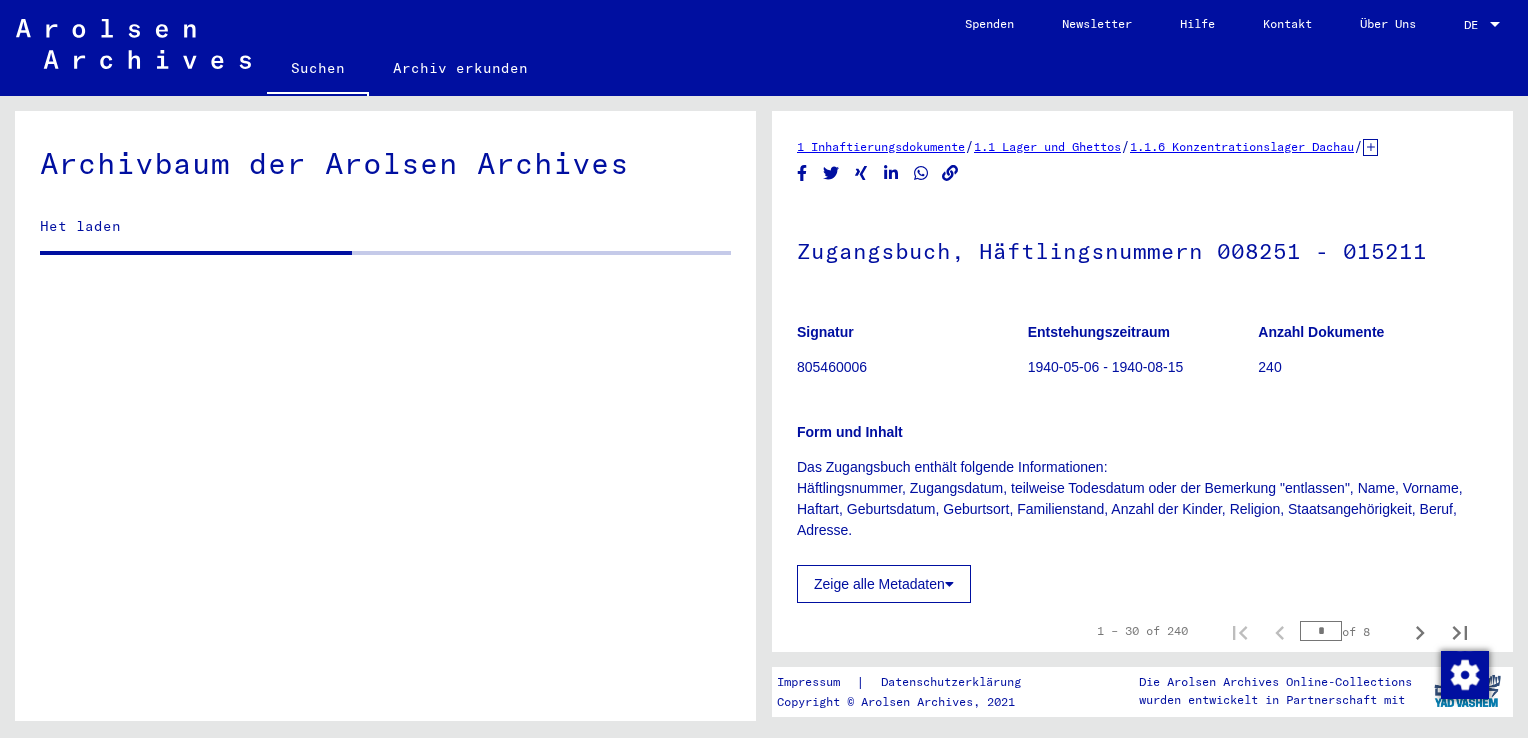 drag, startPoint x: 1072, startPoint y: 456, endPoint x: 1204, endPoint y: 448, distance: 132.2422 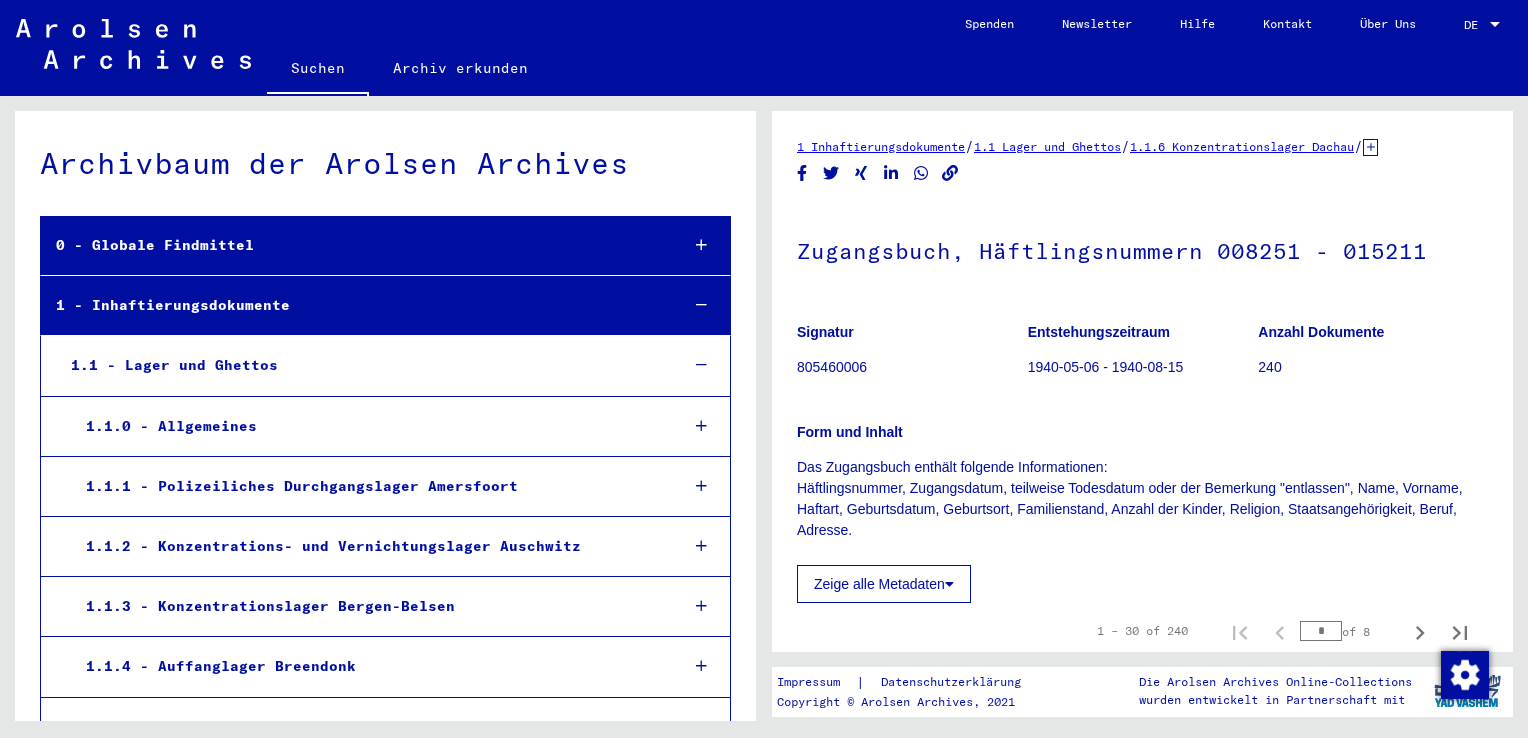 scroll, scrollTop: 1346, scrollLeft: 0, axis: vertical 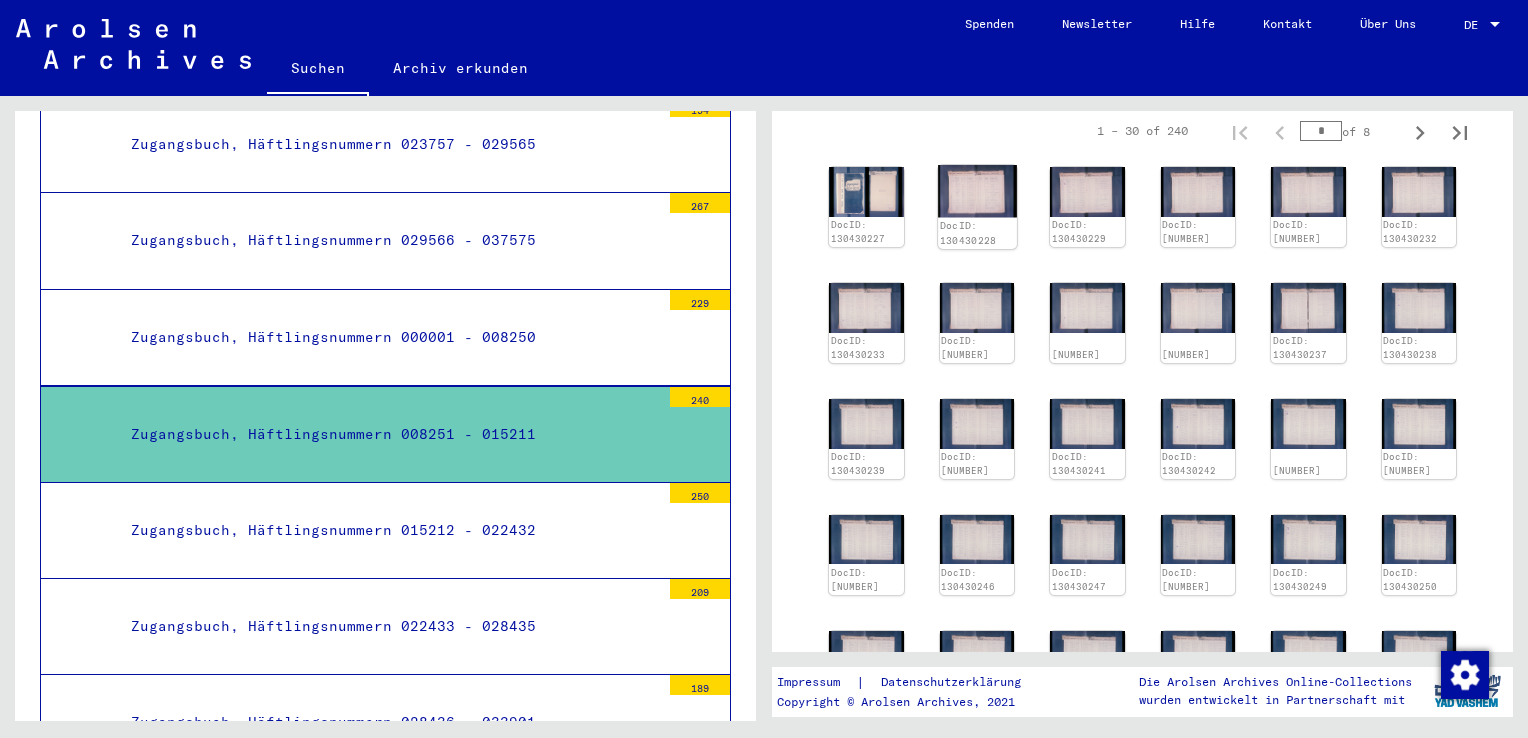 click 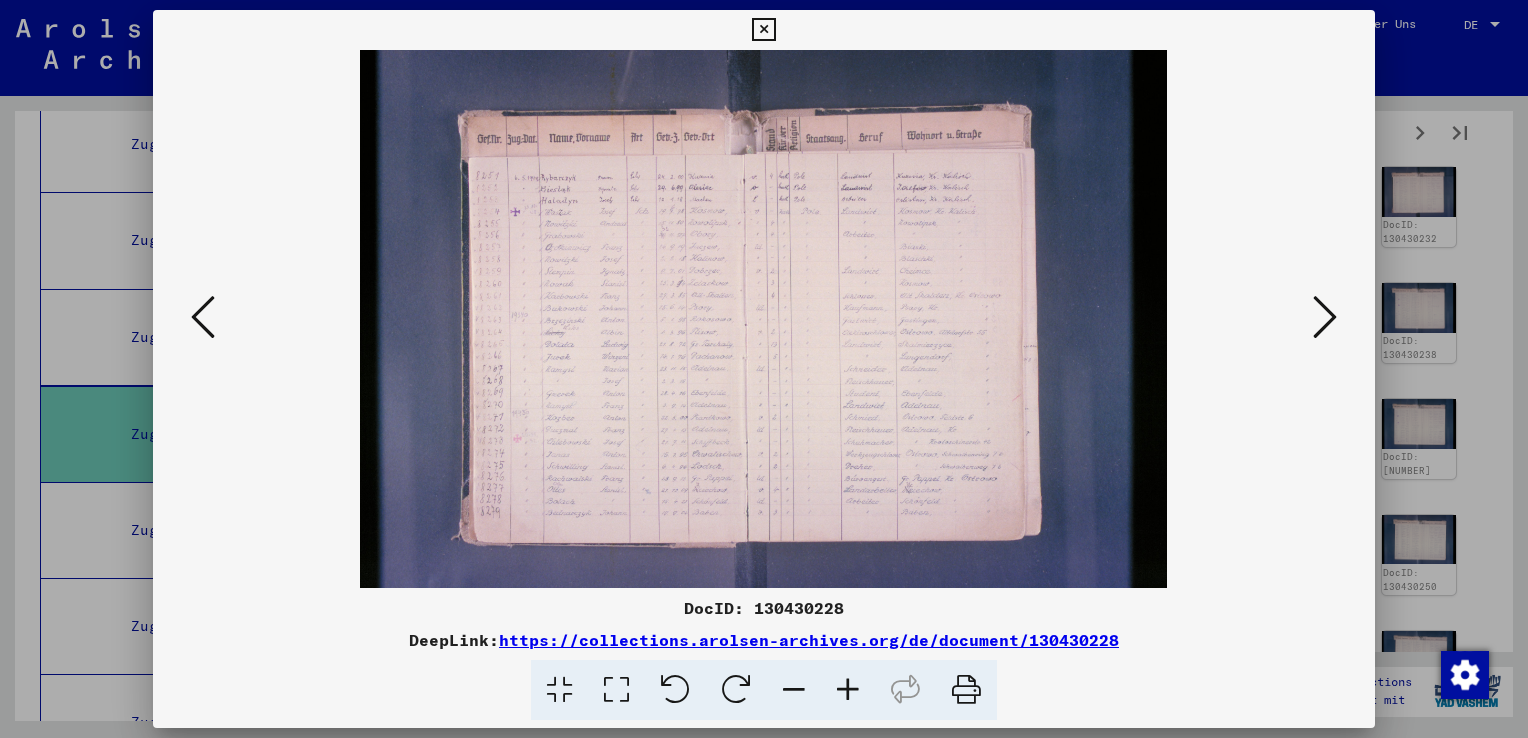click at bounding box center (848, 690) 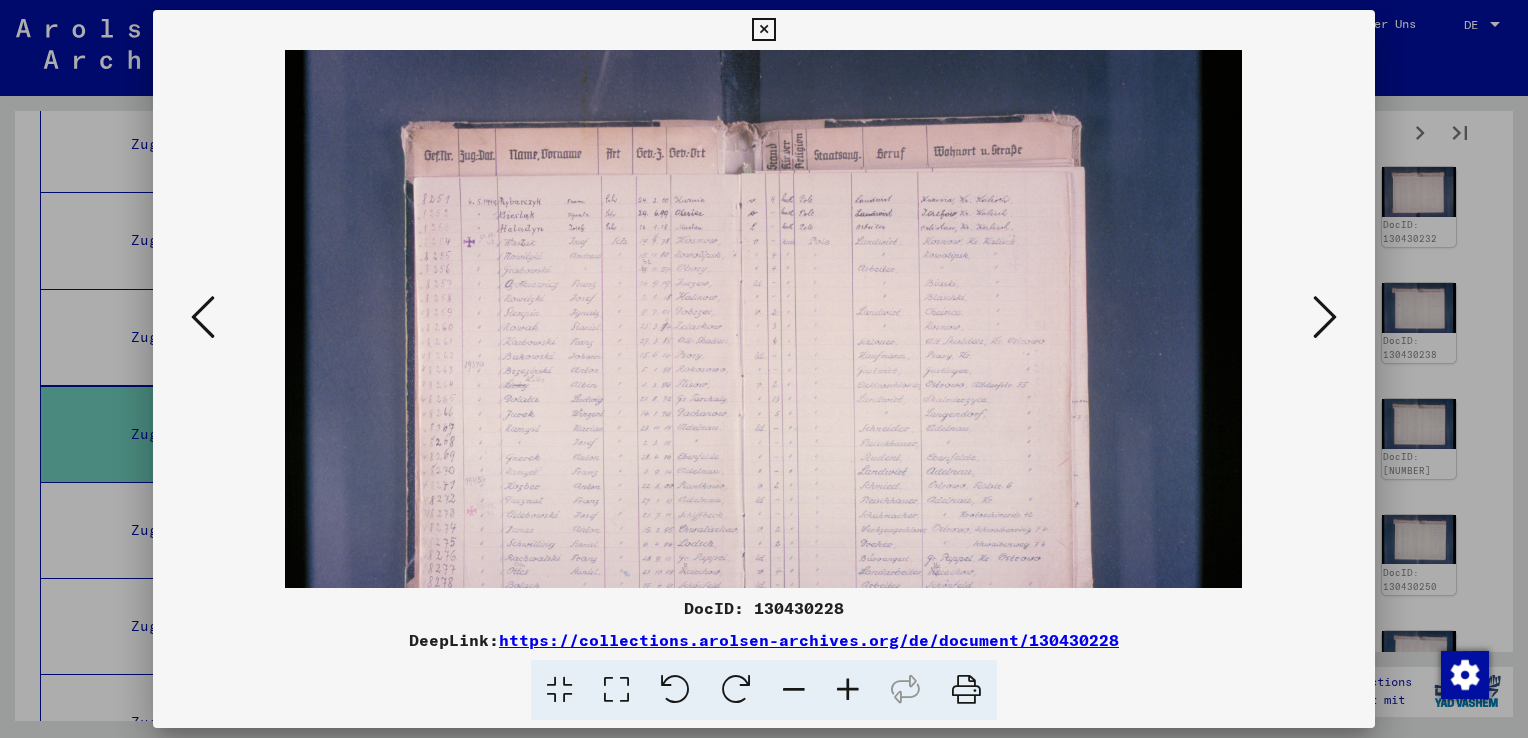 click at bounding box center (848, 690) 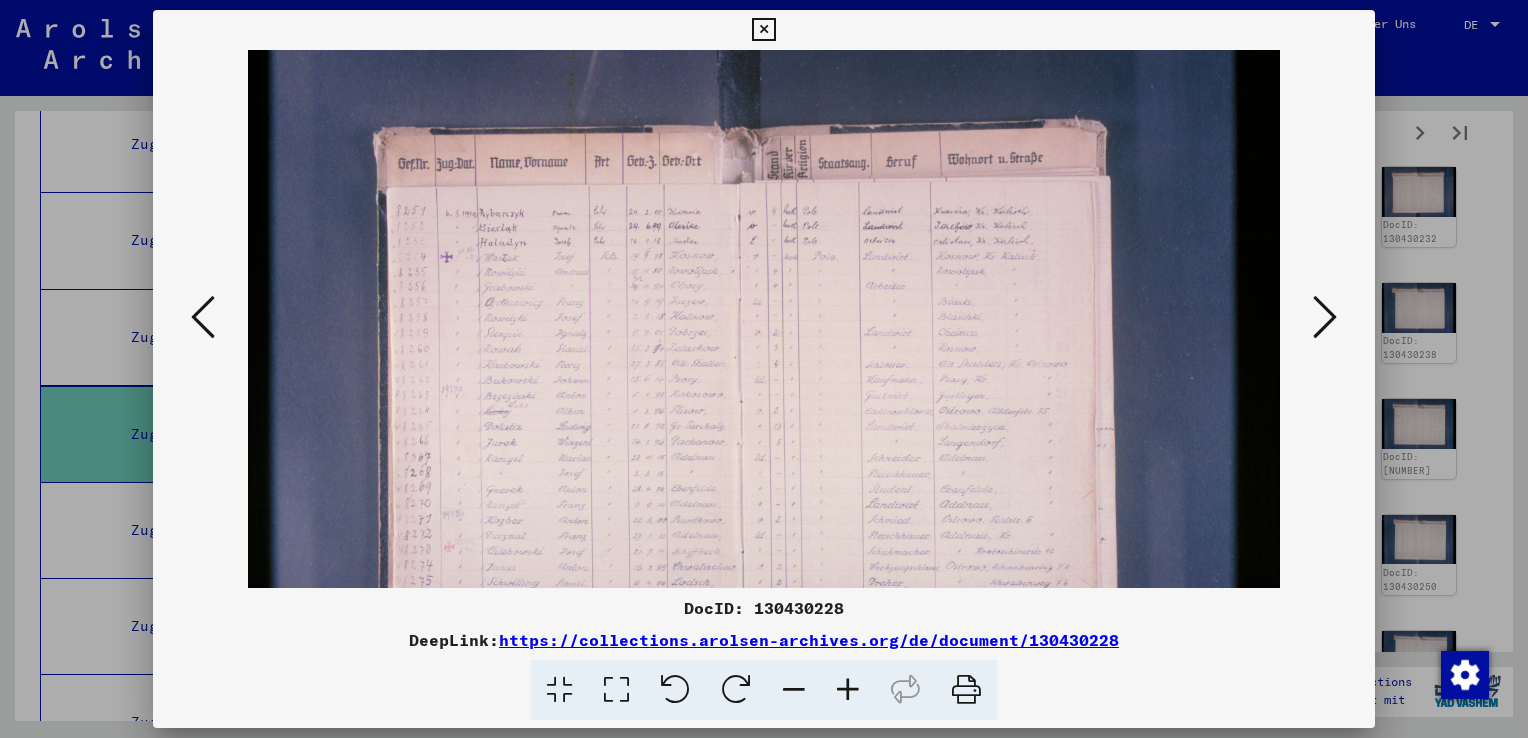 click at bounding box center [848, 690] 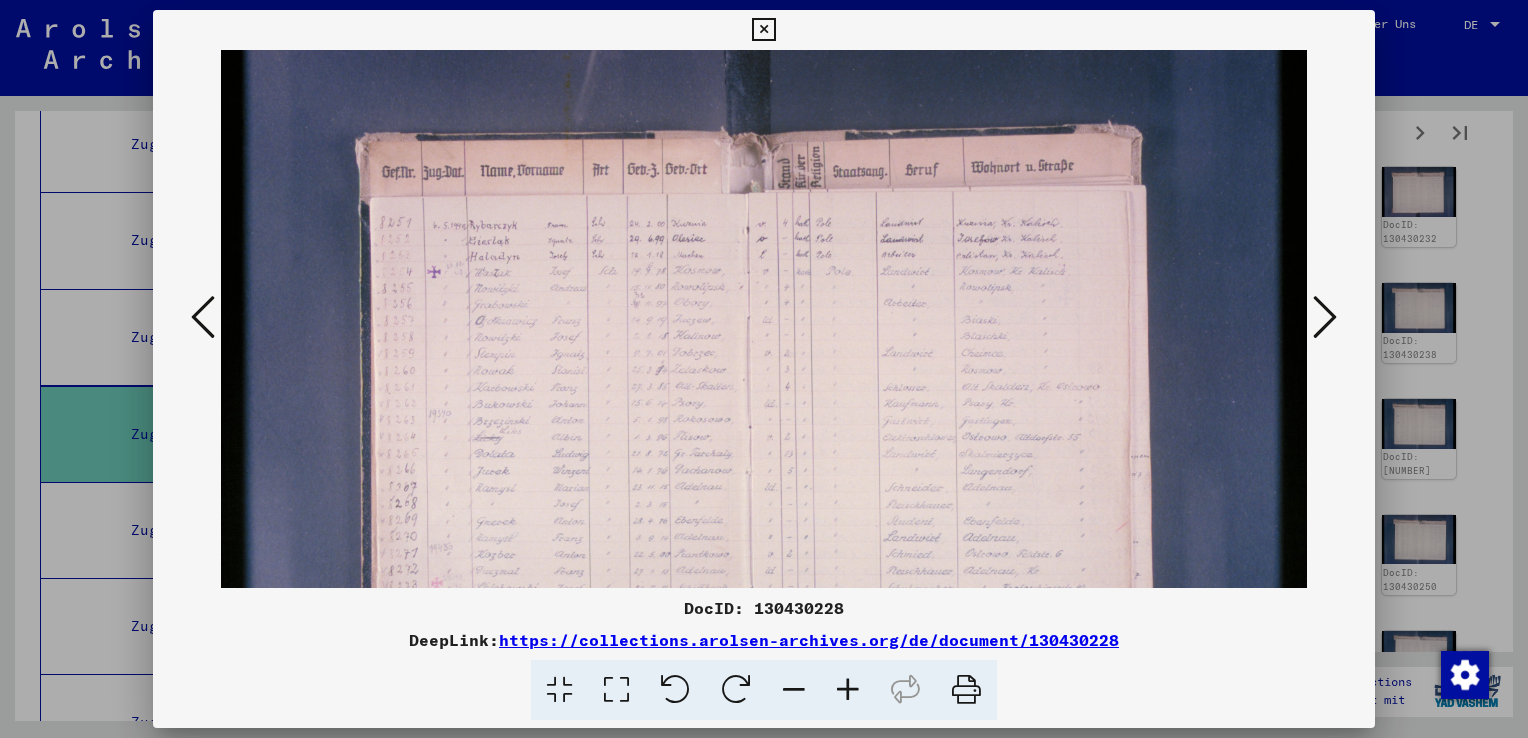 click at bounding box center [848, 690] 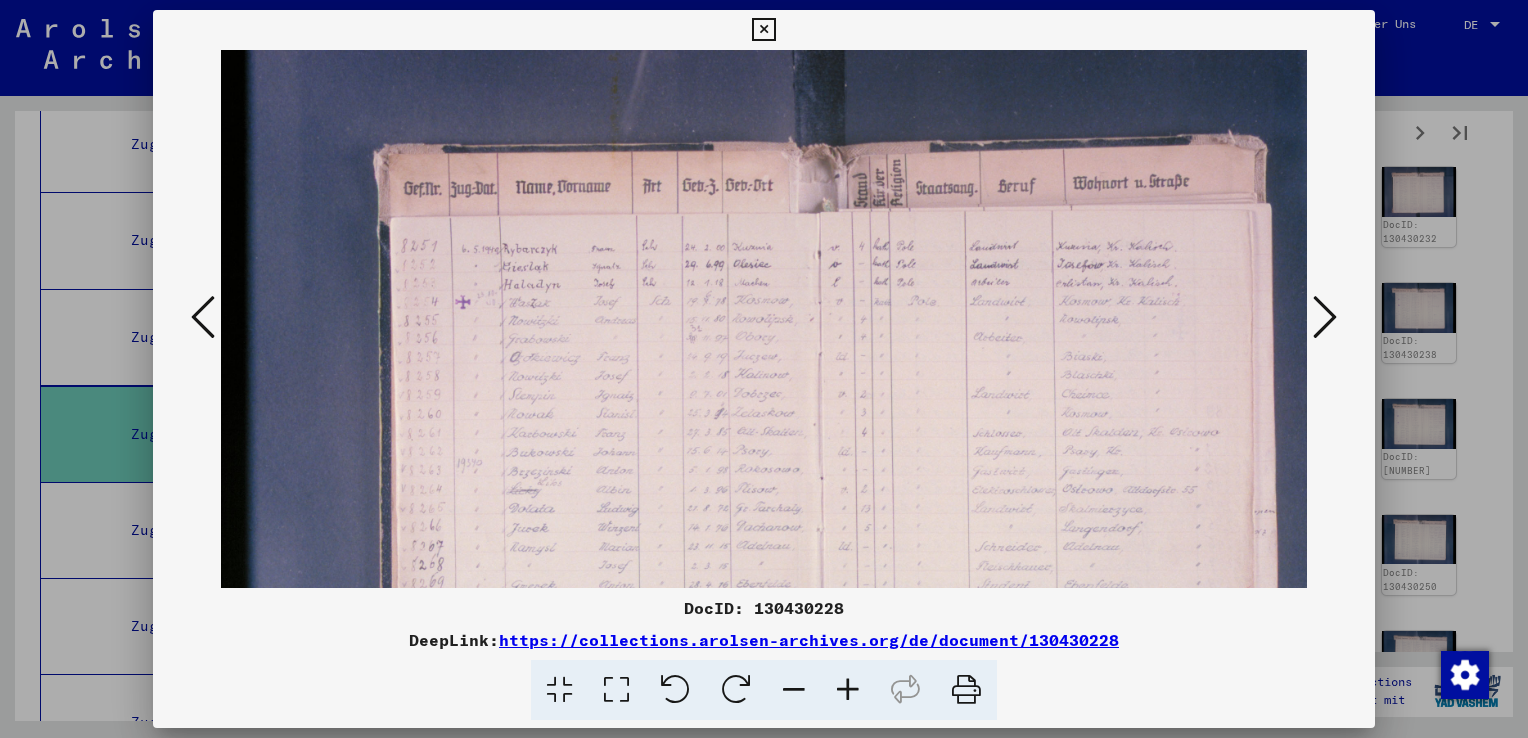 click at bounding box center (848, 690) 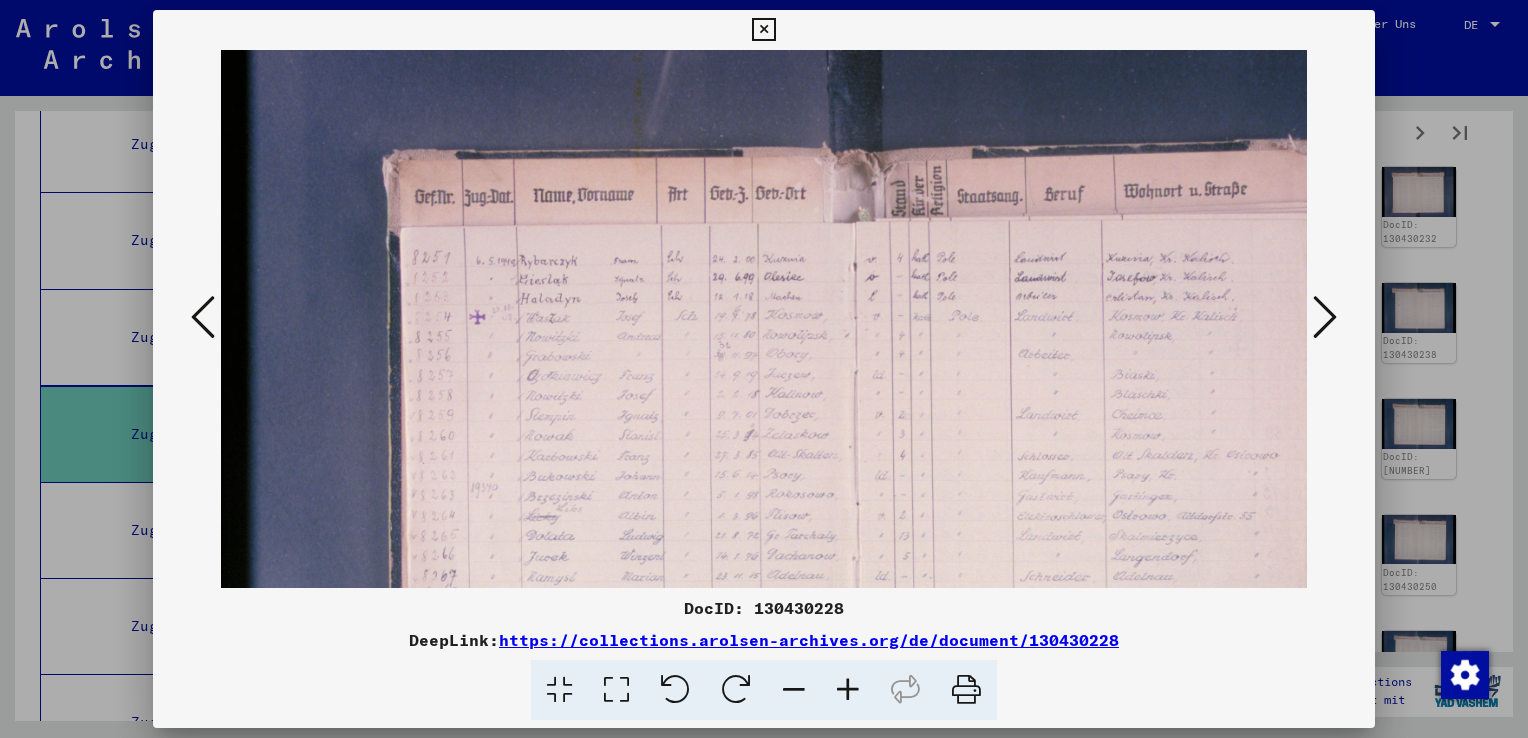 click at bounding box center (848, 690) 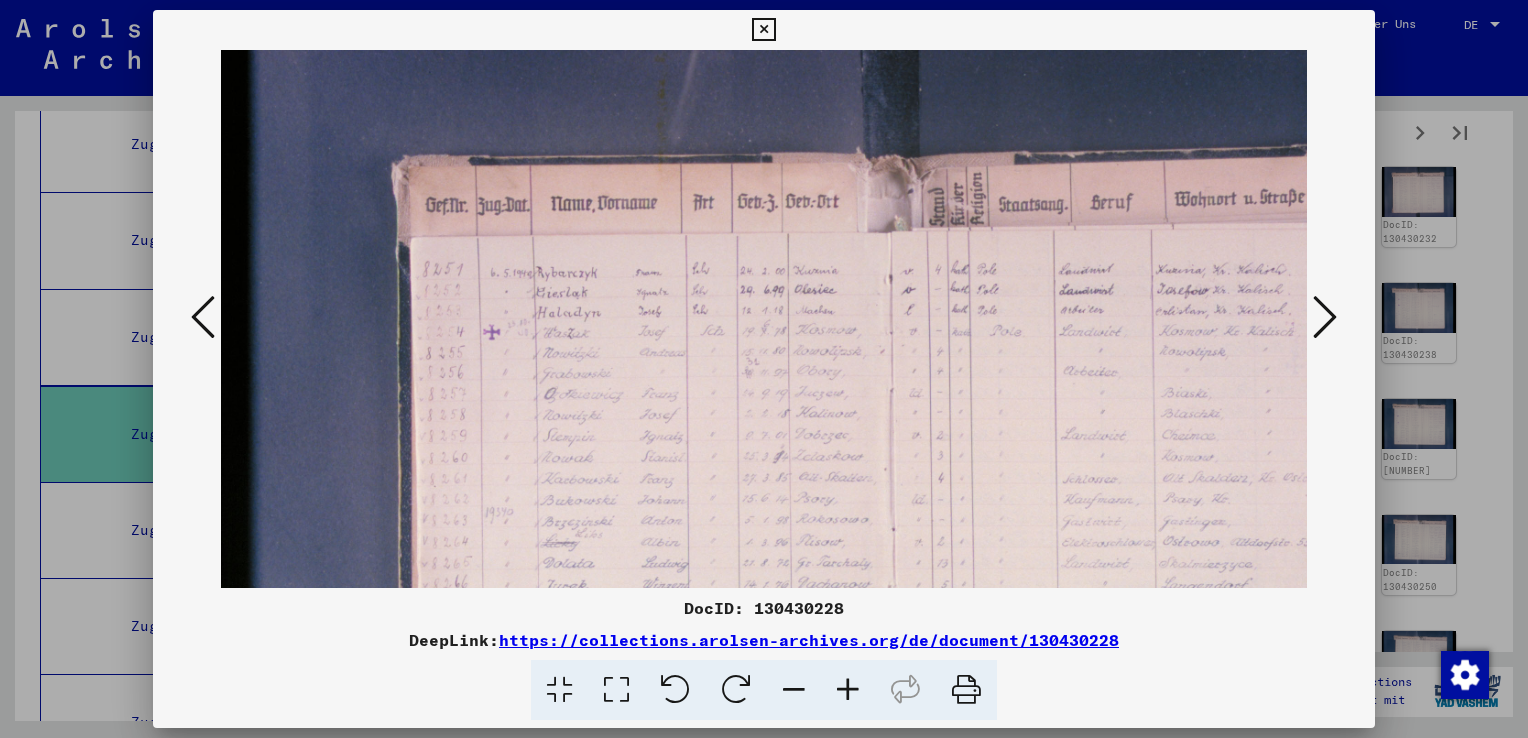 click at bounding box center [848, 690] 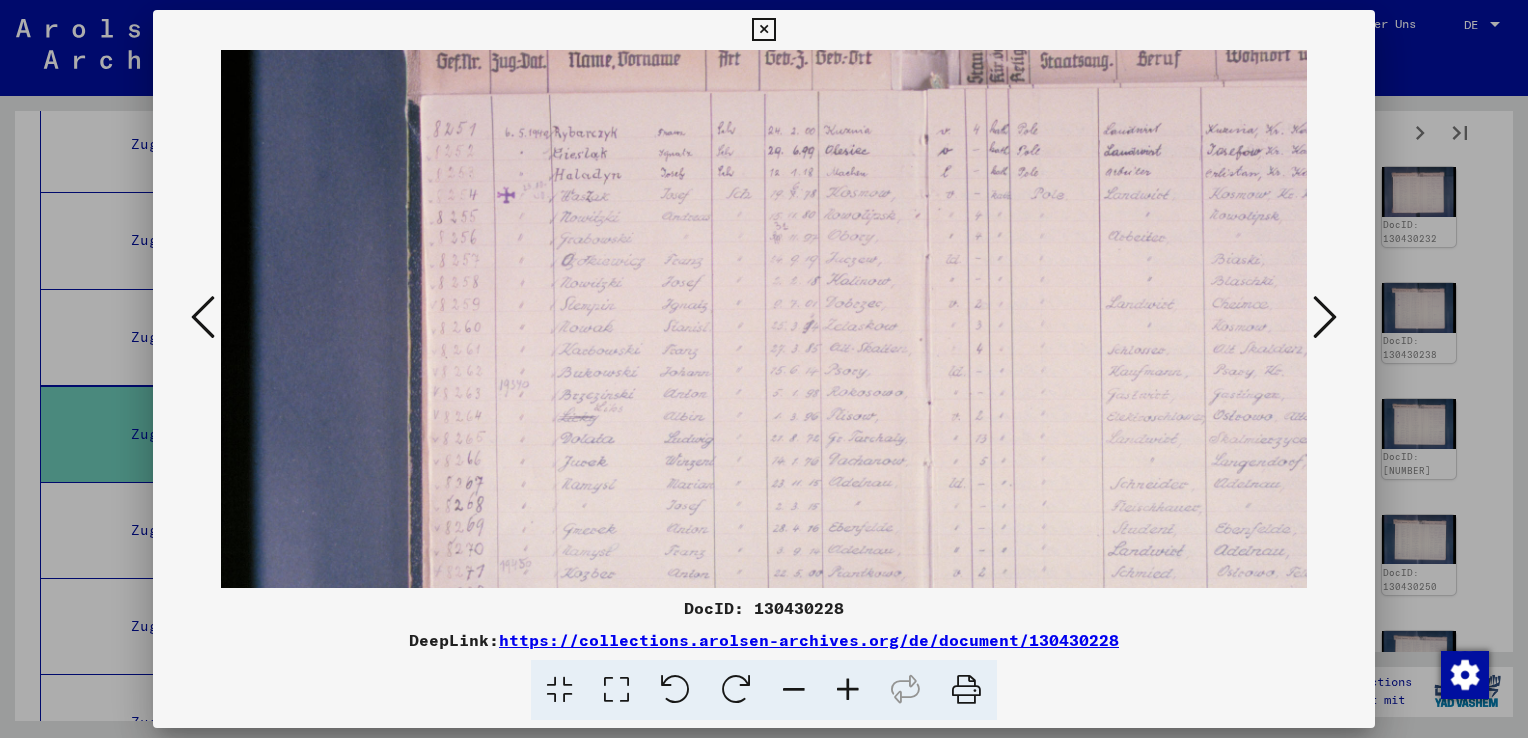 drag, startPoint x: 1037, startPoint y: 496, endPoint x: 1056, endPoint y: 347, distance: 150.20653 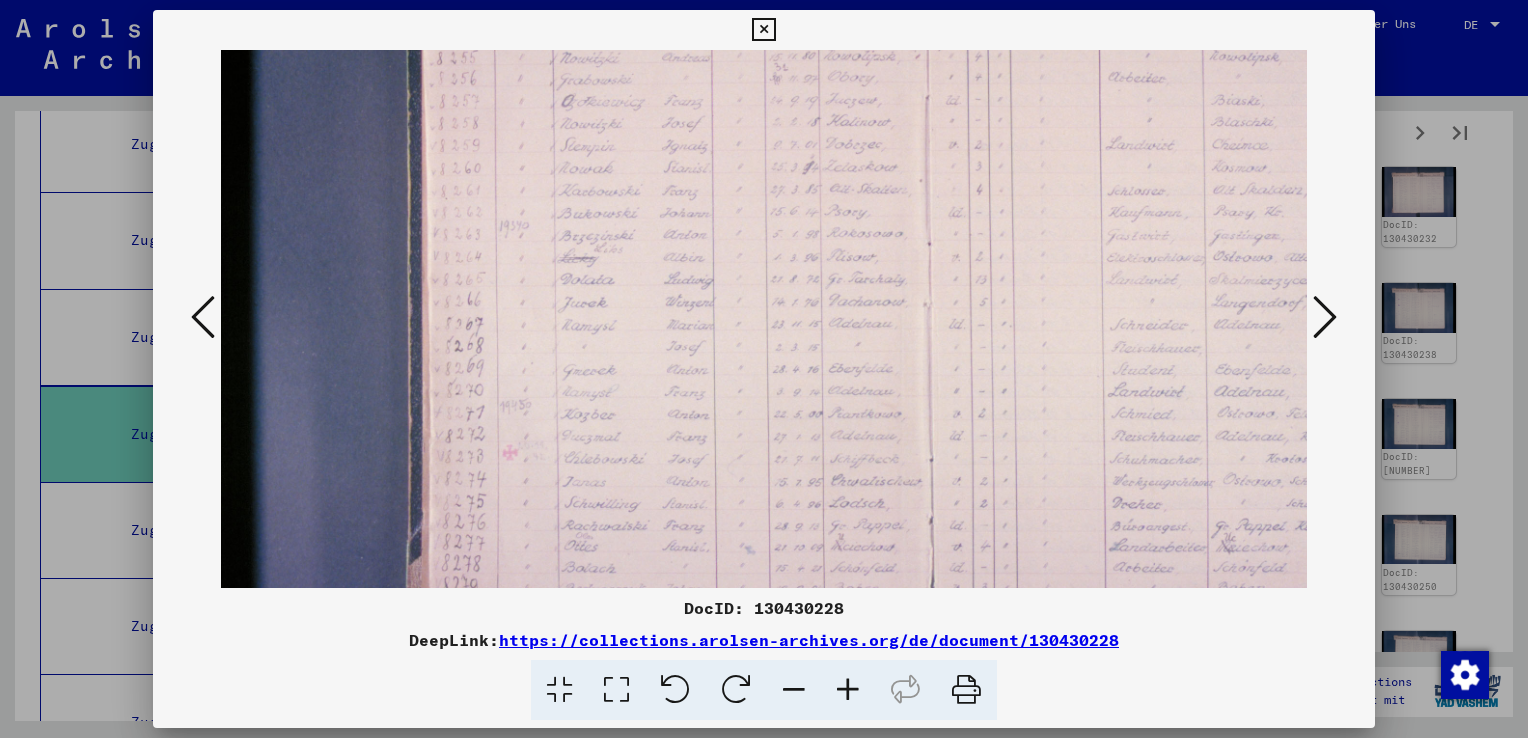 drag, startPoint x: 1050, startPoint y: 378, endPoint x: 1052, endPoint y: 310, distance: 68.0294 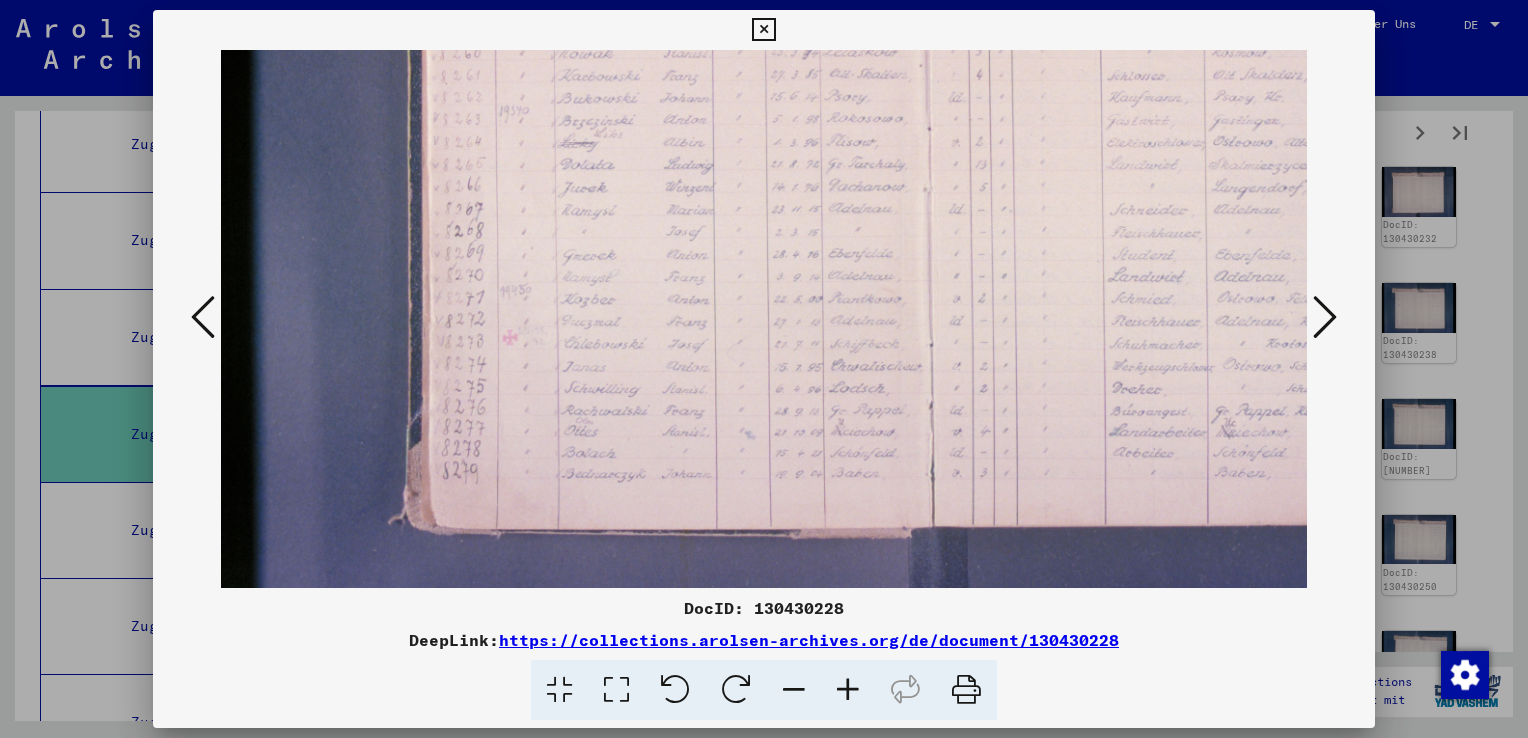 scroll, scrollTop: 427, scrollLeft: 0, axis: vertical 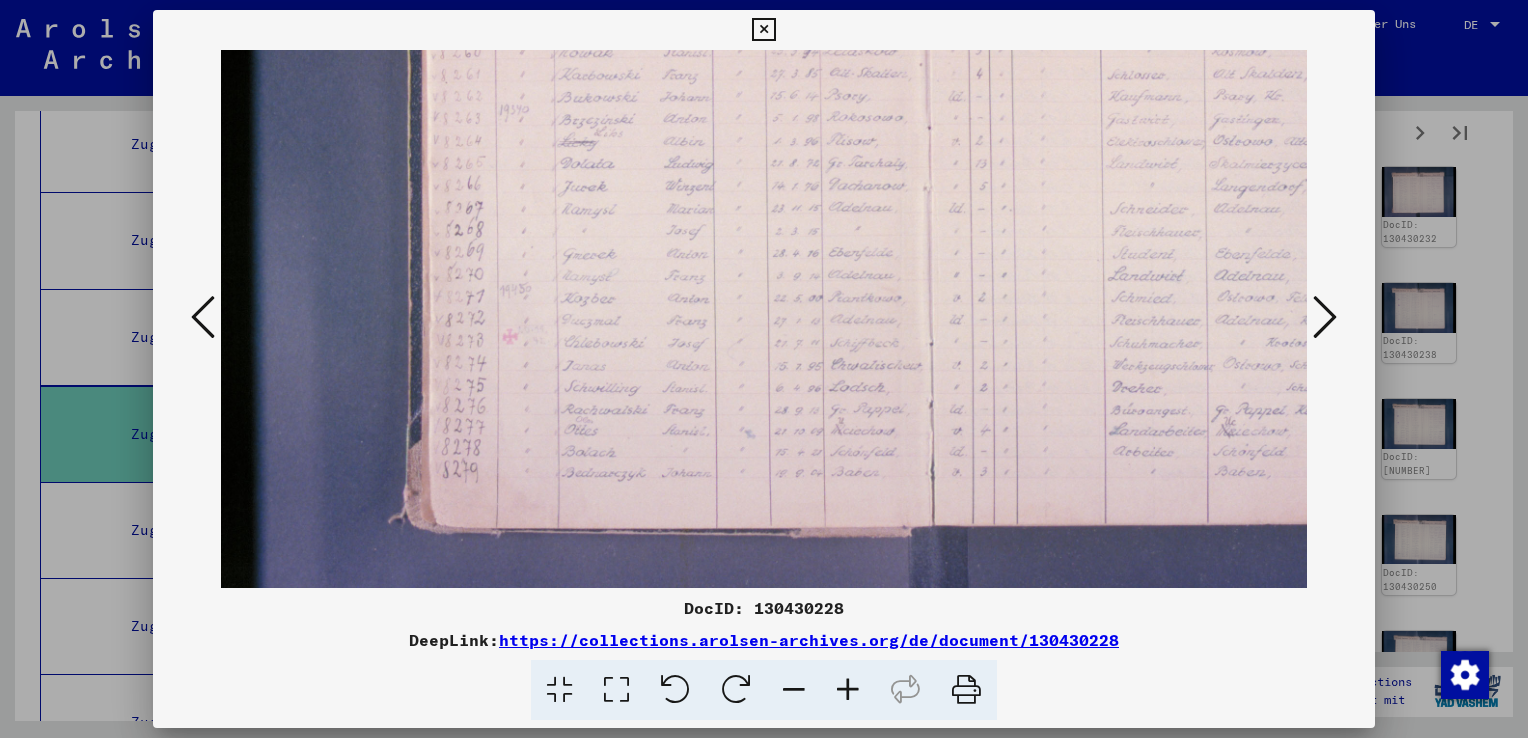 drag, startPoint x: 1048, startPoint y: 462, endPoint x: 1052, endPoint y: 346, distance: 116.06895 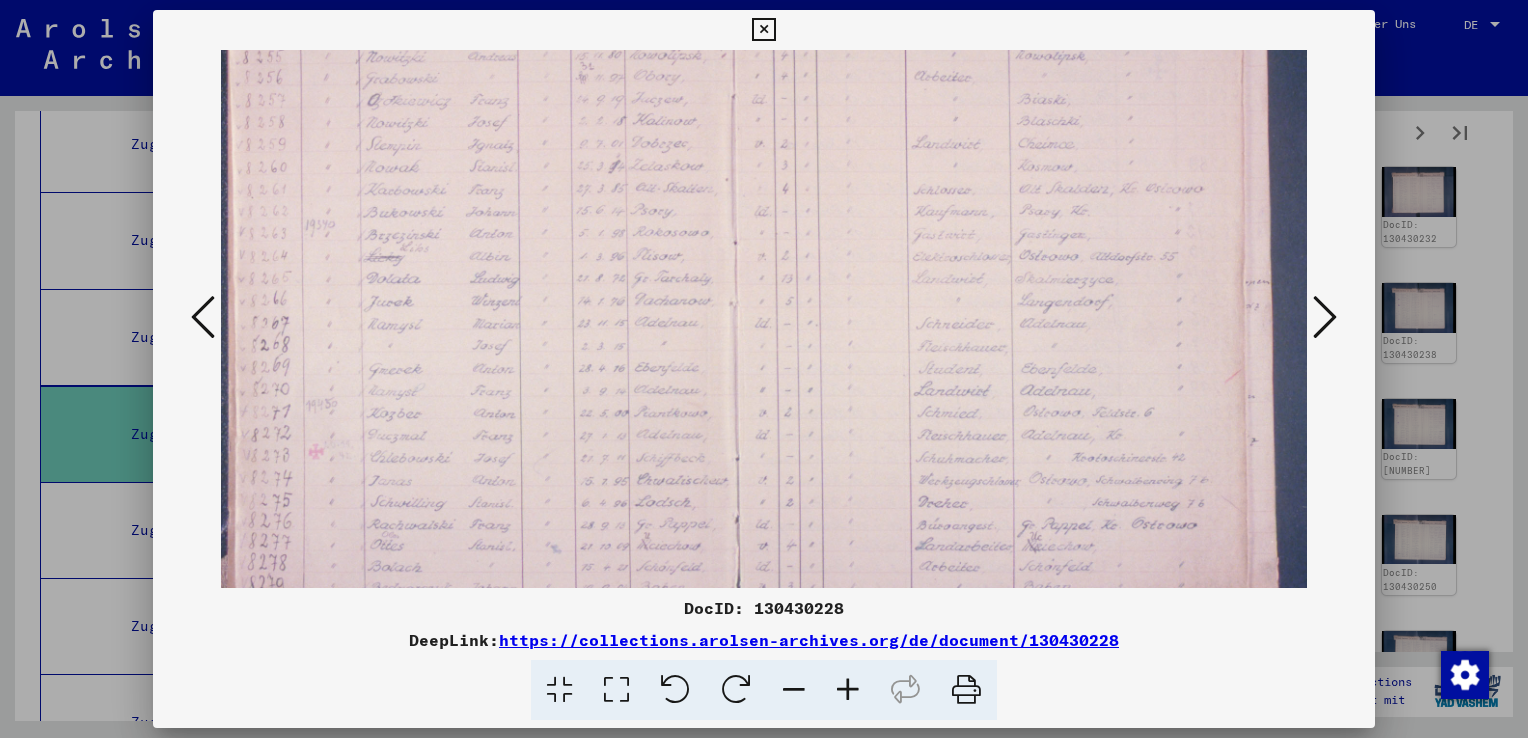 drag, startPoint x: 1103, startPoint y: 335, endPoint x: 1142, endPoint y: 278, distance: 69.065186 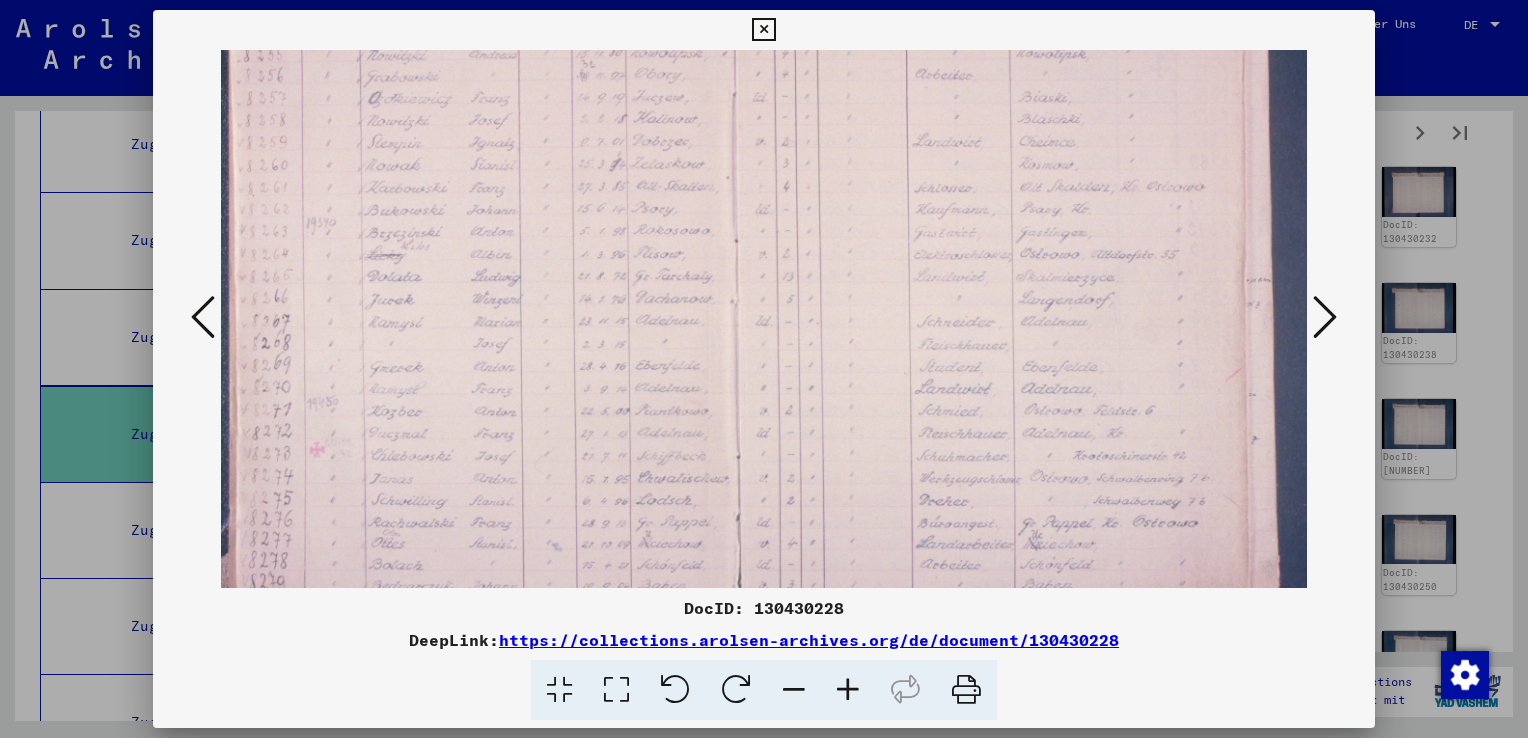 click at bounding box center [763, 30] 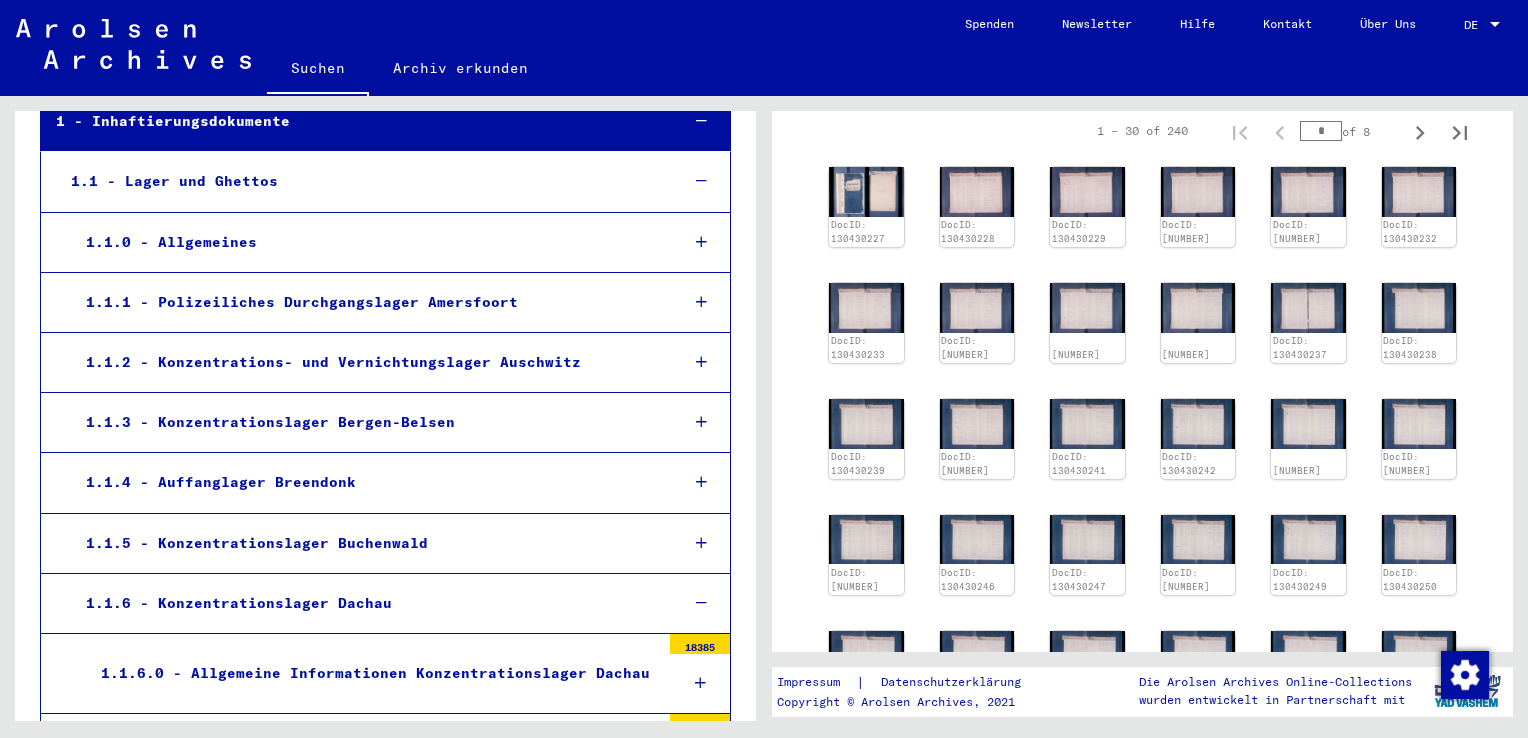 scroll, scrollTop: 0, scrollLeft: 0, axis: both 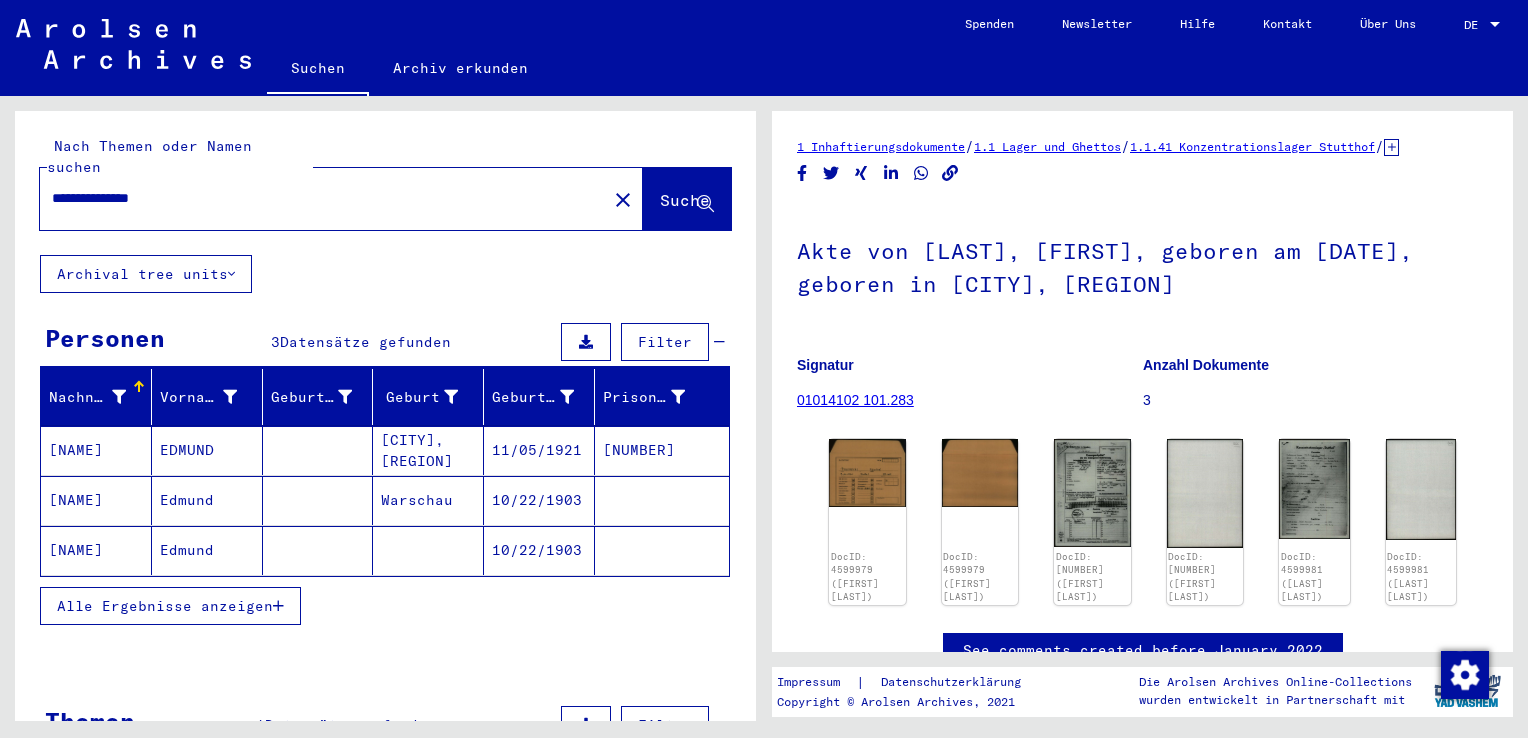 drag, startPoint x: 214, startPoint y: 177, endPoint x: 28, endPoint y: 159, distance: 186.86894 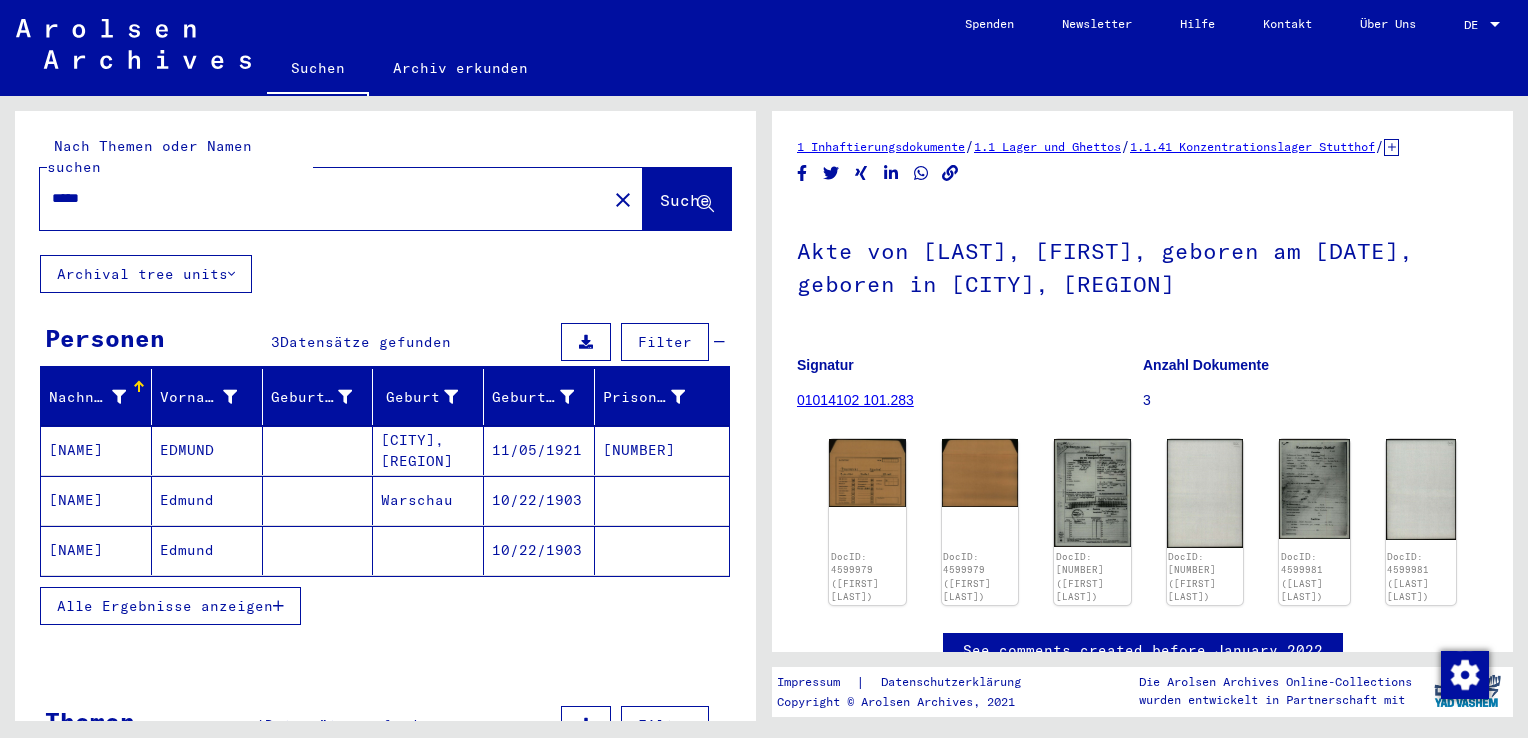 type on "*****" 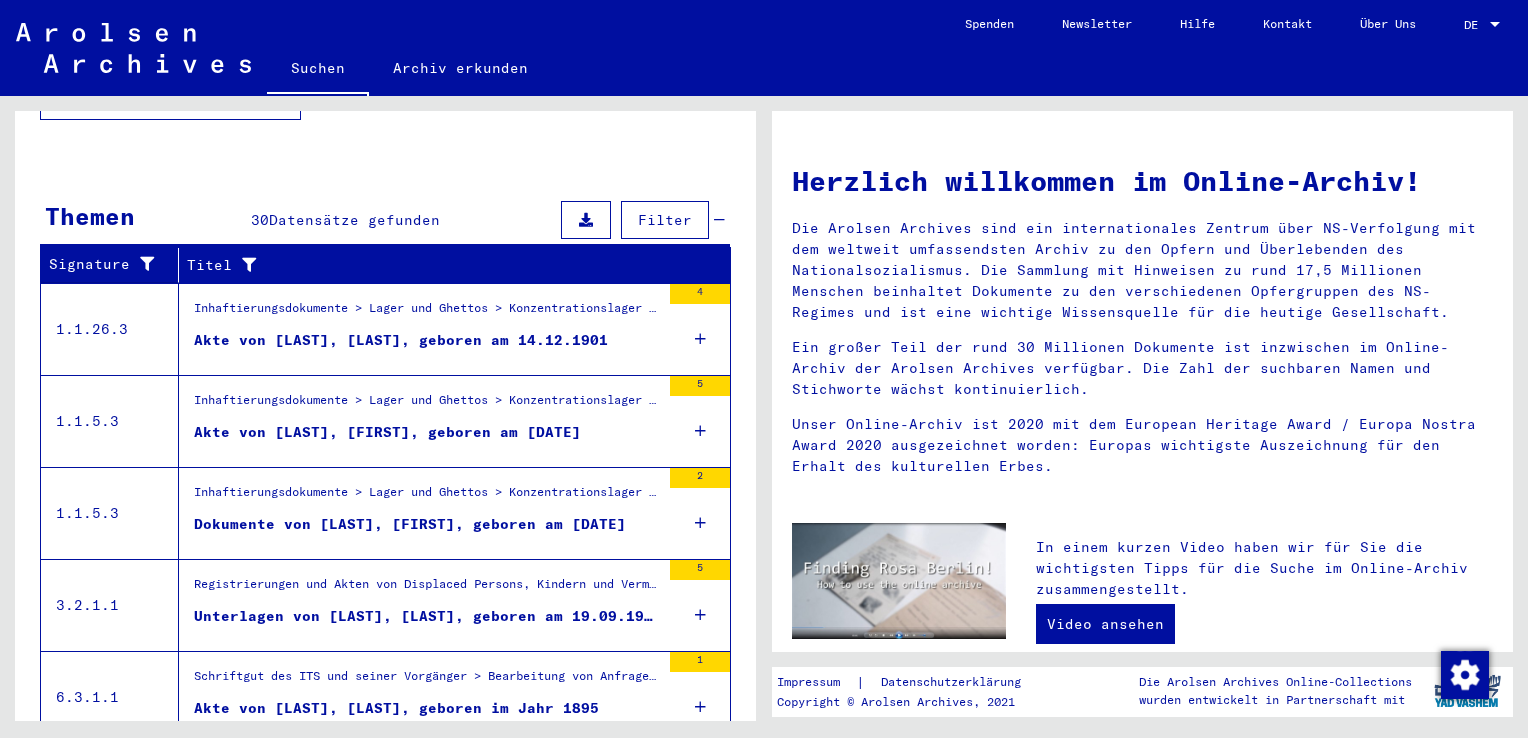 scroll, scrollTop: 653, scrollLeft: 0, axis: vertical 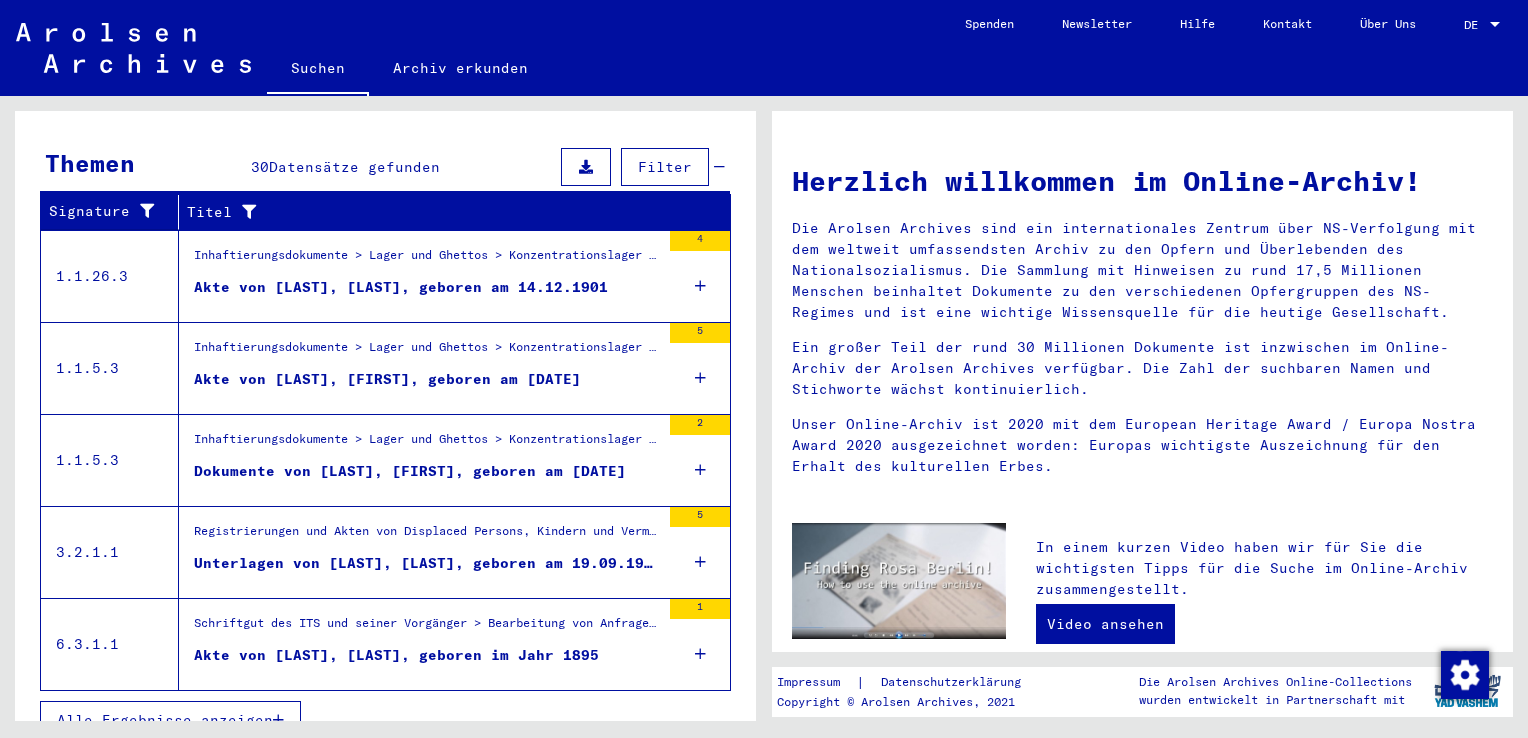 click at bounding box center [278, 720] 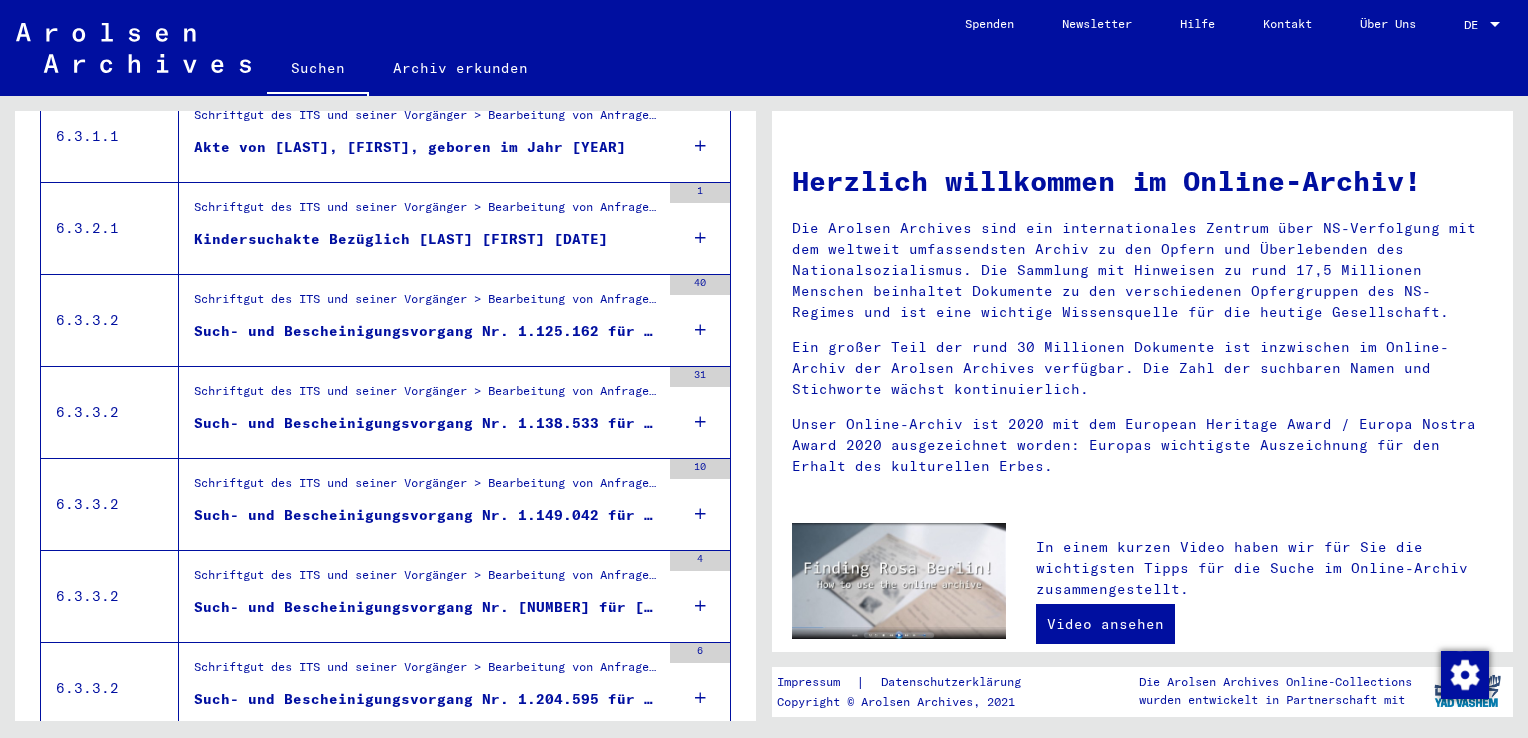 scroll, scrollTop: 1000, scrollLeft: 0, axis: vertical 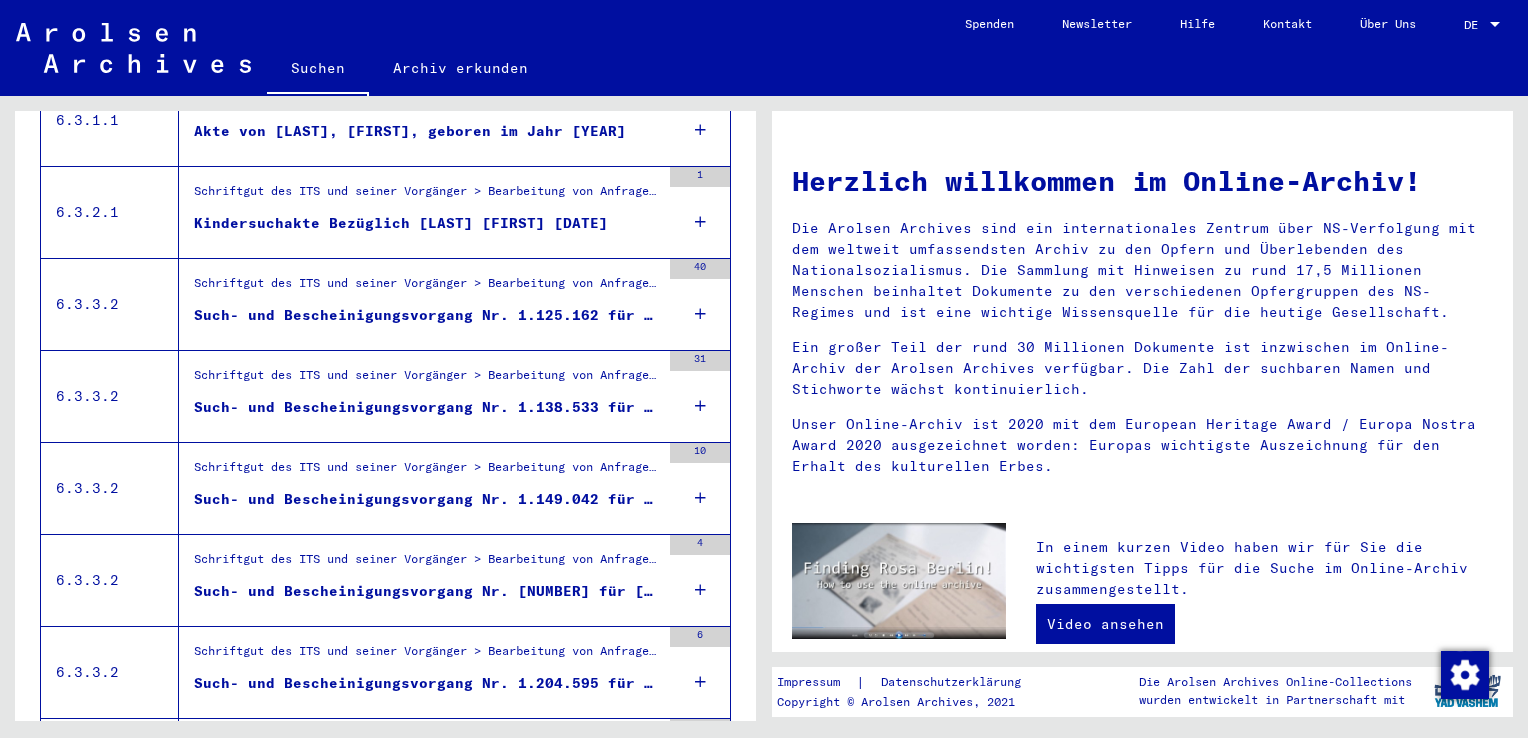 click at bounding box center (700, 314) 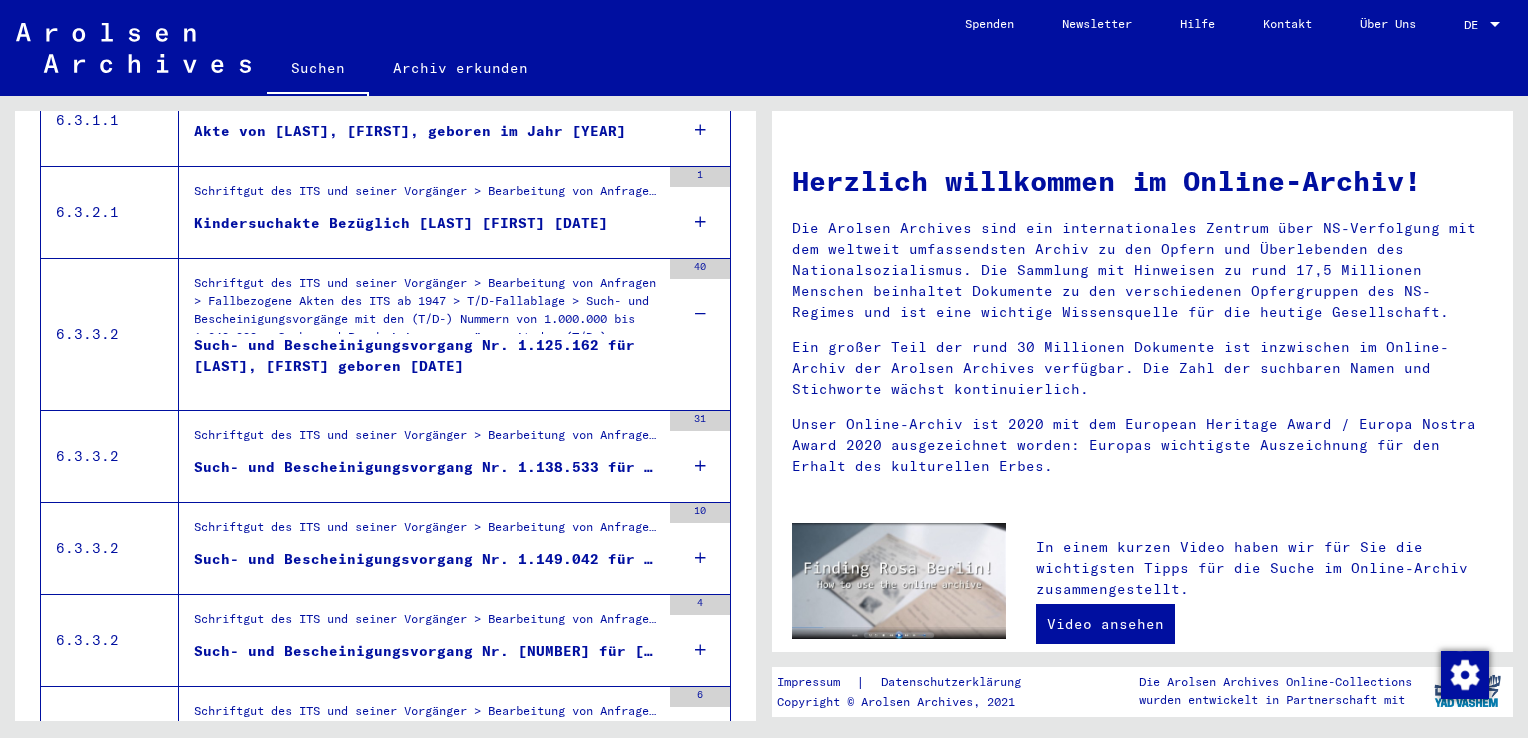 click at bounding box center (700, 466) 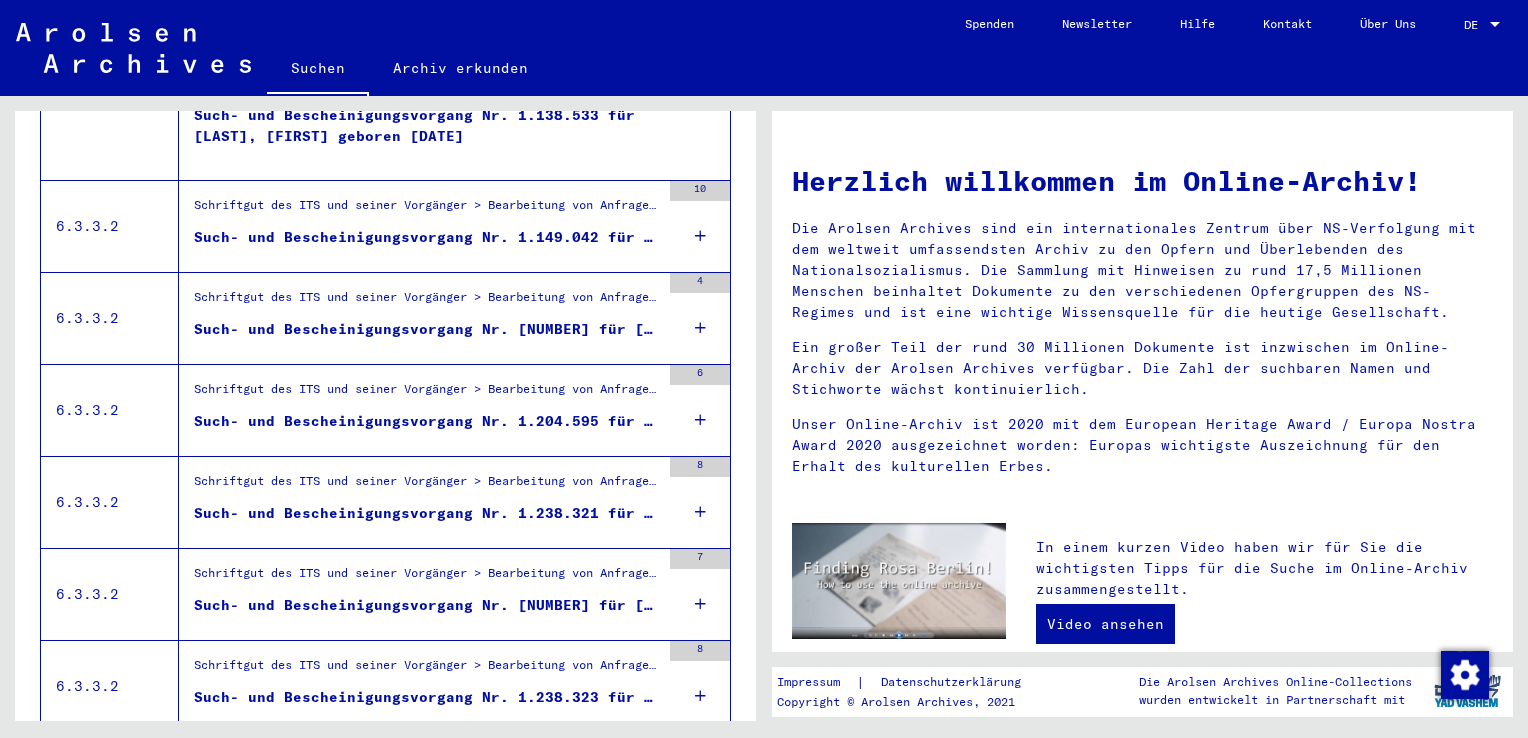 scroll, scrollTop: 1394, scrollLeft: 0, axis: vertical 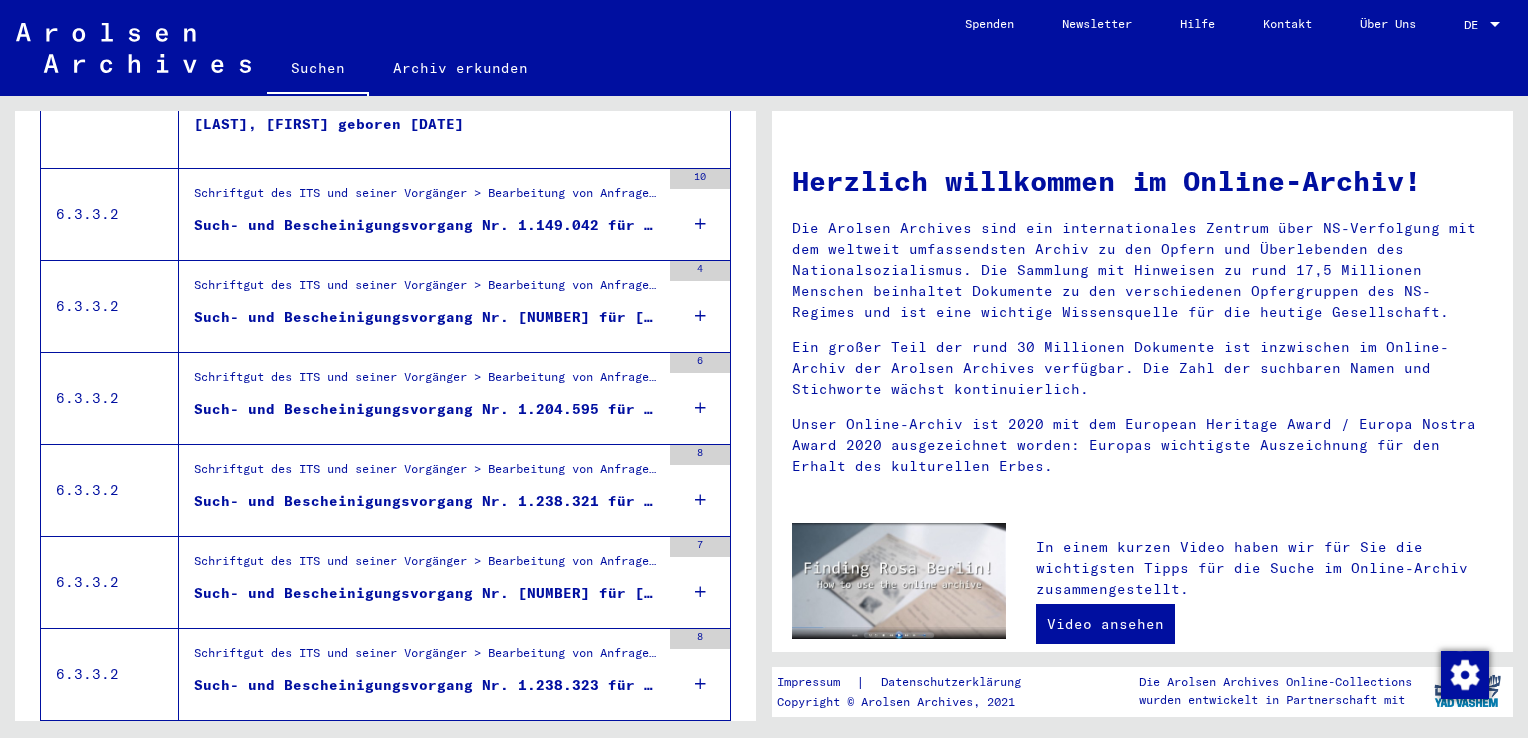 click at bounding box center [700, 224] 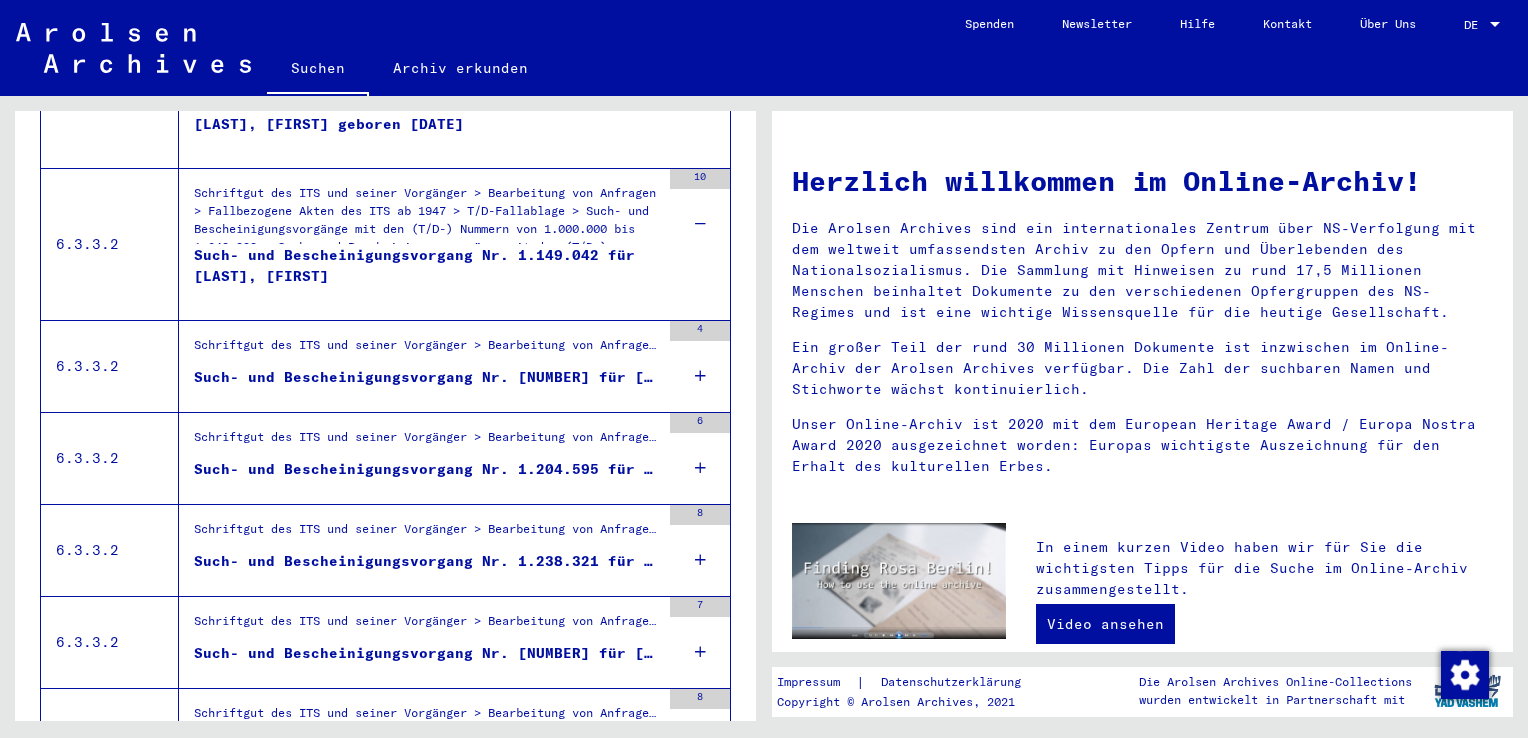 click at bounding box center [700, 376] 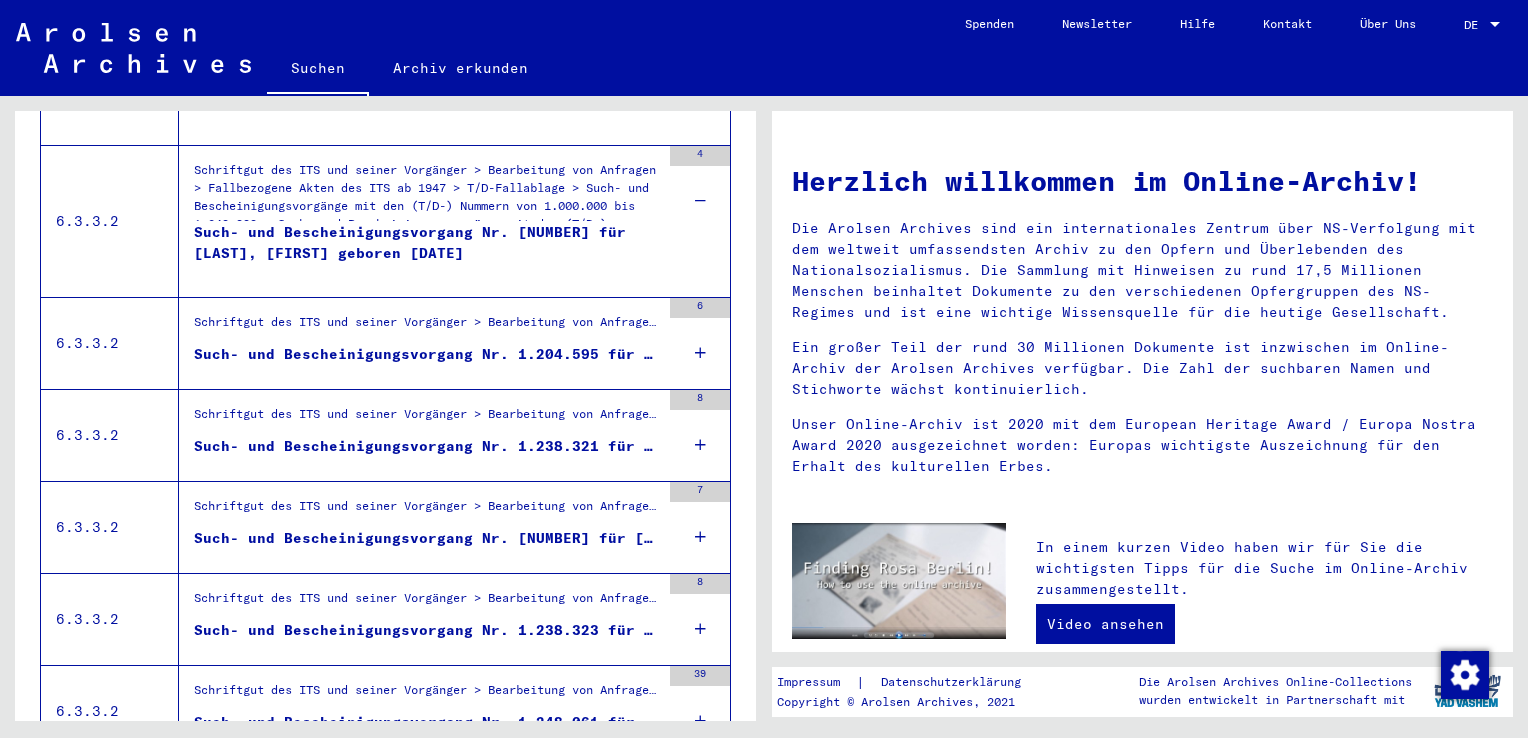 scroll, scrollTop: 1607, scrollLeft: 0, axis: vertical 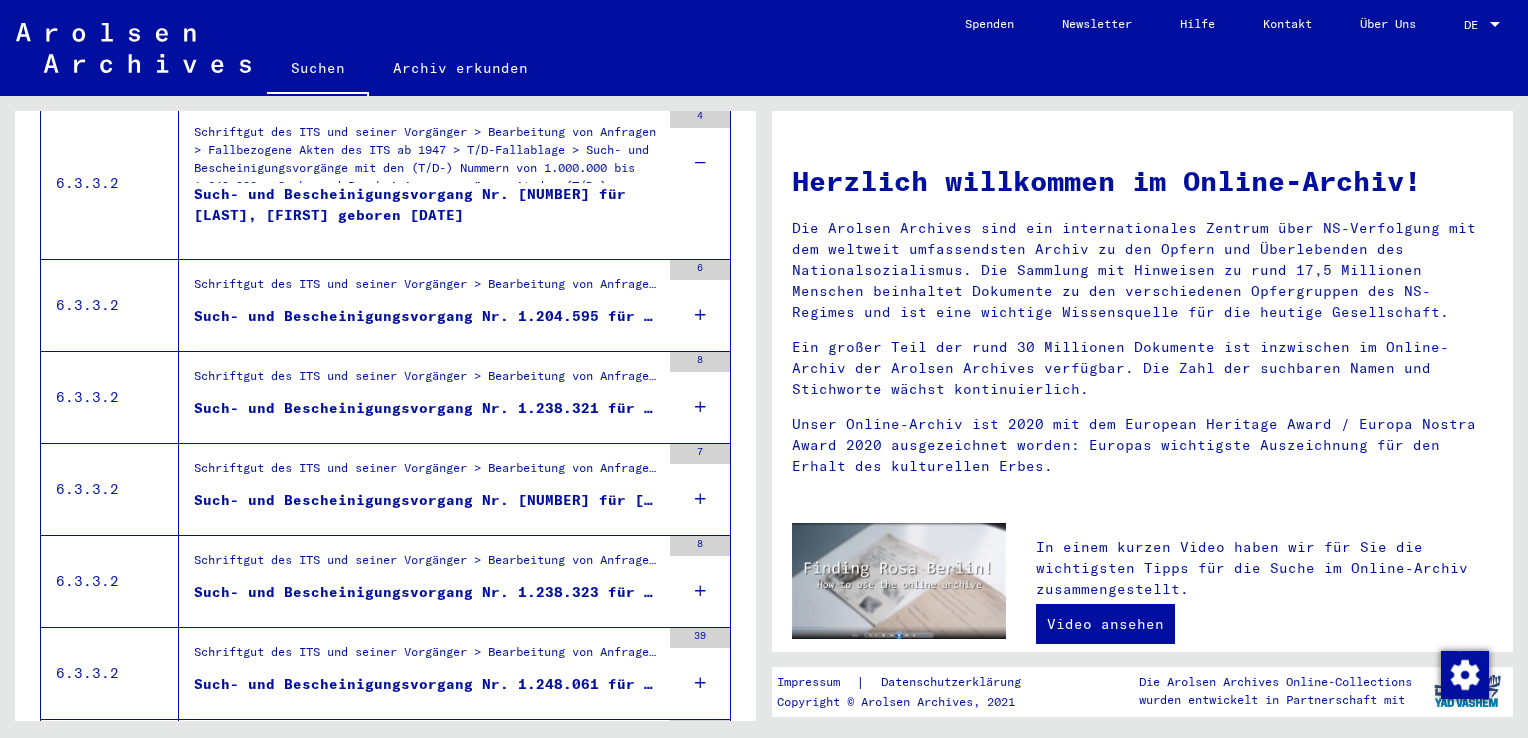 click at bounding box center (700, 315) 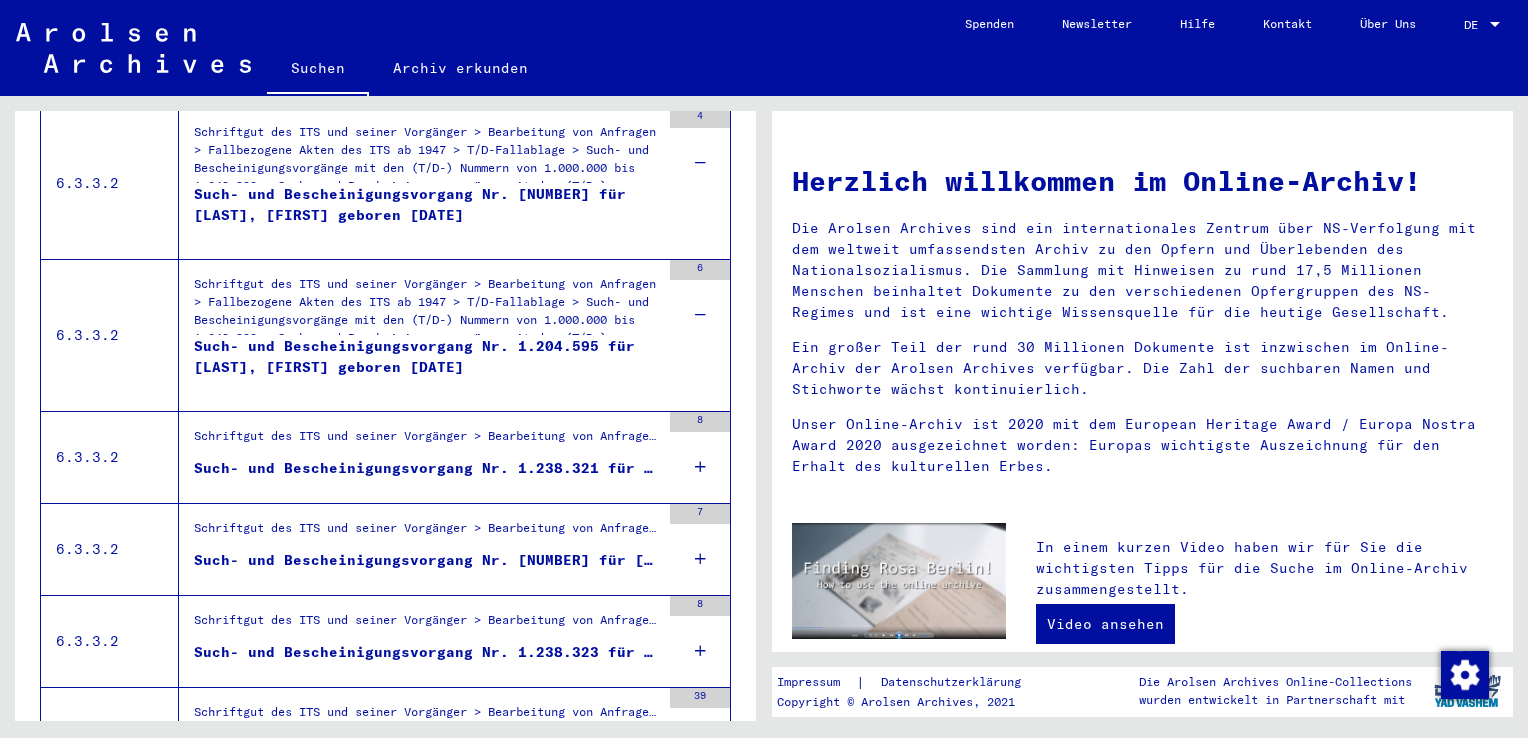 click at bounding box center [700, 467] 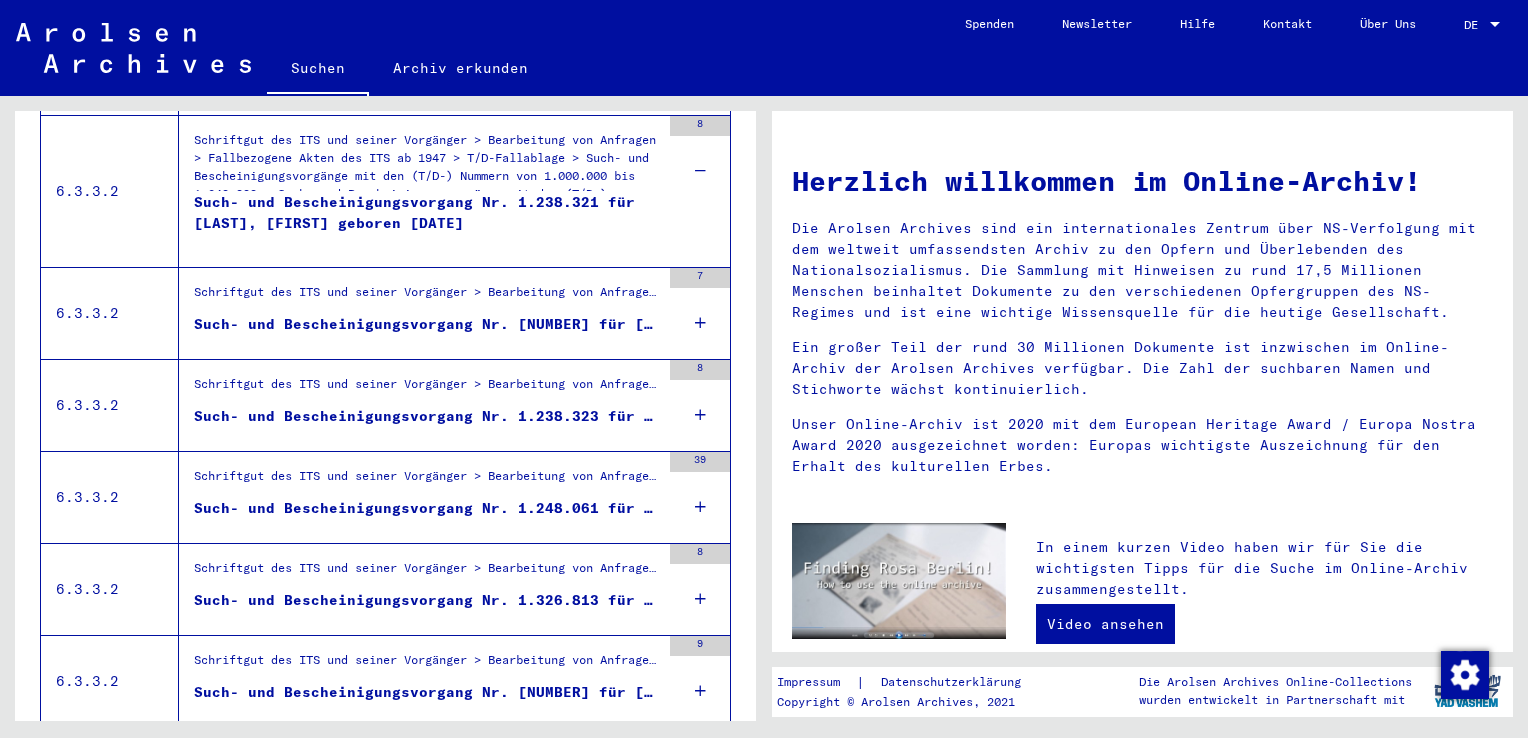 scroll, scrollTop: 1846, scrollLeft: 0, axis: vertical 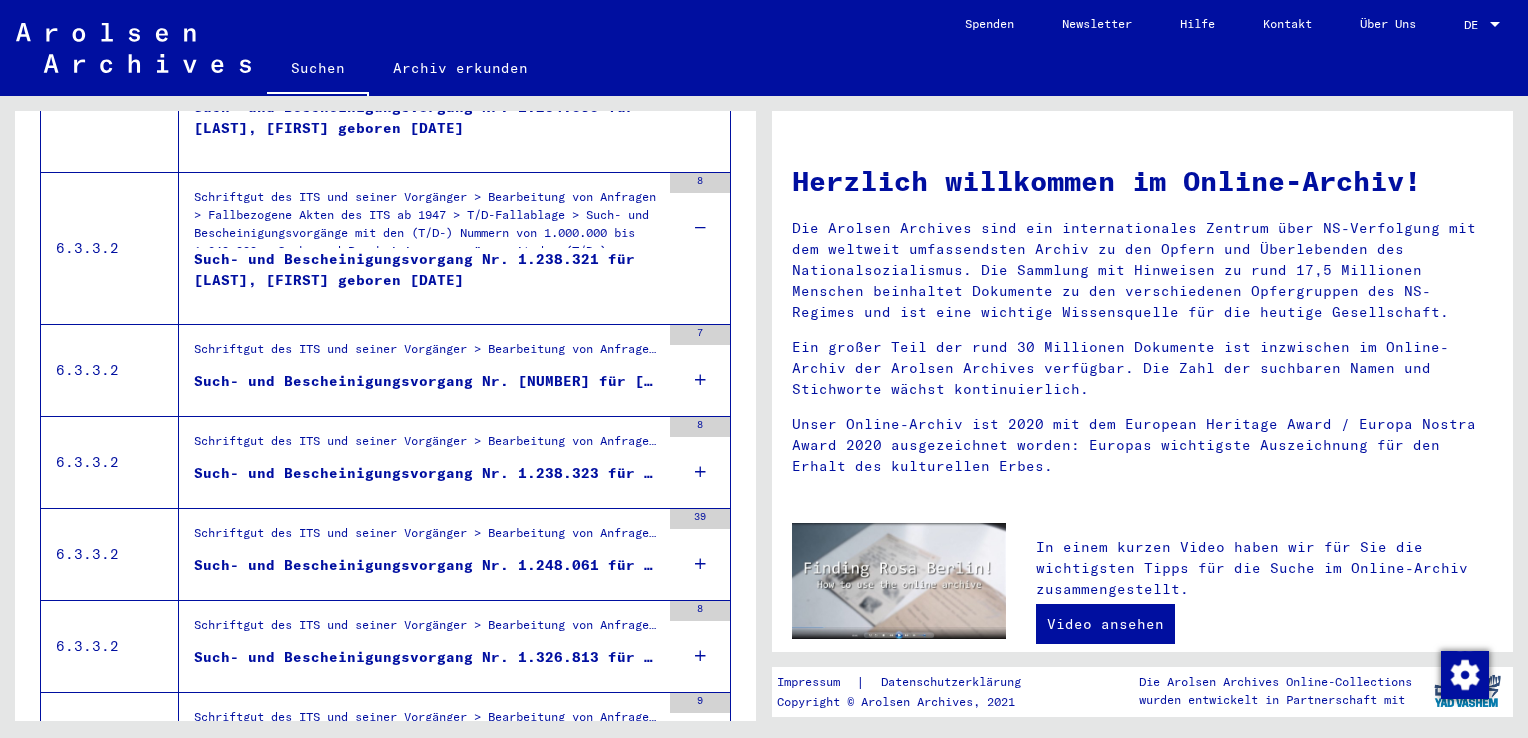 click at bounding box center [700, 380] 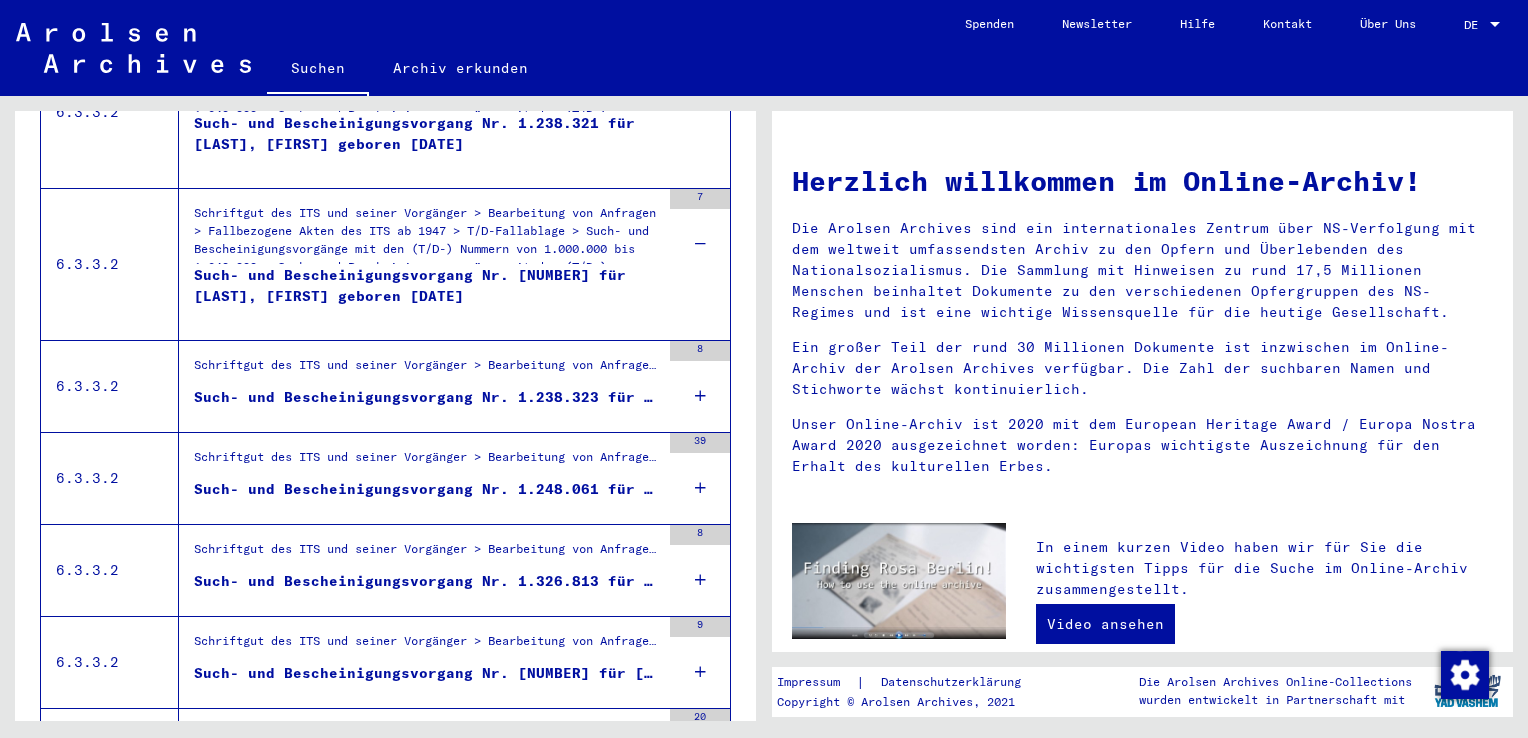 scroll, scrollTop: 1987, scrollLeft: 0, axis: vertical 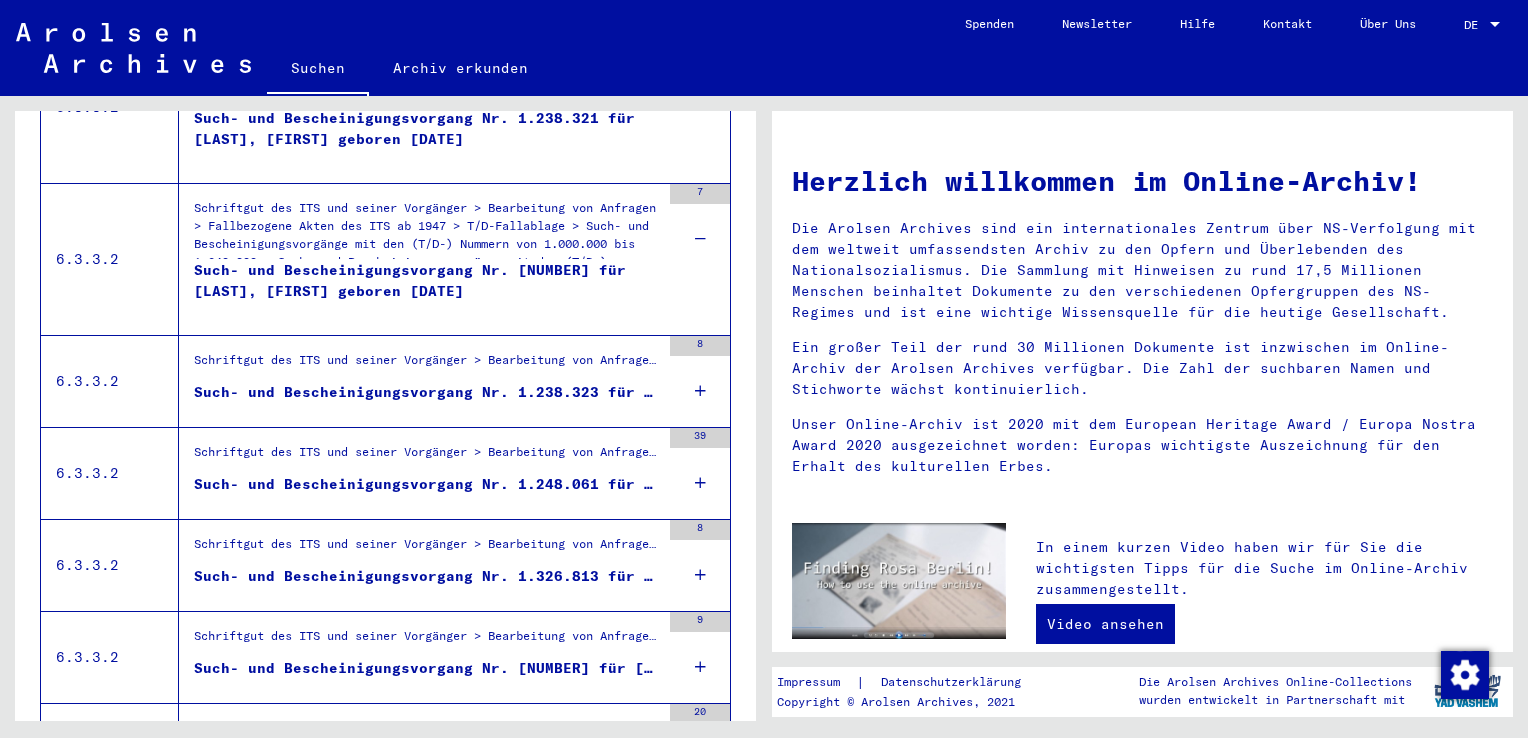 click at bounding box center (700, 391) 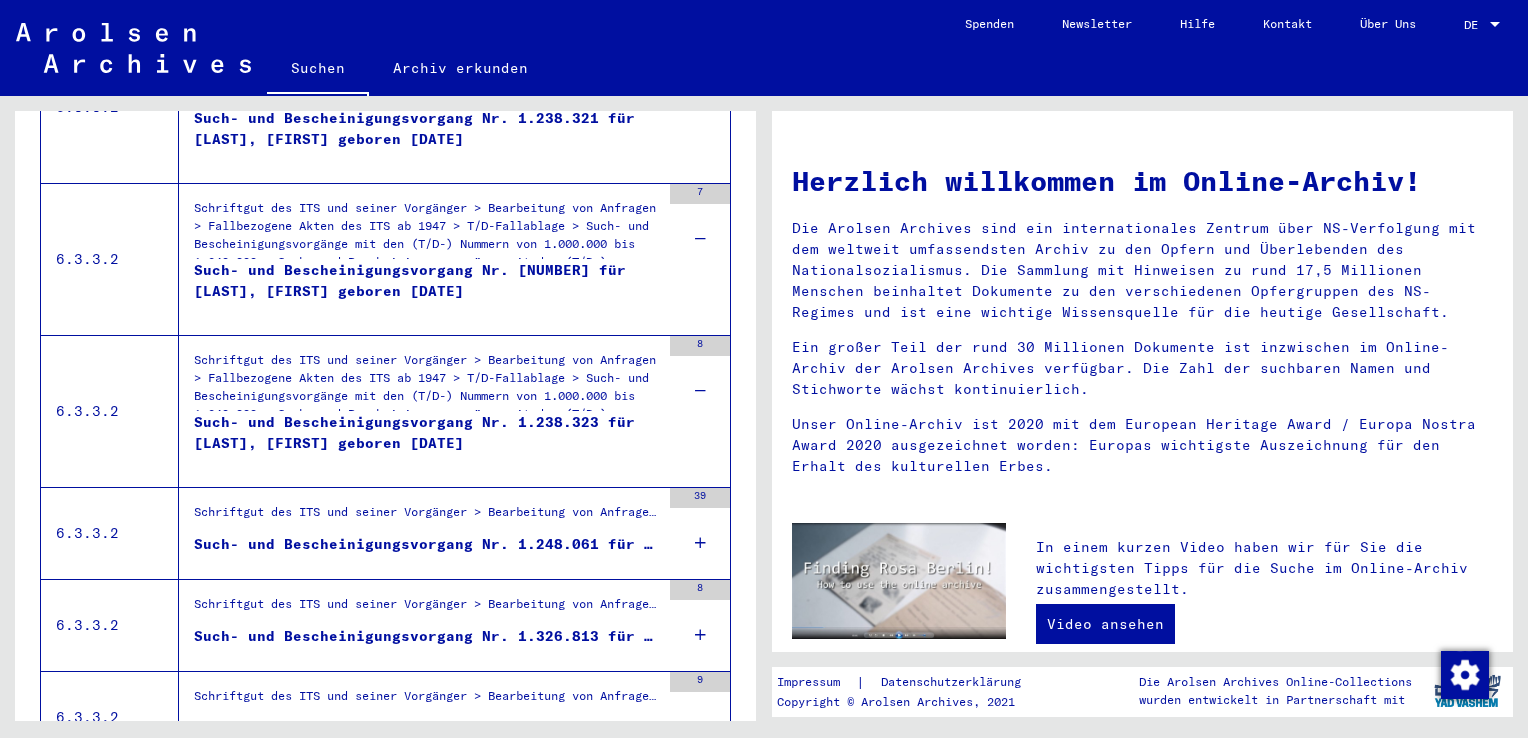 click at bounding box center (700, 543) 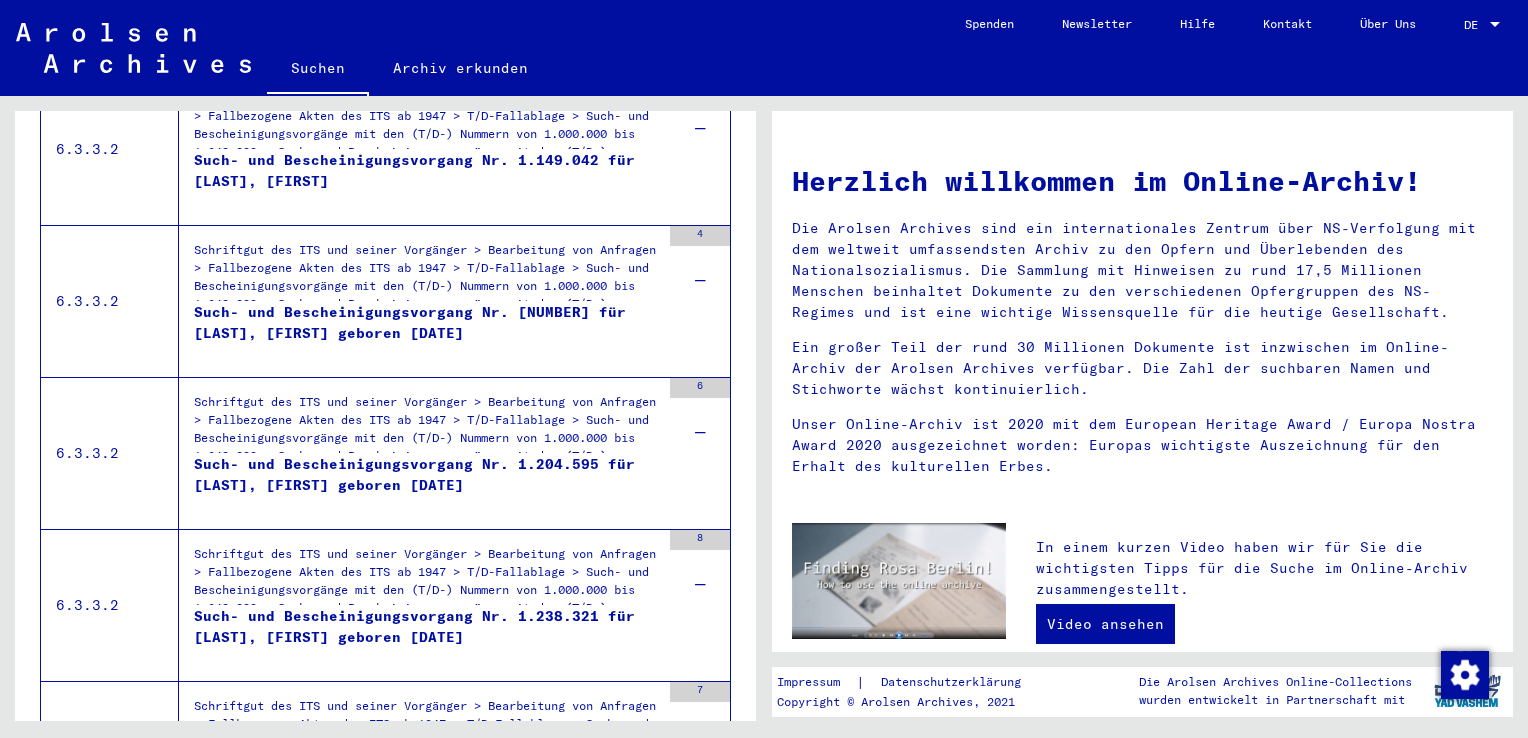 scroll, scrollTop: 1475, scrollLeft: 0, axis: vertical 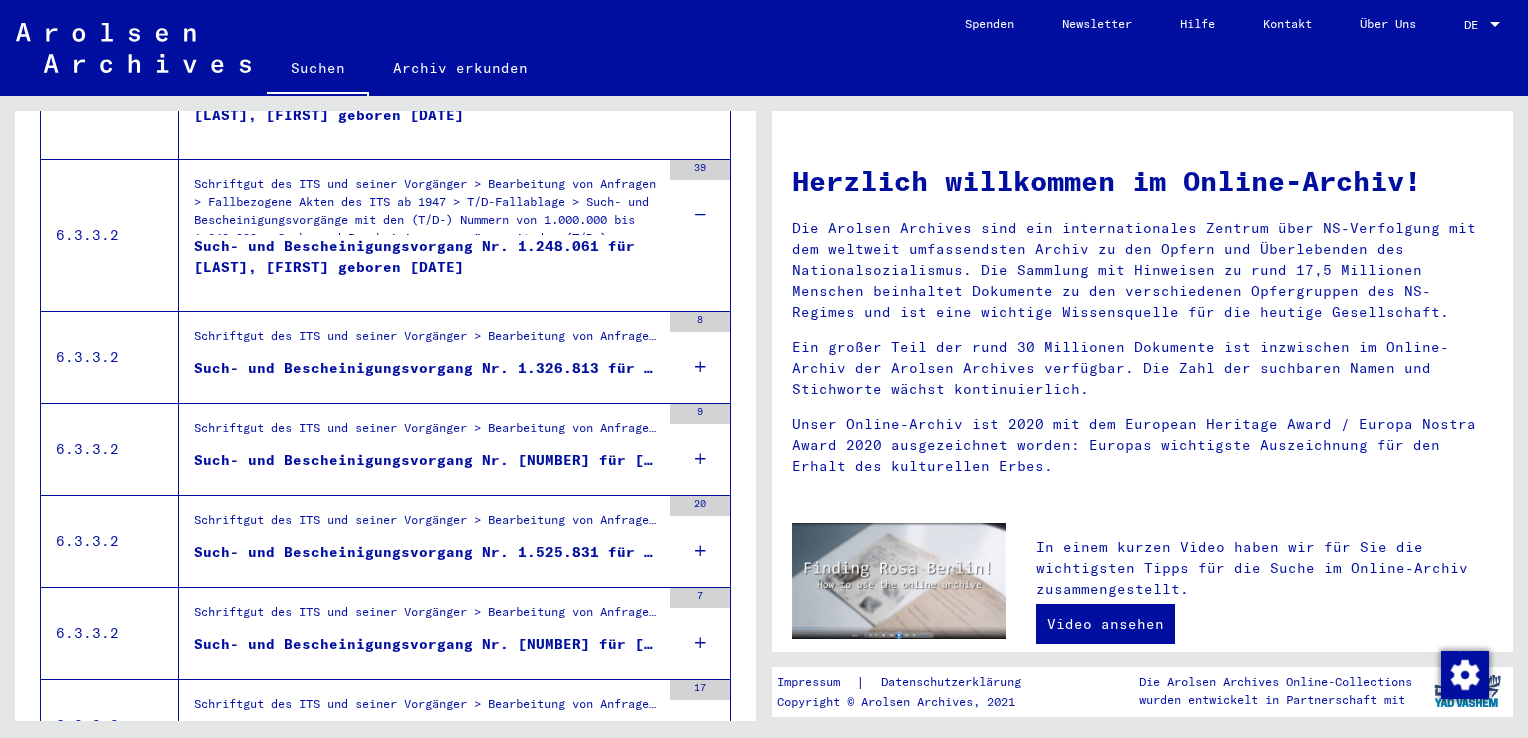 click at bounding box center [700, 367] 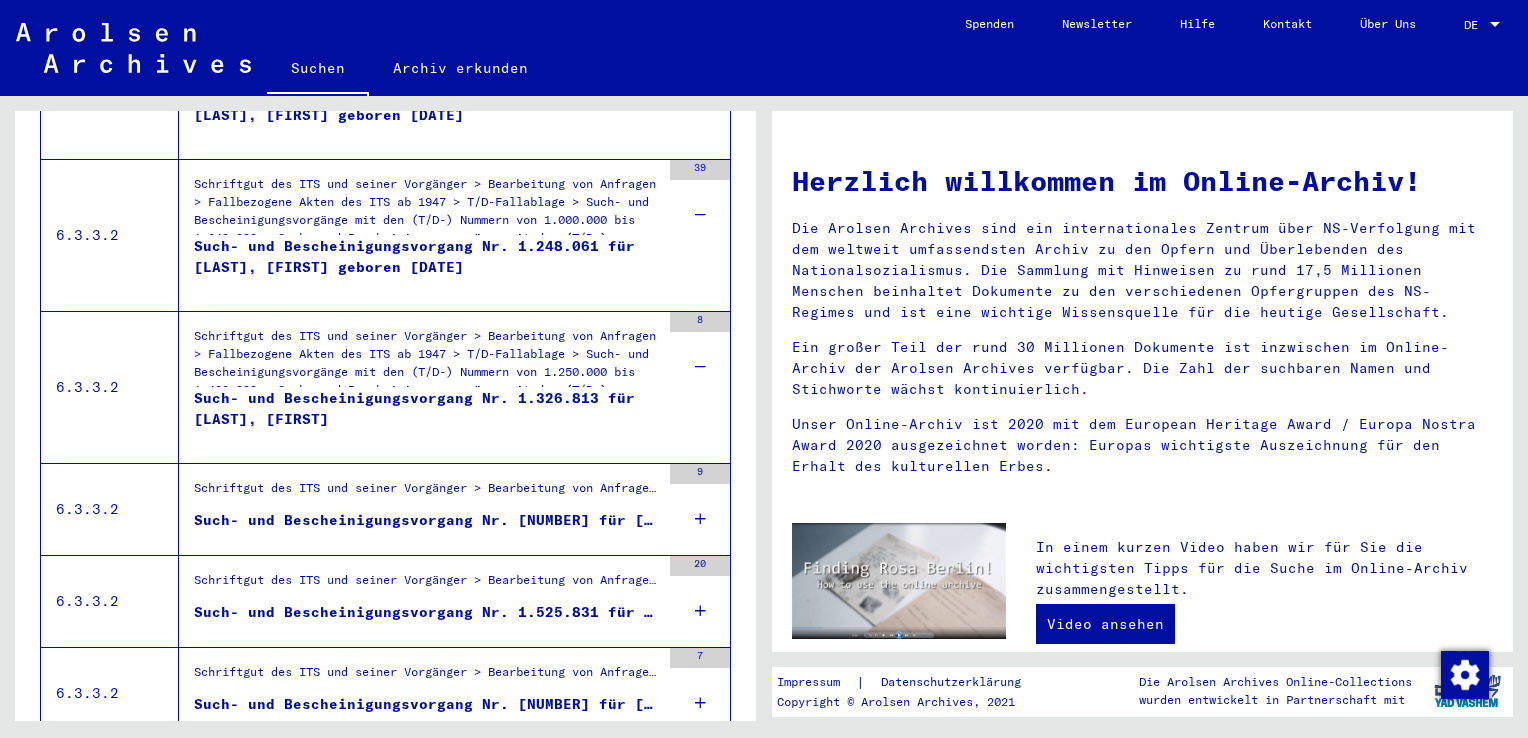 click at bounding box center [700, 519] 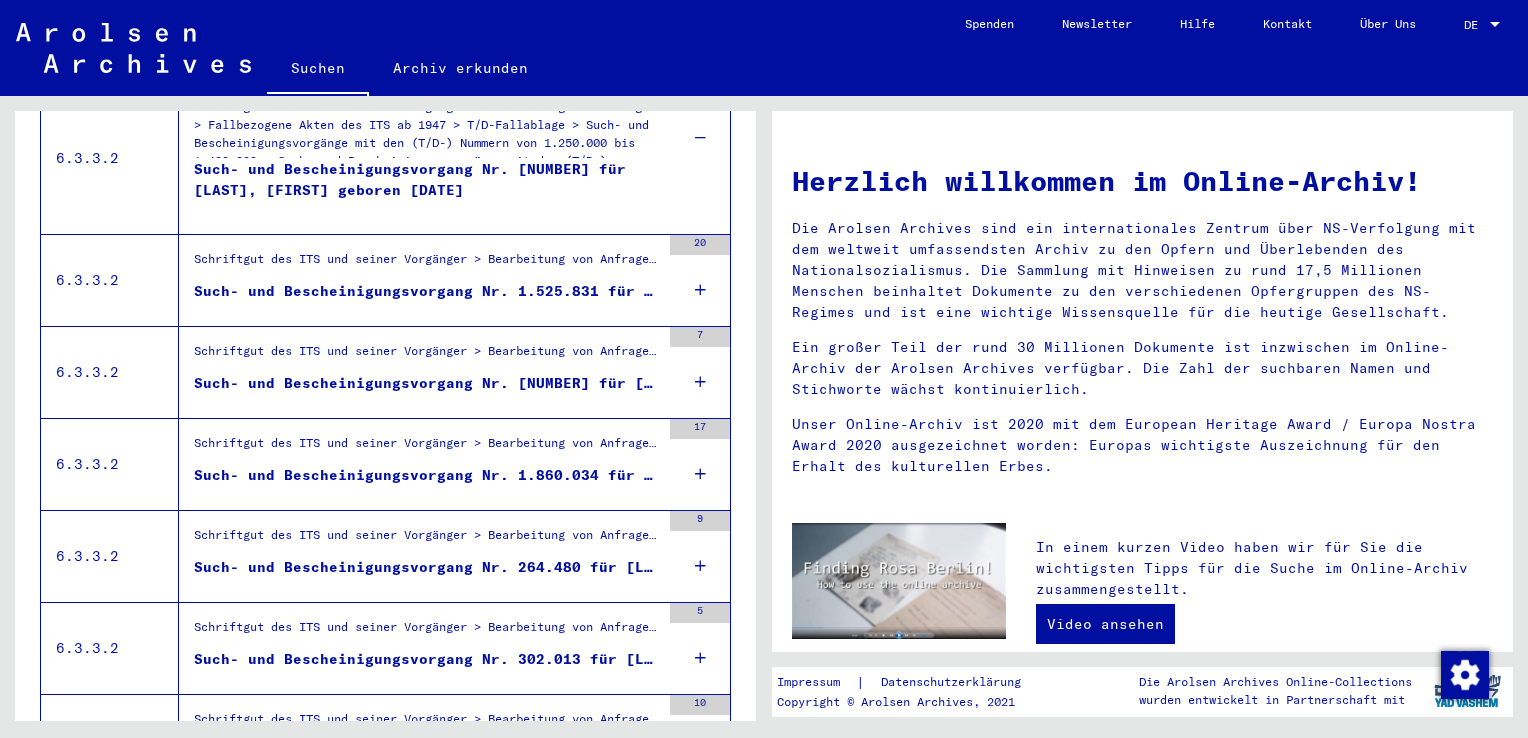 scroll, scrollTop: 2711, scrollLeft: 0, axis: vertical 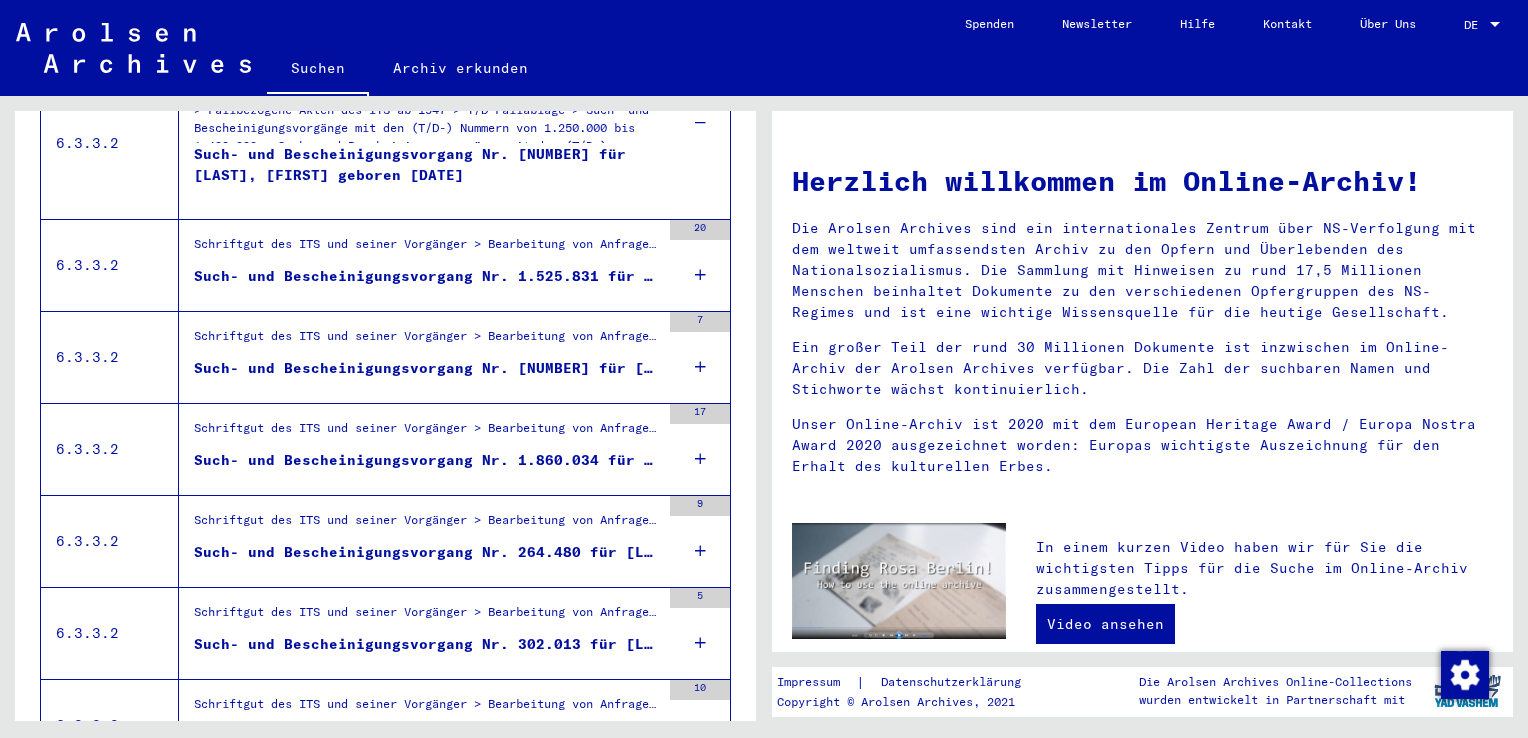 click at bounding box center [700, 275] 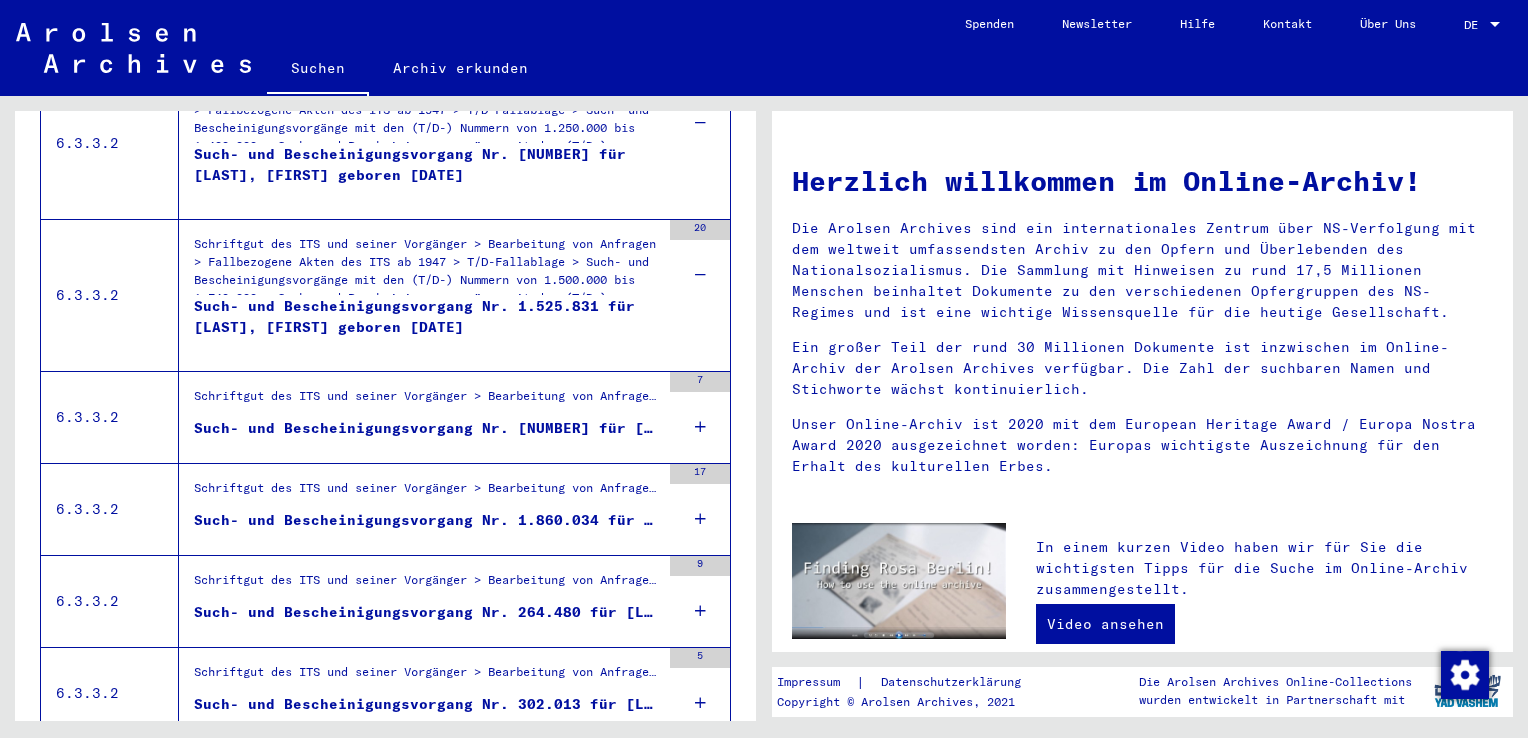 click at bounding box center (700, 427) 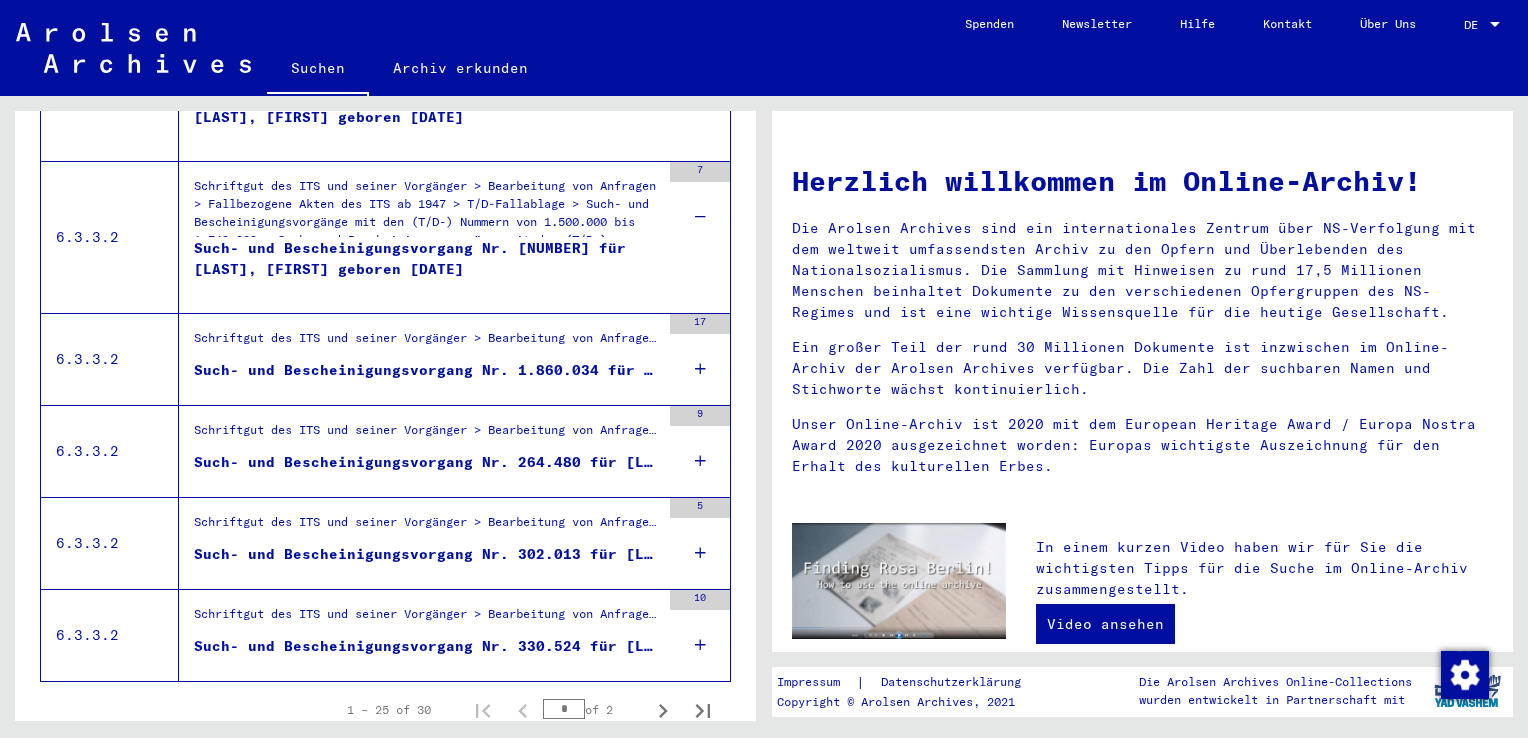 scroll, scrollTop: 2951, scrollLeft: 0, axis: vertical 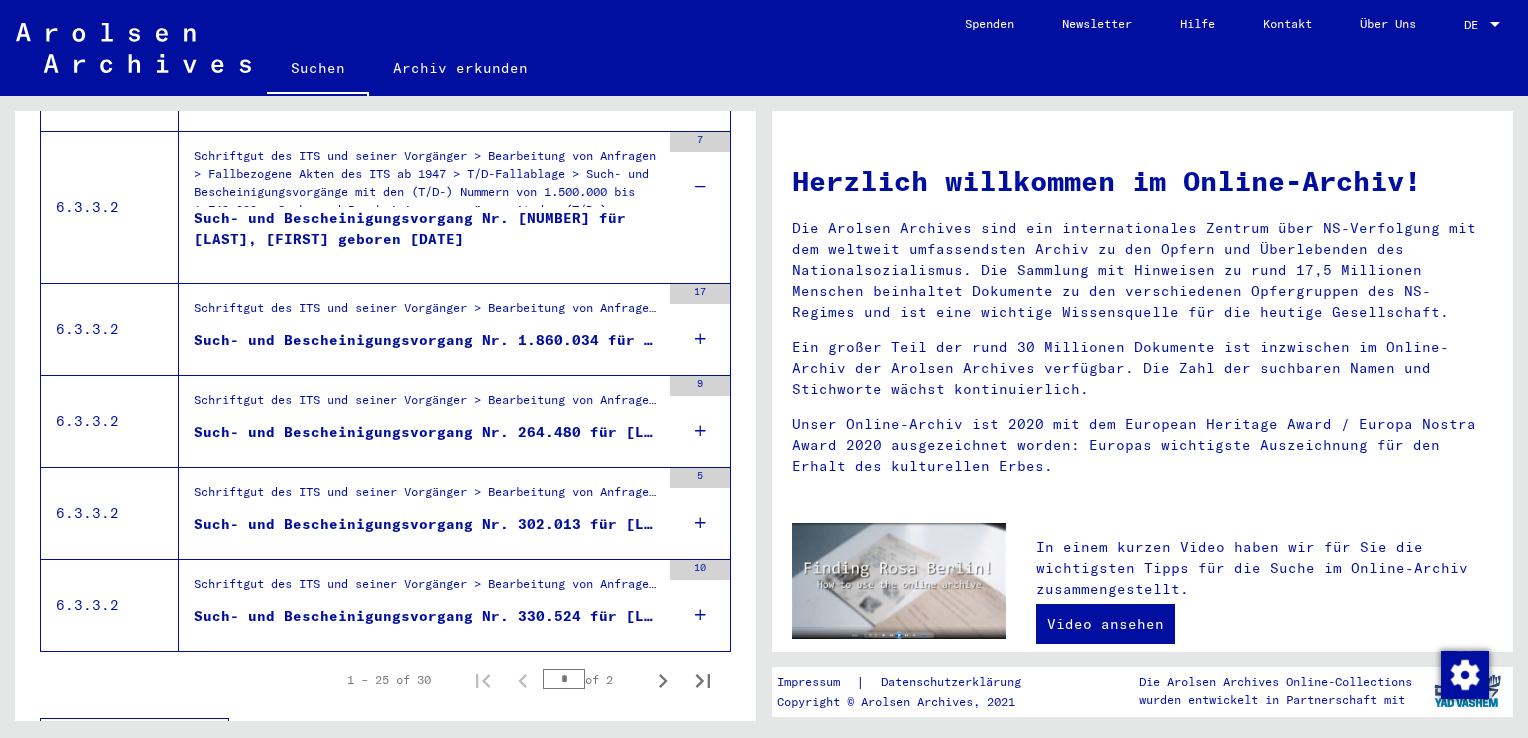 click at bounding box center (700, 339) 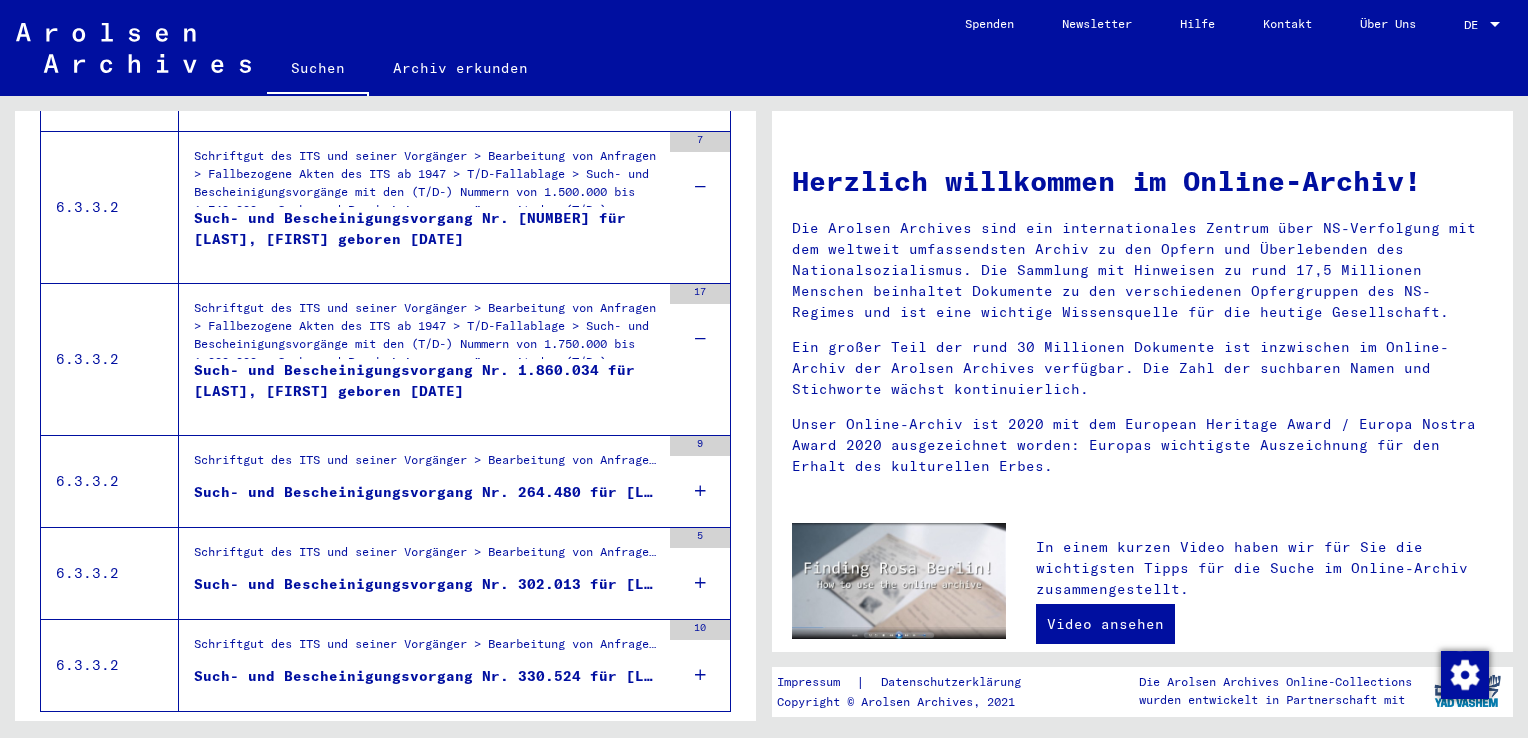 click at bounding box center [700, 491] 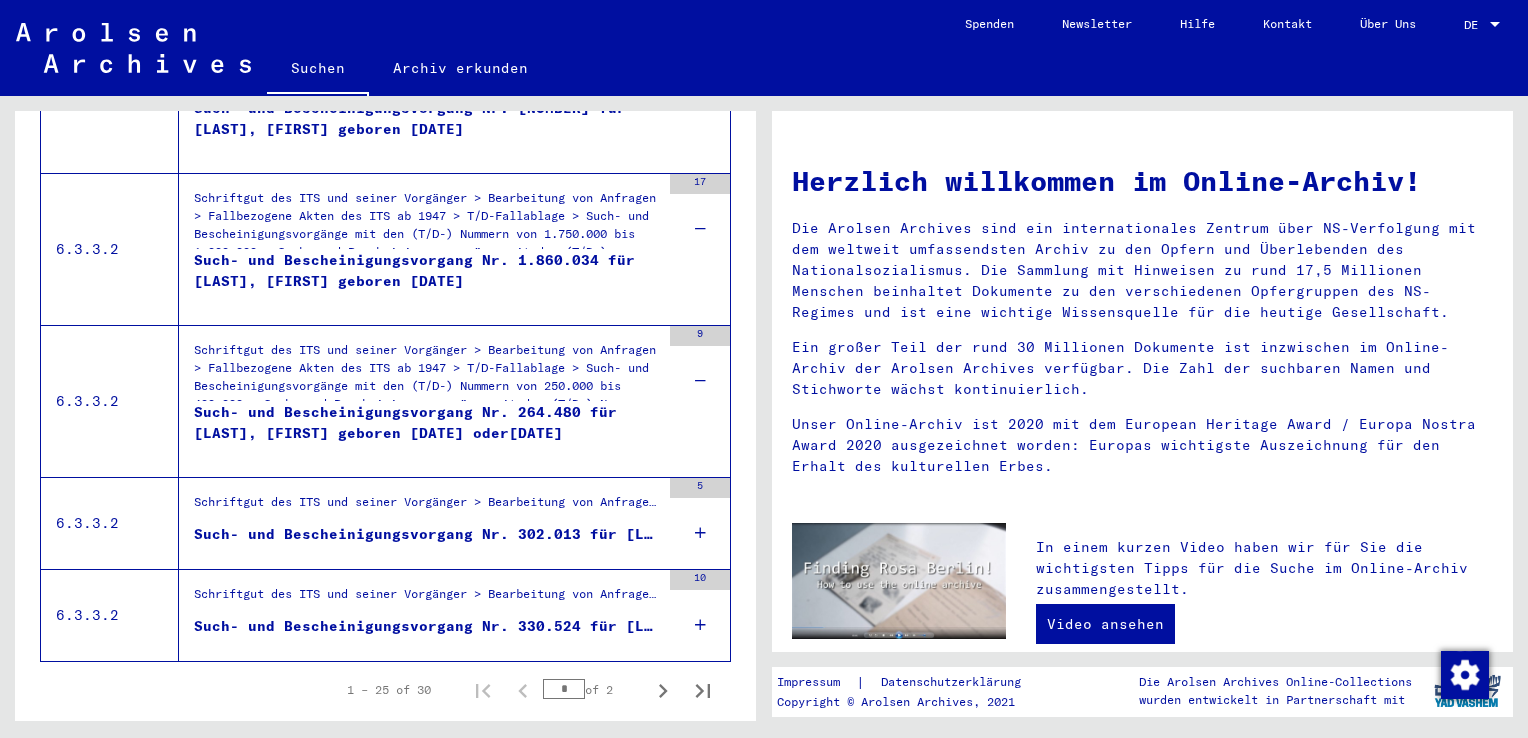 scroll, scrollTop: 3086, scrollLeft: 0, axis: vertical 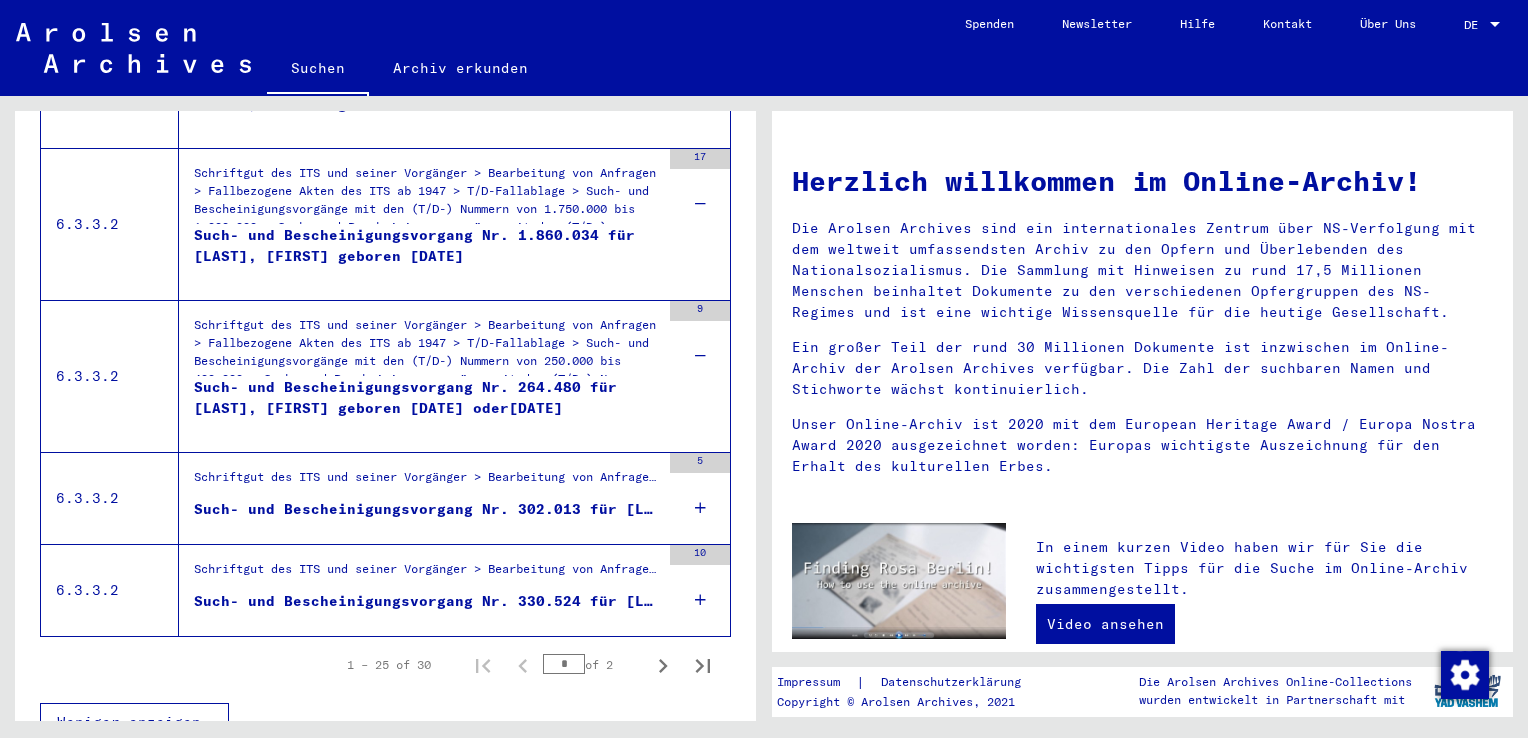 click at bounding box center [700, 508] 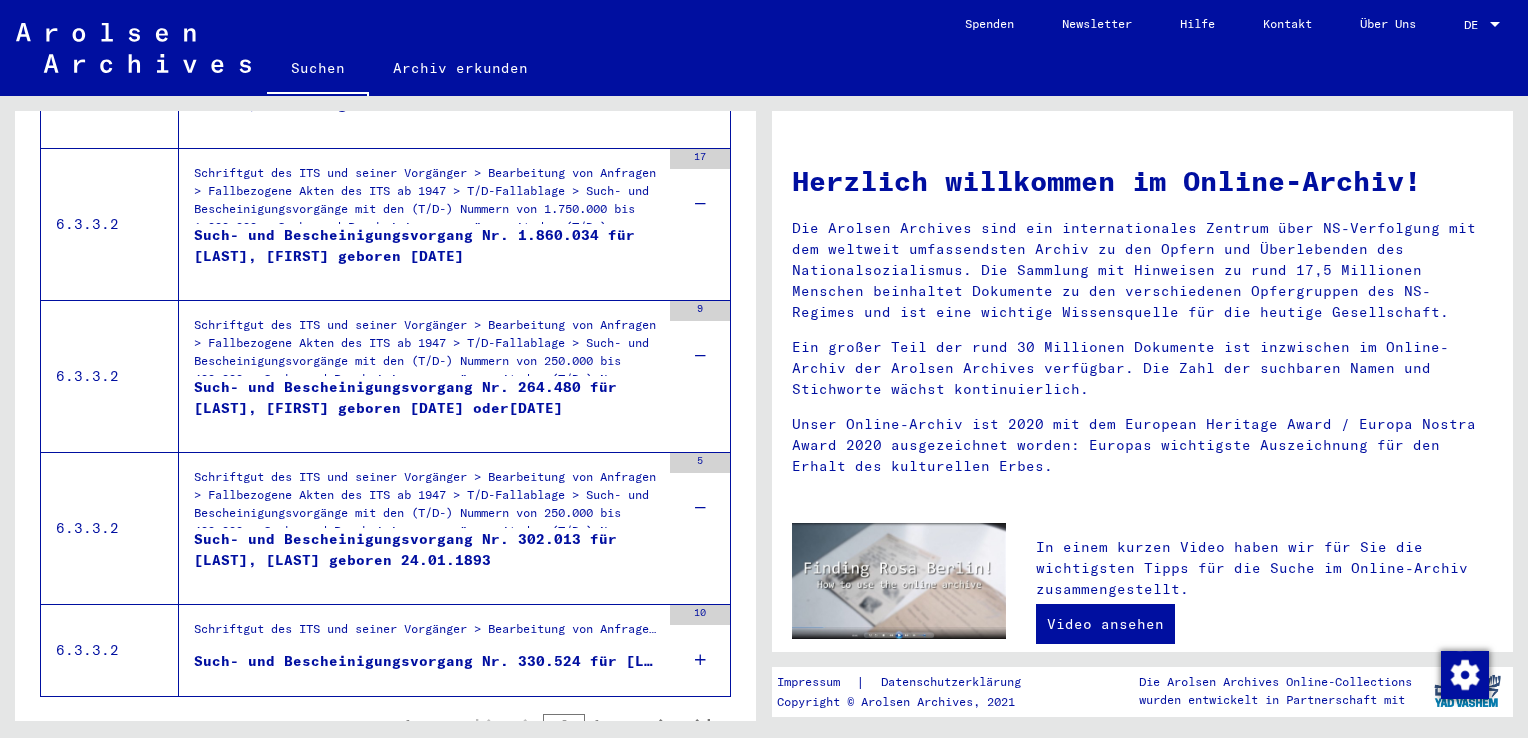 click at bounding box center (700, 660) 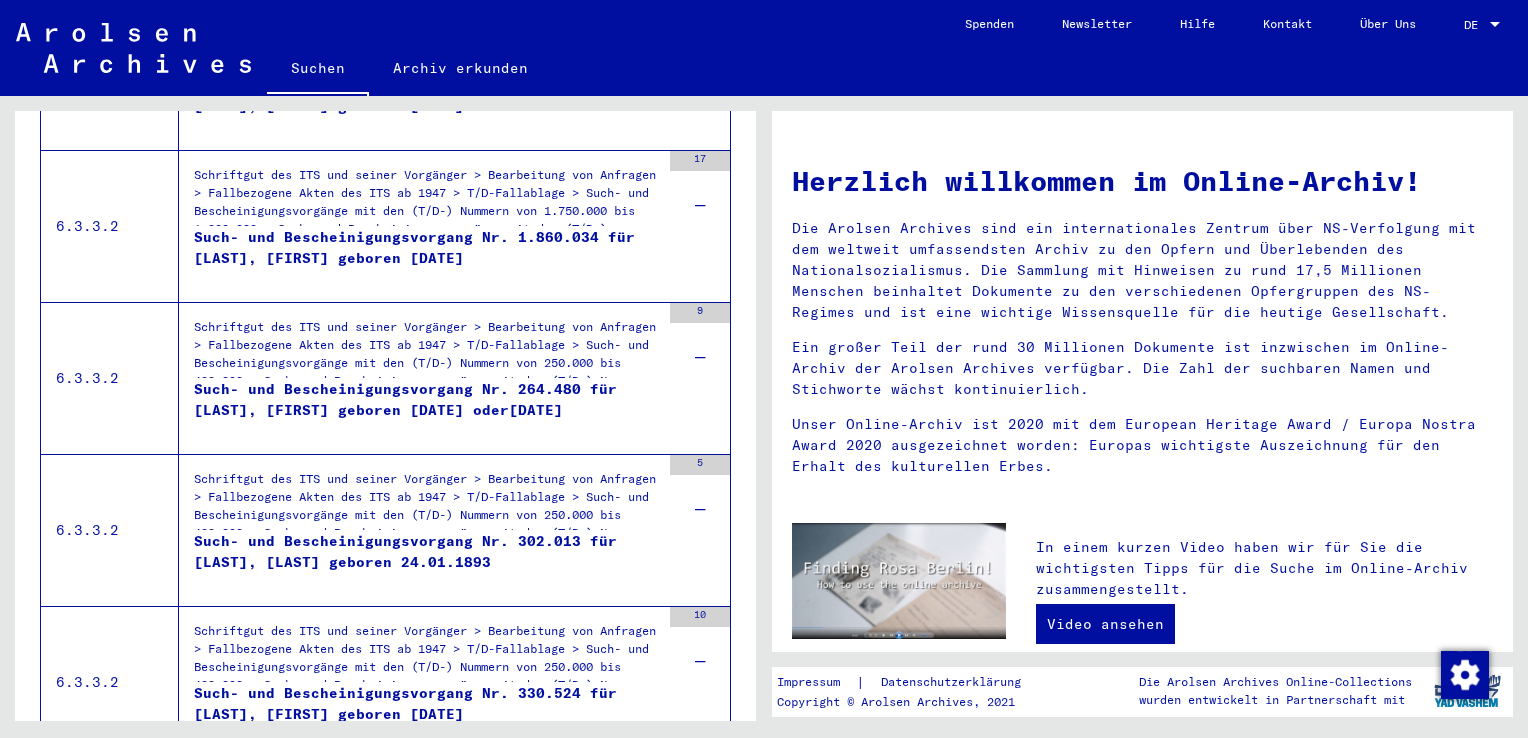 scroll, scrollTop: 3206, scrollLeft: 0, axis: vertical 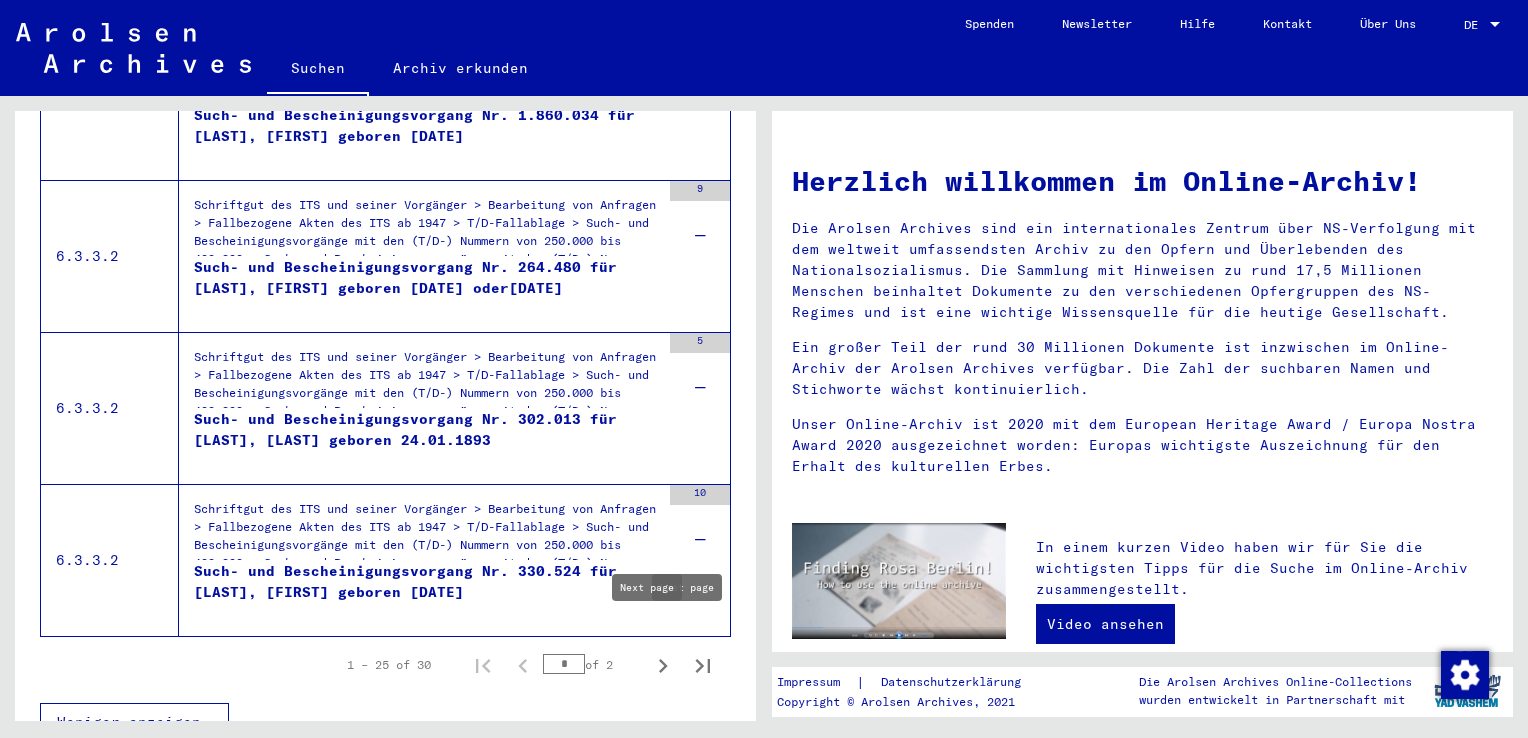 click 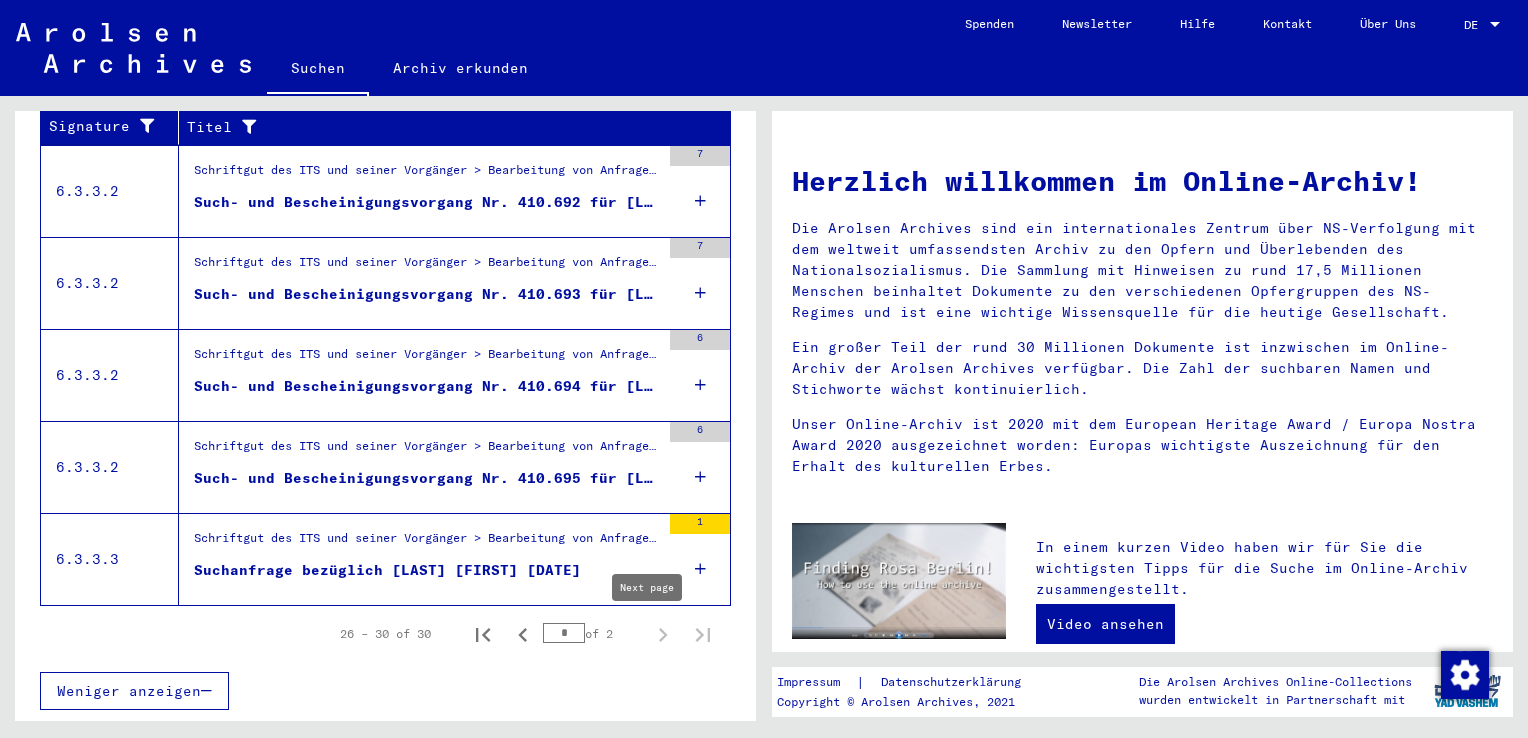 scroll, scrollTop: 350, scrollLeft: 0, axis: vertical 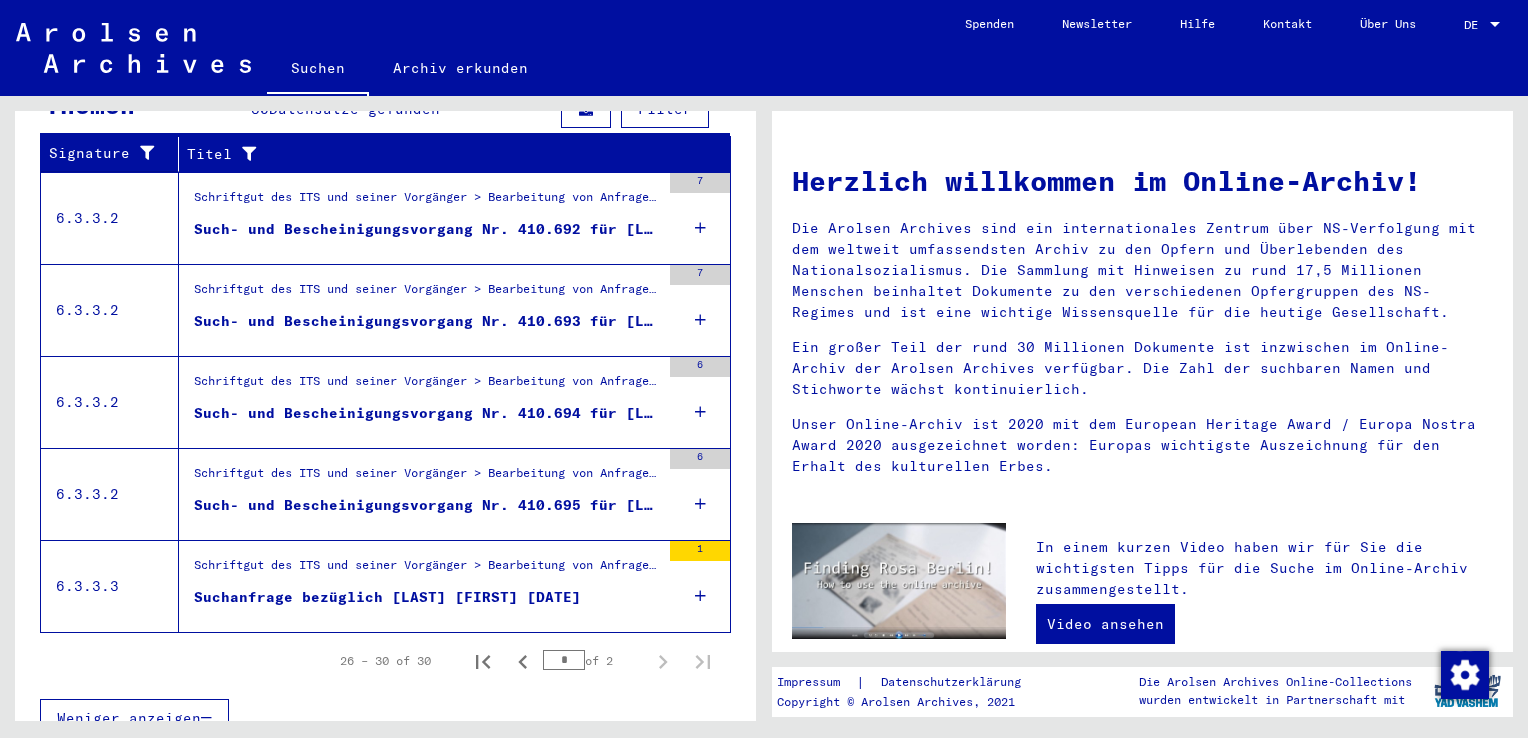 click at bounding box center [662, 296] 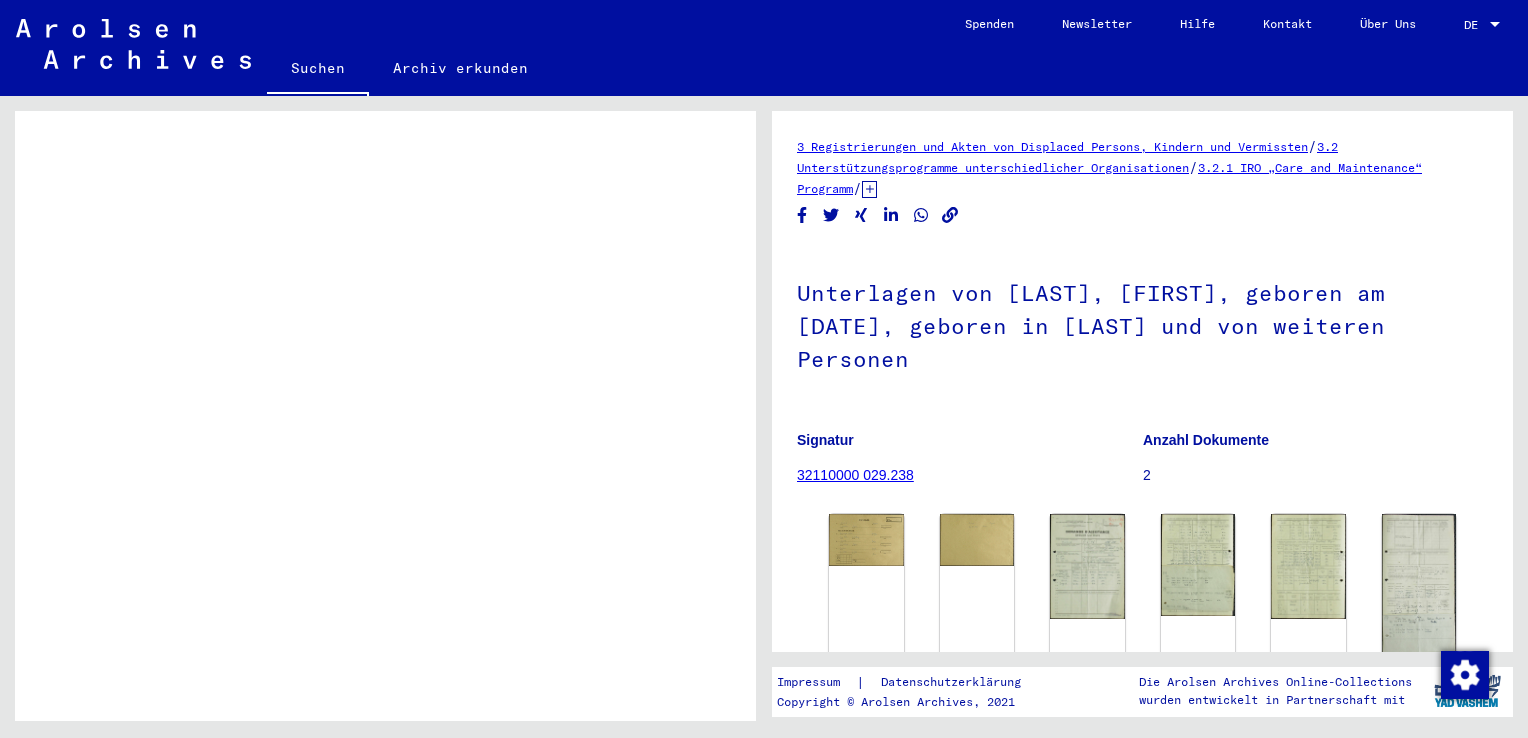 scroll, scrollTop: 0, scrollLeft: 0, axis: both 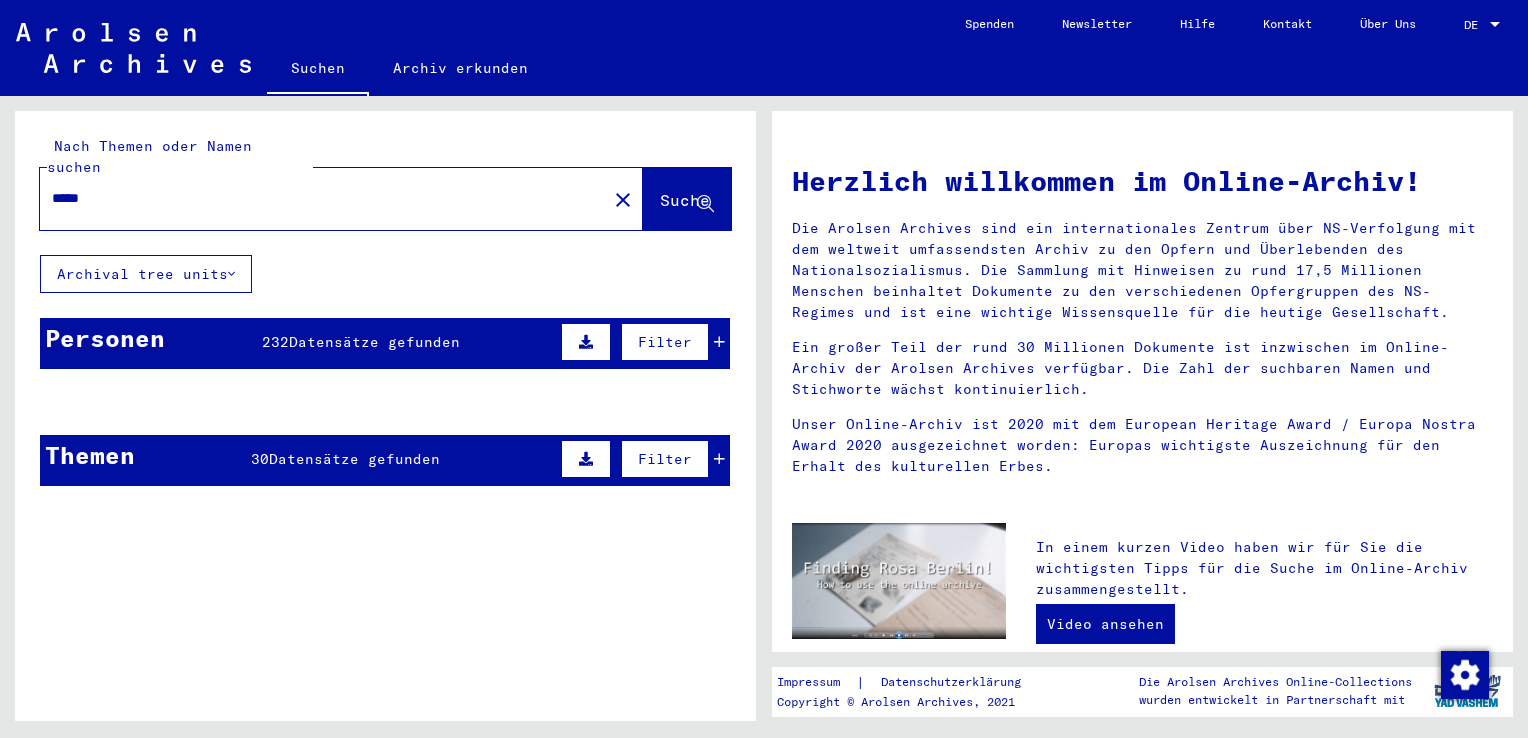 click at bounding box center (662, 499) 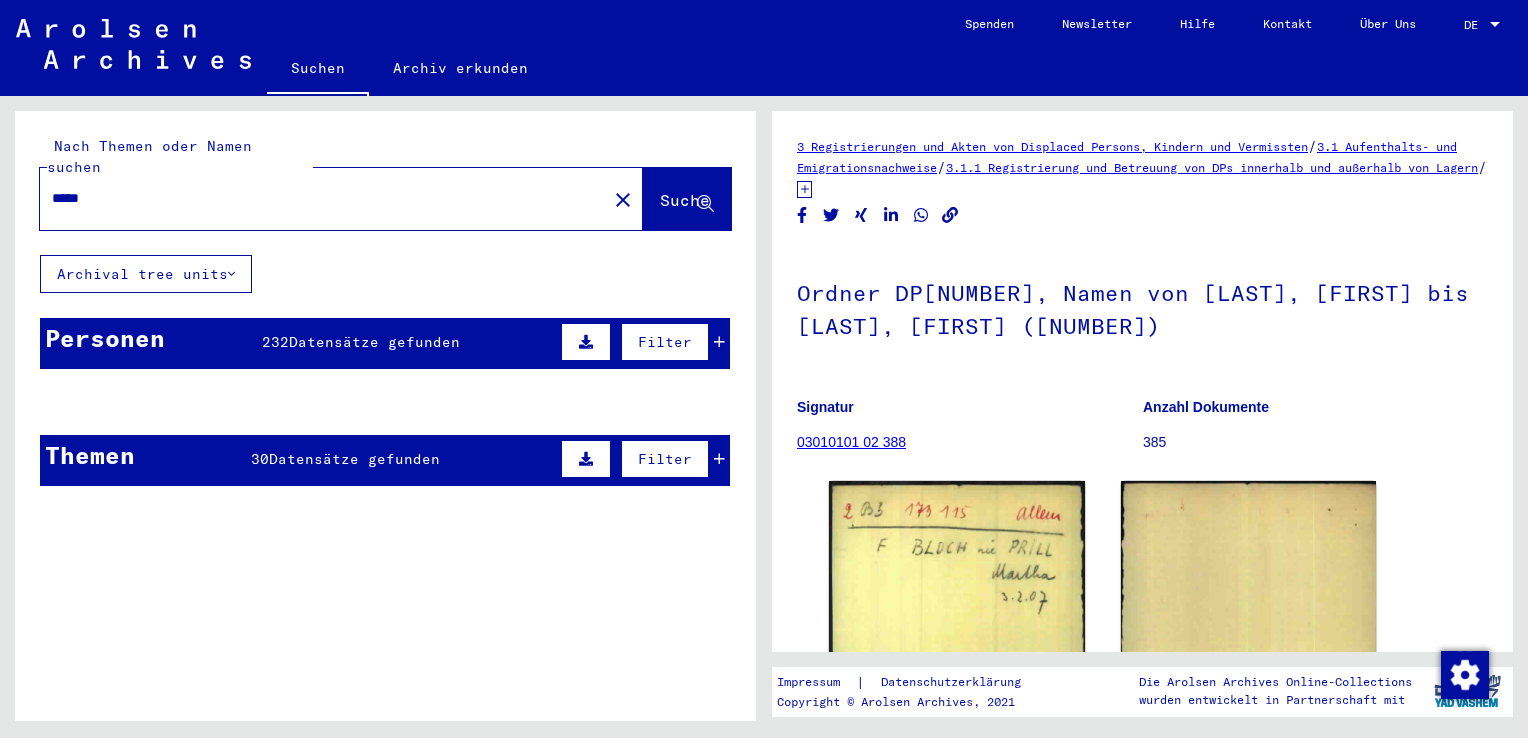 scroll, scrollTop: 0, scrollLeft: 0, axis: both 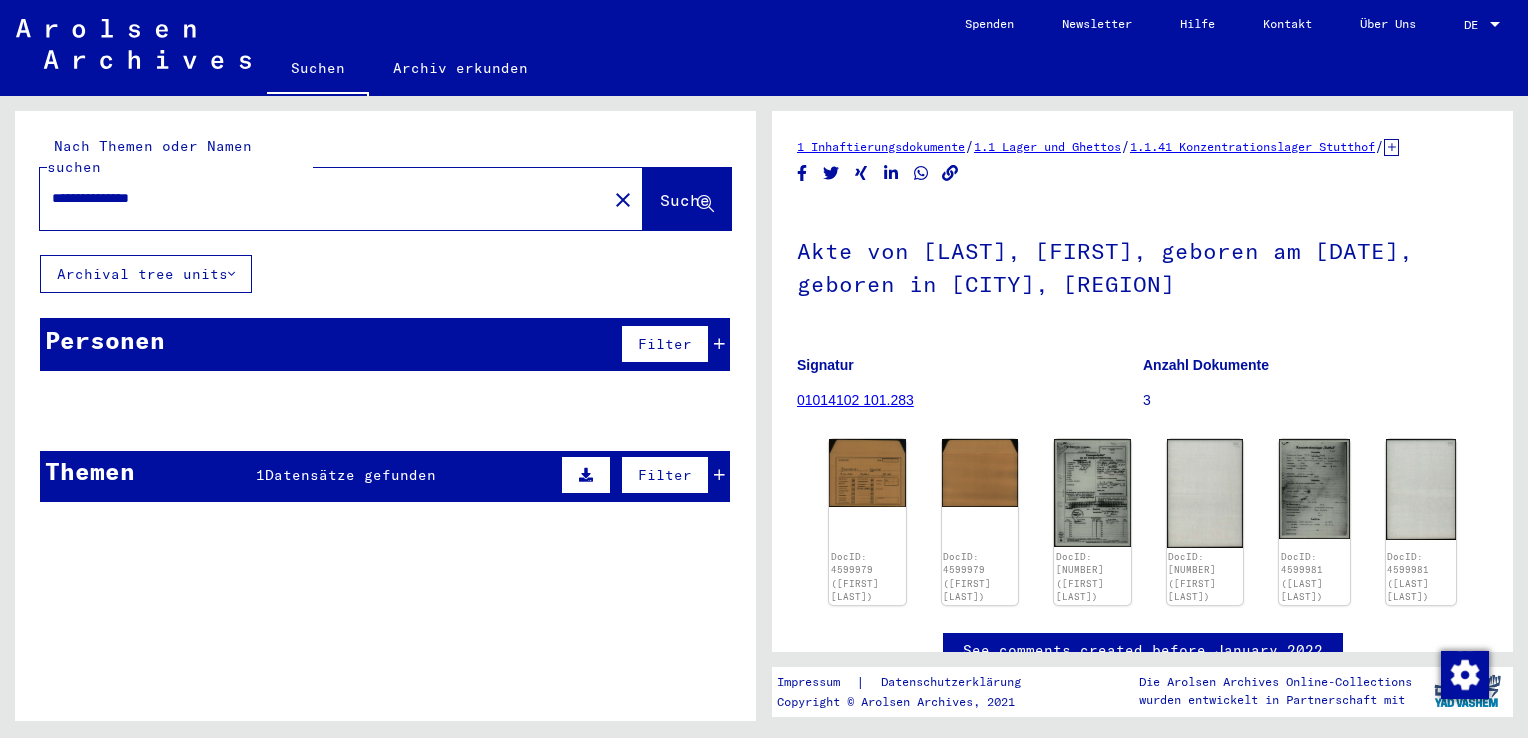 drag, startPoint x: 177, startPoint y: 182, endPoint x: 39, endPoint y: 187, distance: 138.09055 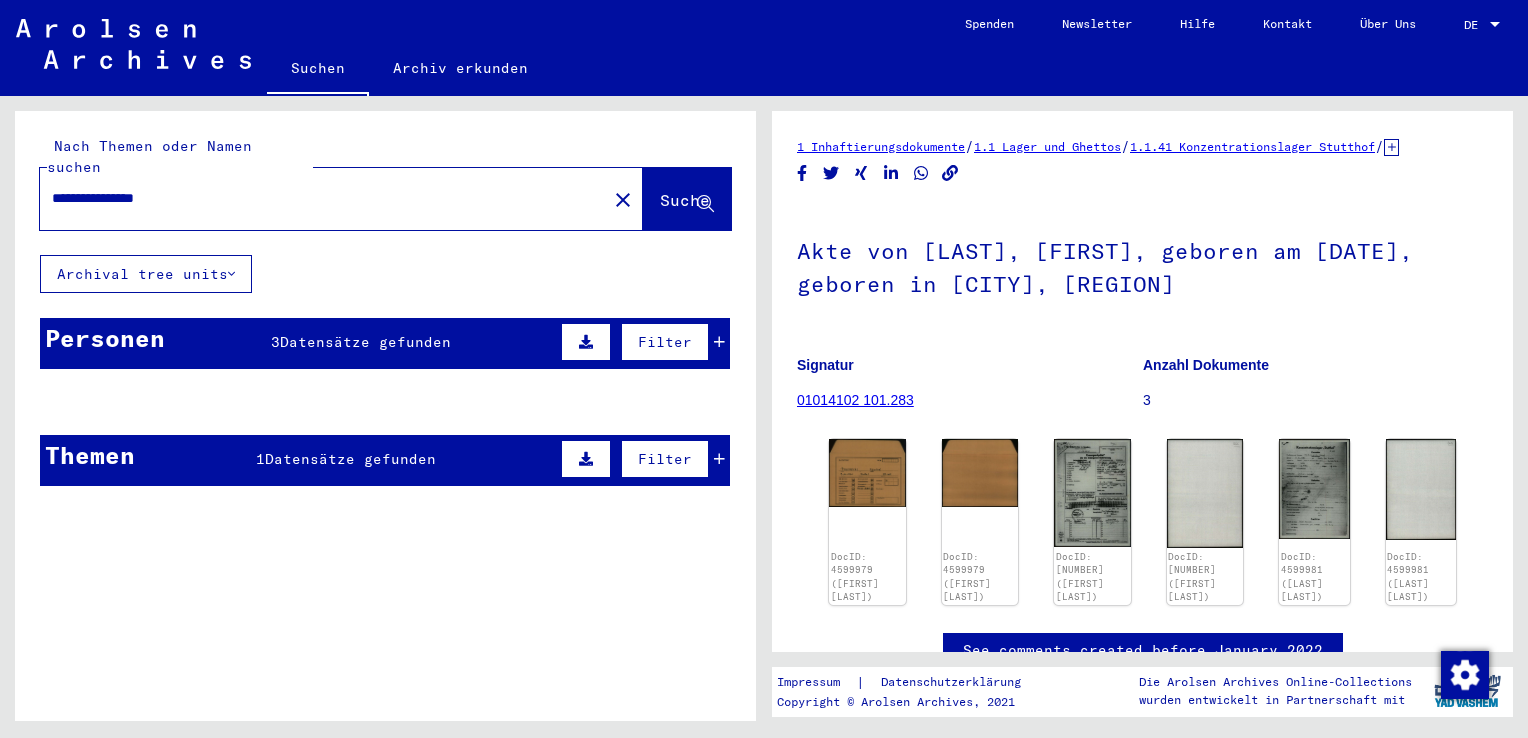 type on "**********" 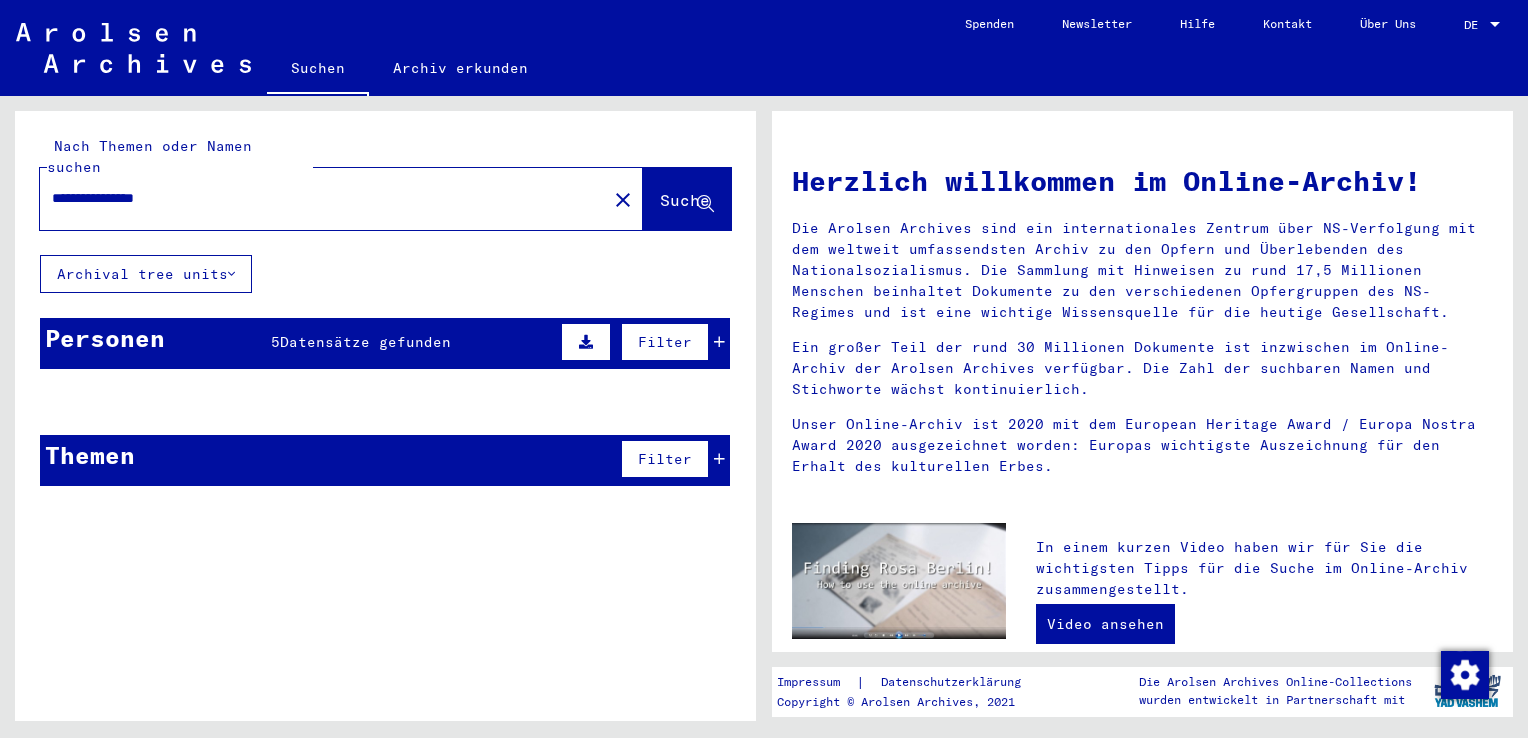 click at bounding box center [719, 342] 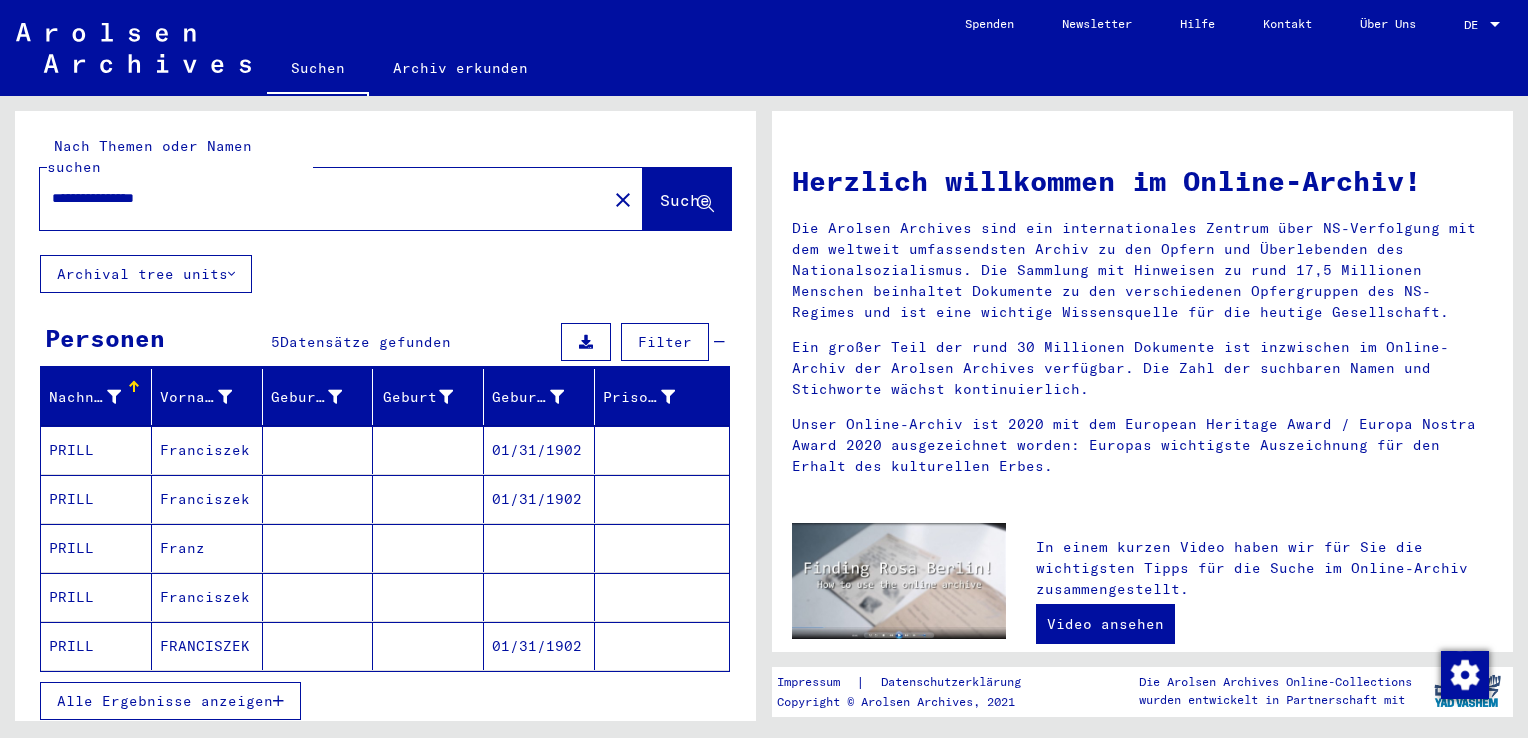 click at bounding box center [278, 701] 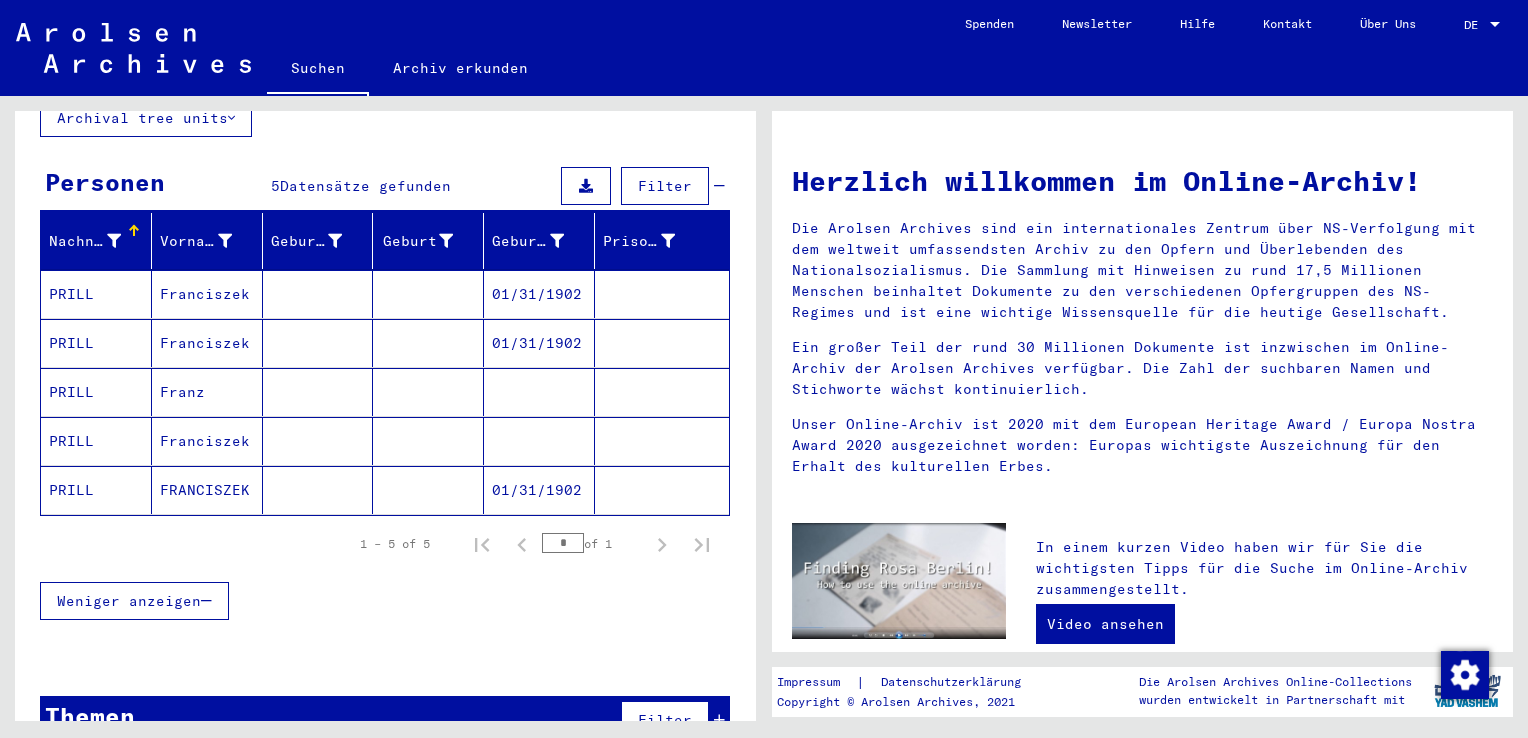 scroll, scrollTop: 176, scrollLeft: 0, axis: vertical 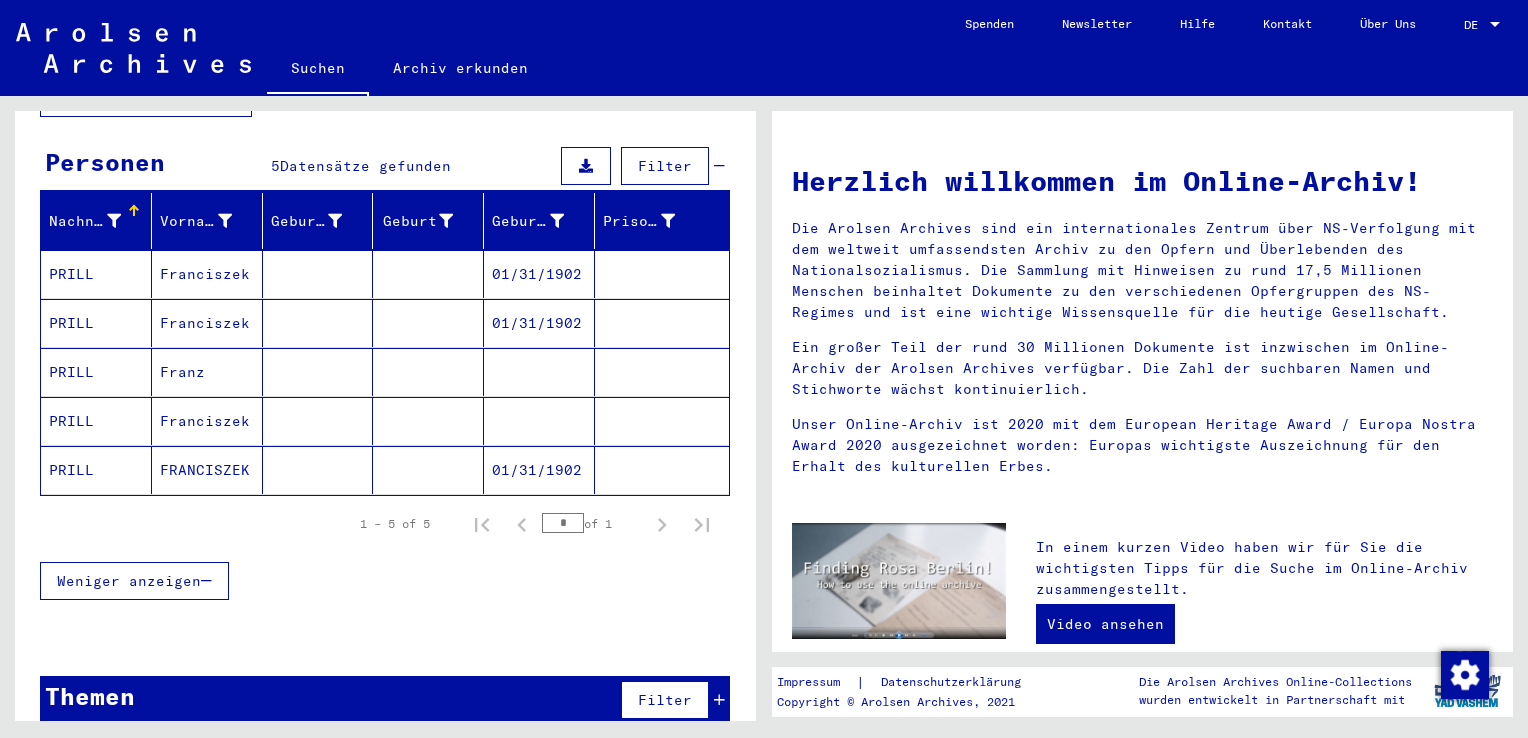 click at bounding box center (719, 700) 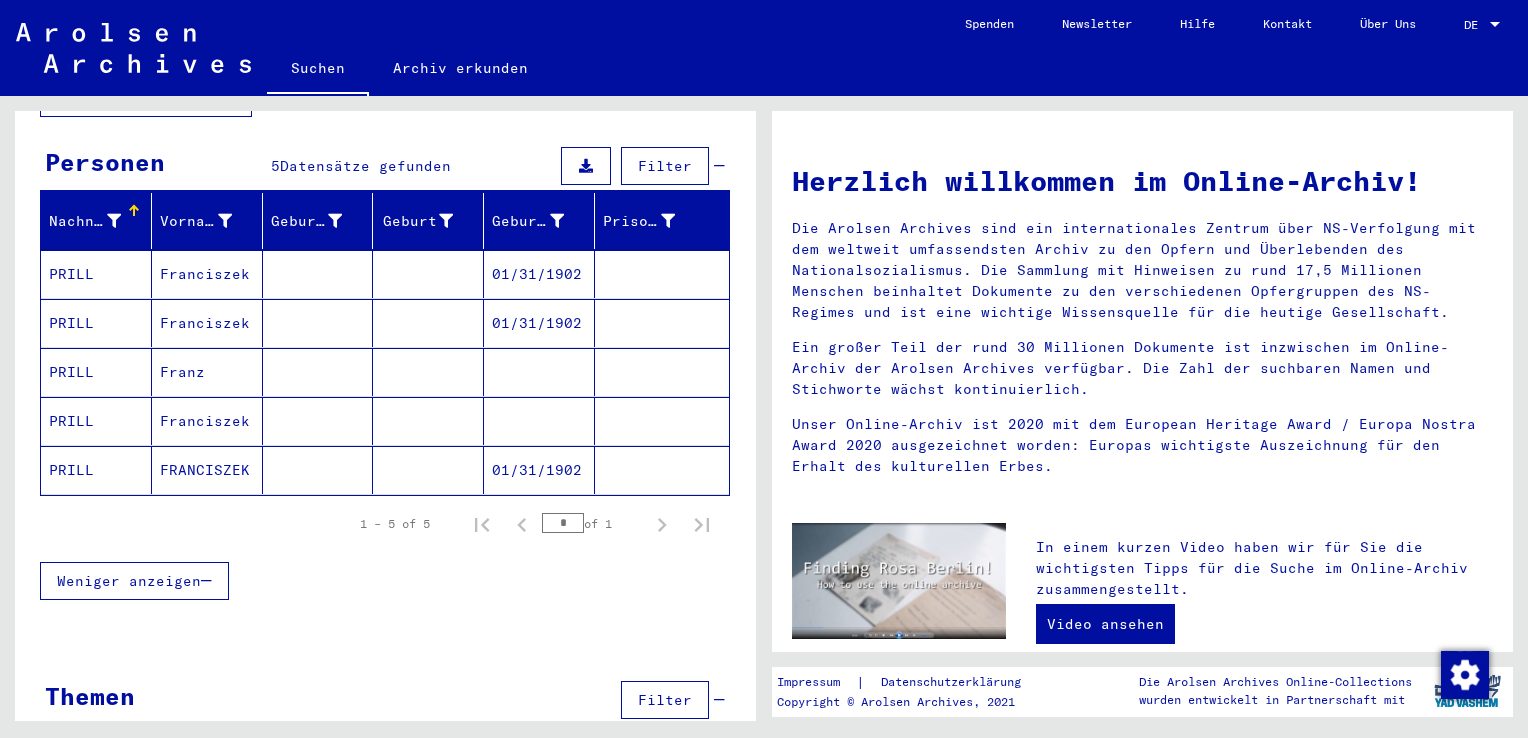 scroll, scrollTop: 192, scrollLeft: 0, axis: vertical 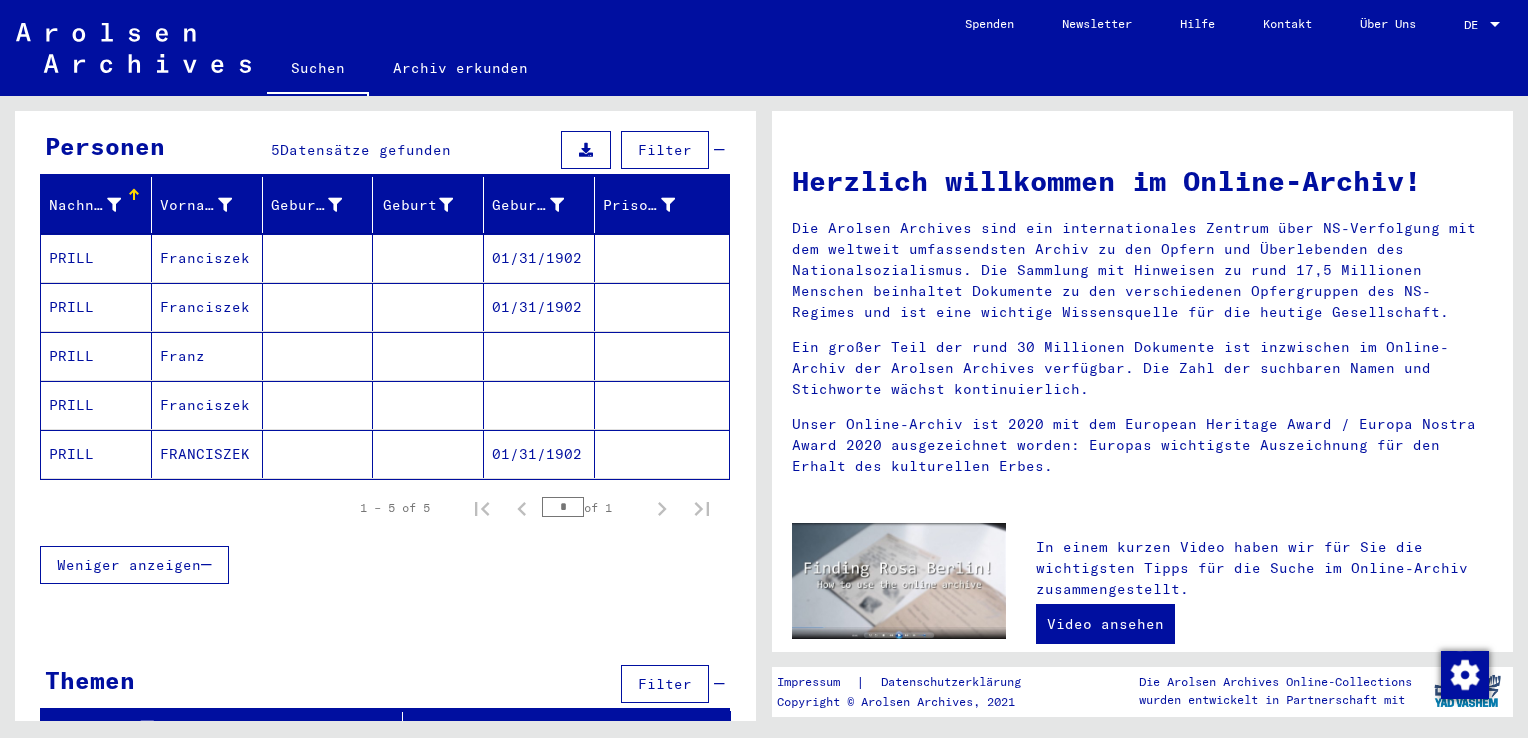 click on "Franz" at bounding box center [207, 405] 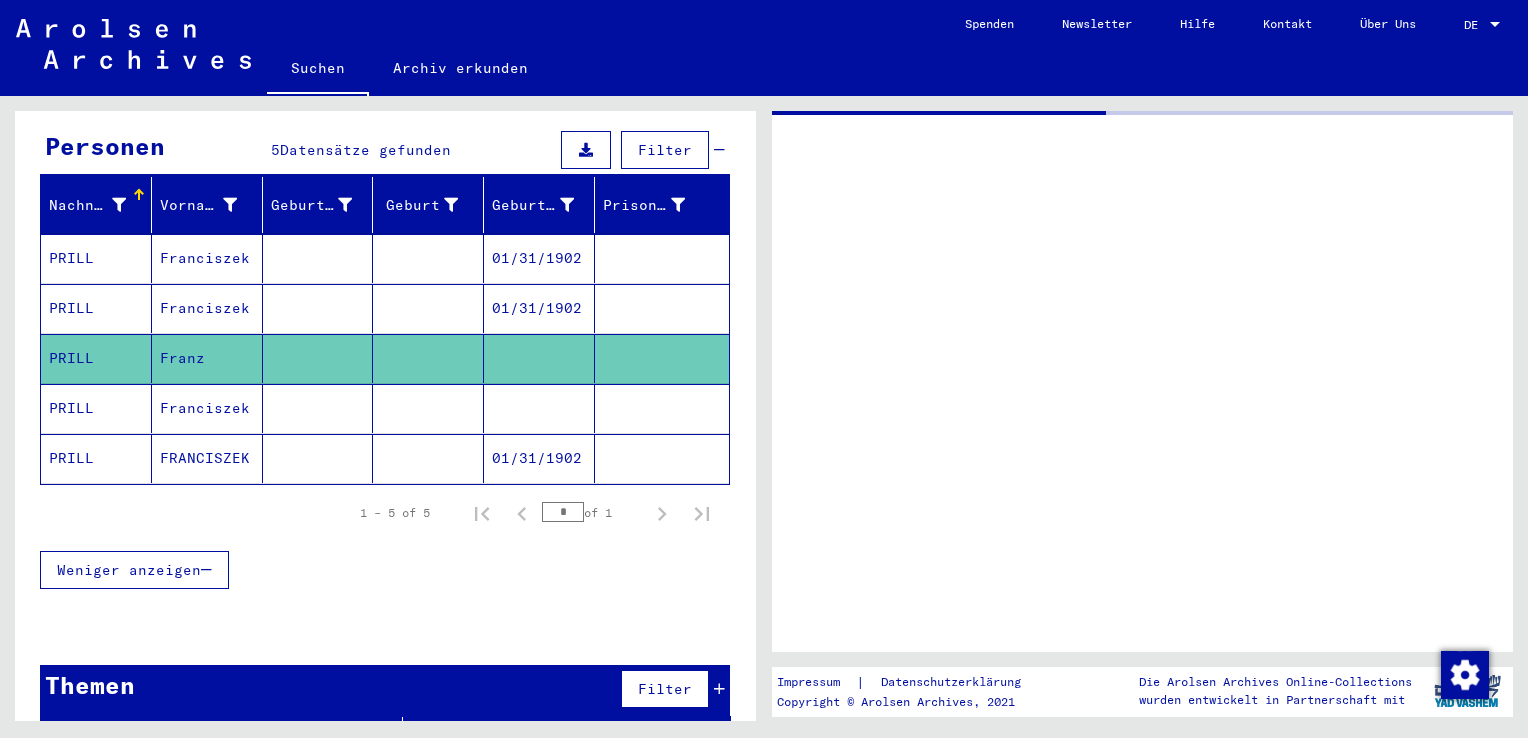 scroll, scrollTop: 181, scrollLeft: 0, axis: vertical 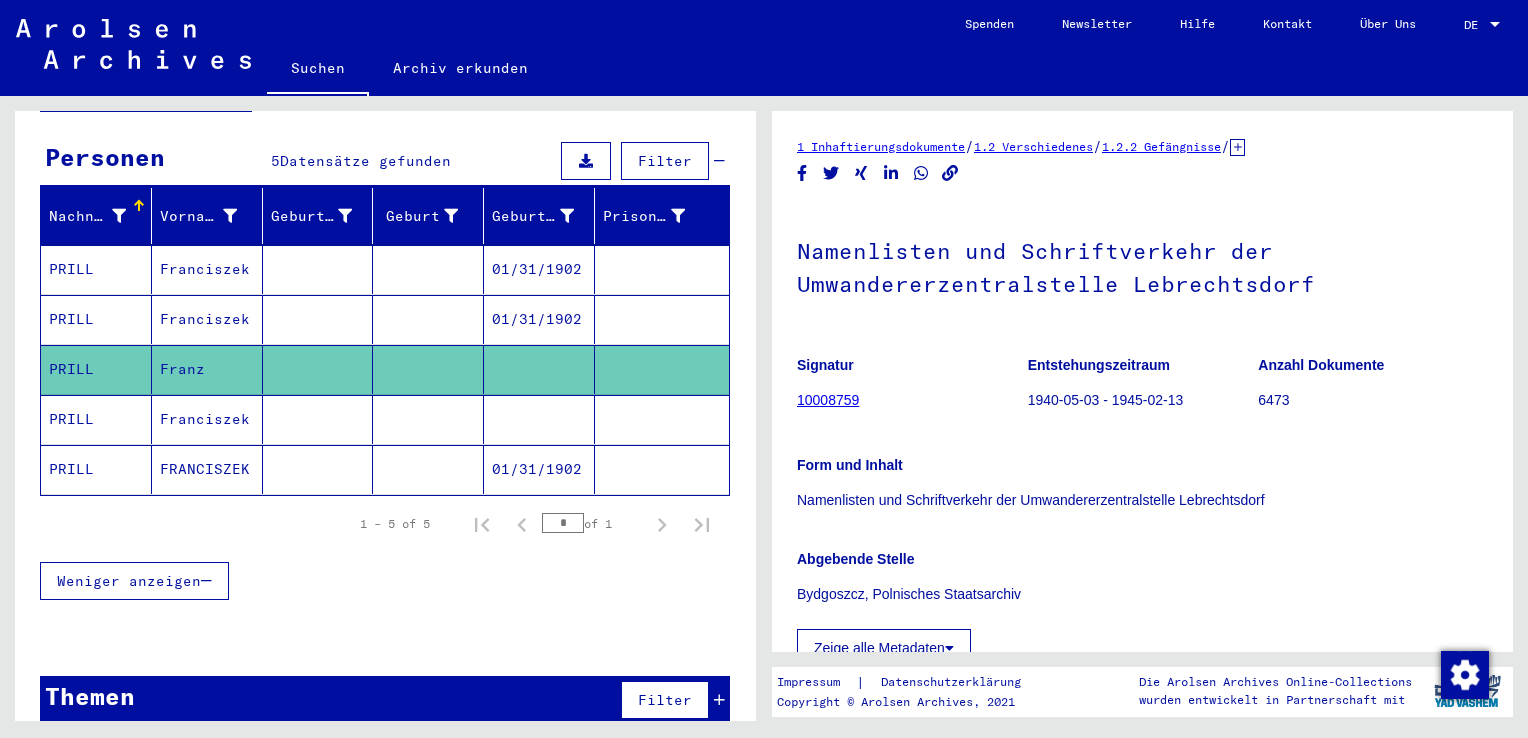 click on "Franciszek" at bounding box center [207, 469] 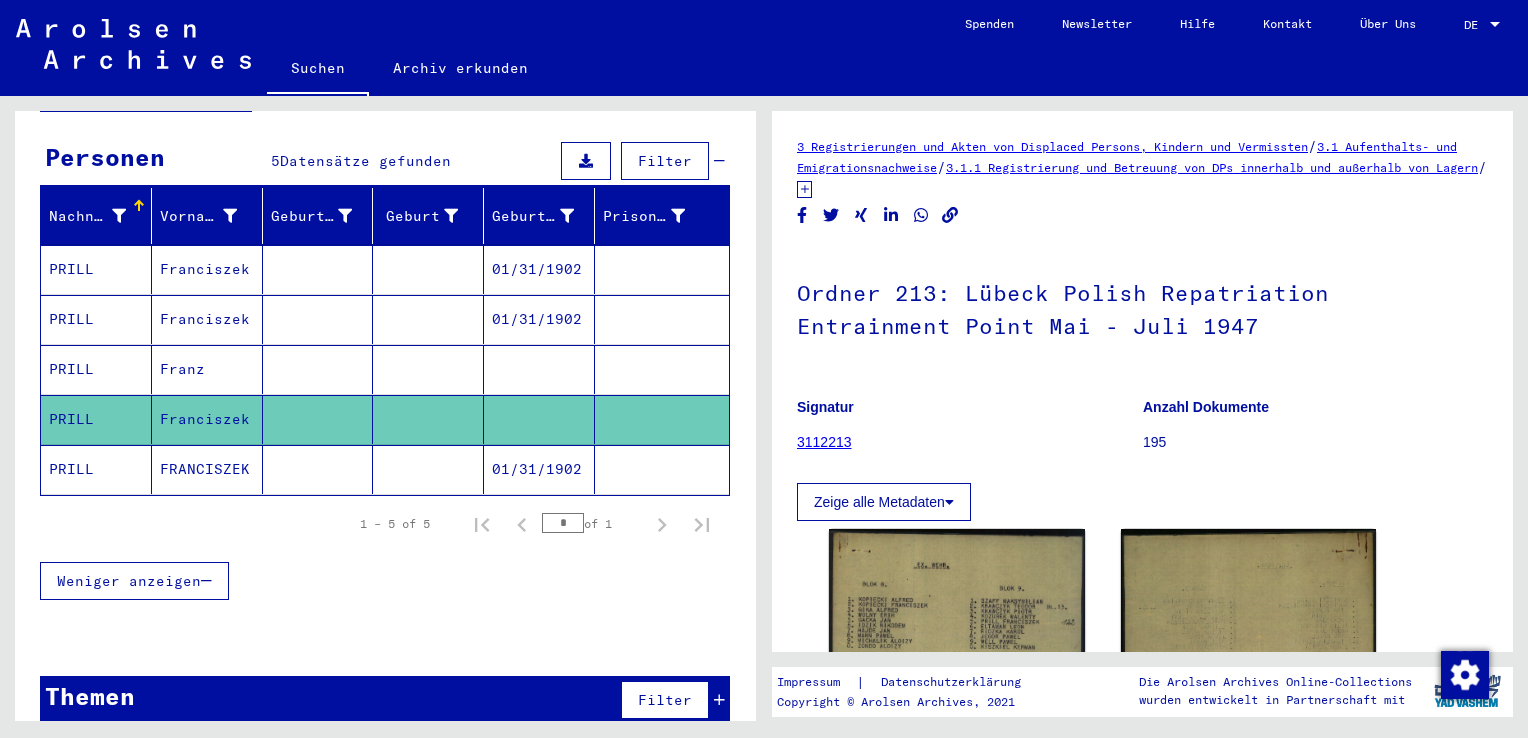 scroll, scrollTop: 0, scrollLeft: 0, axis: both 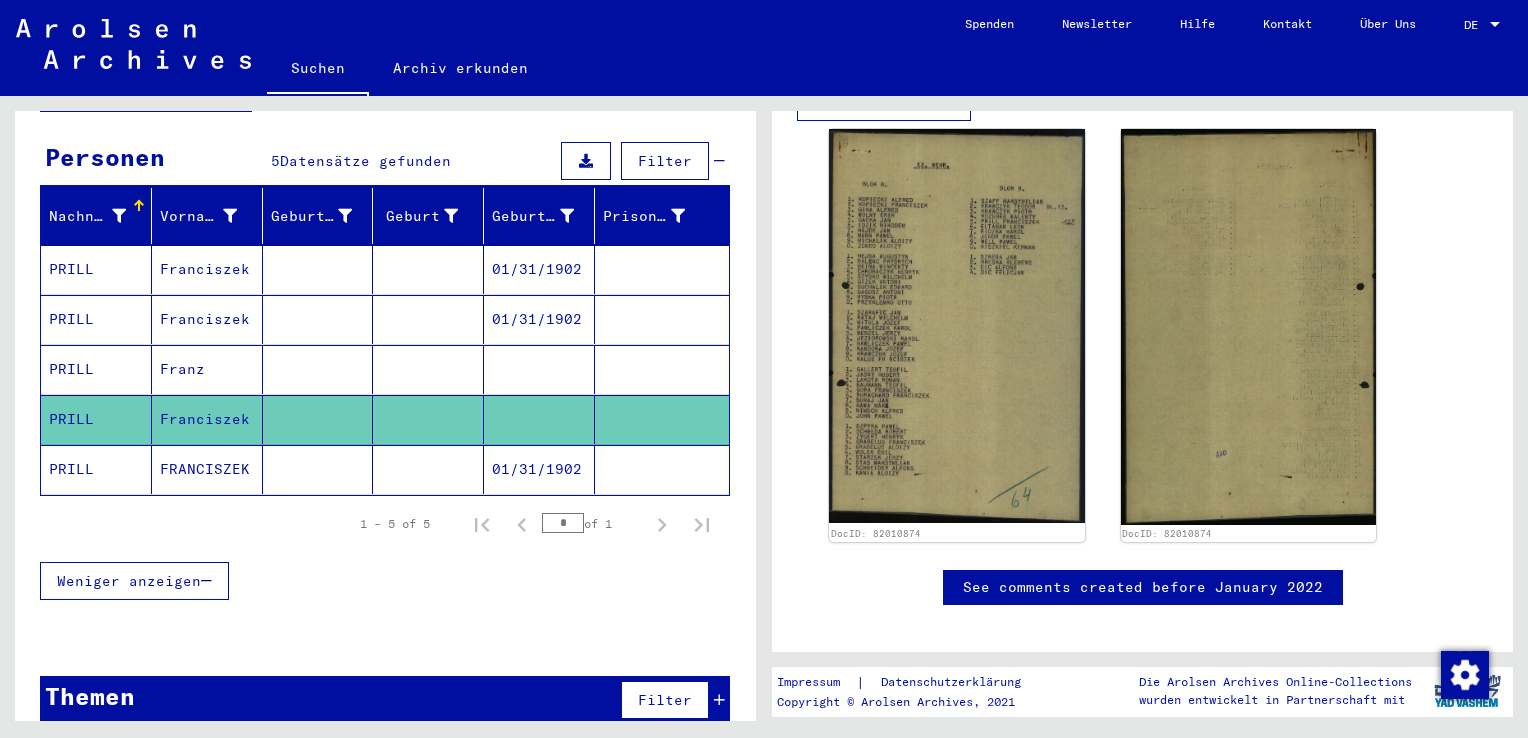 click on "Franz" at bounding box center (207, 419) 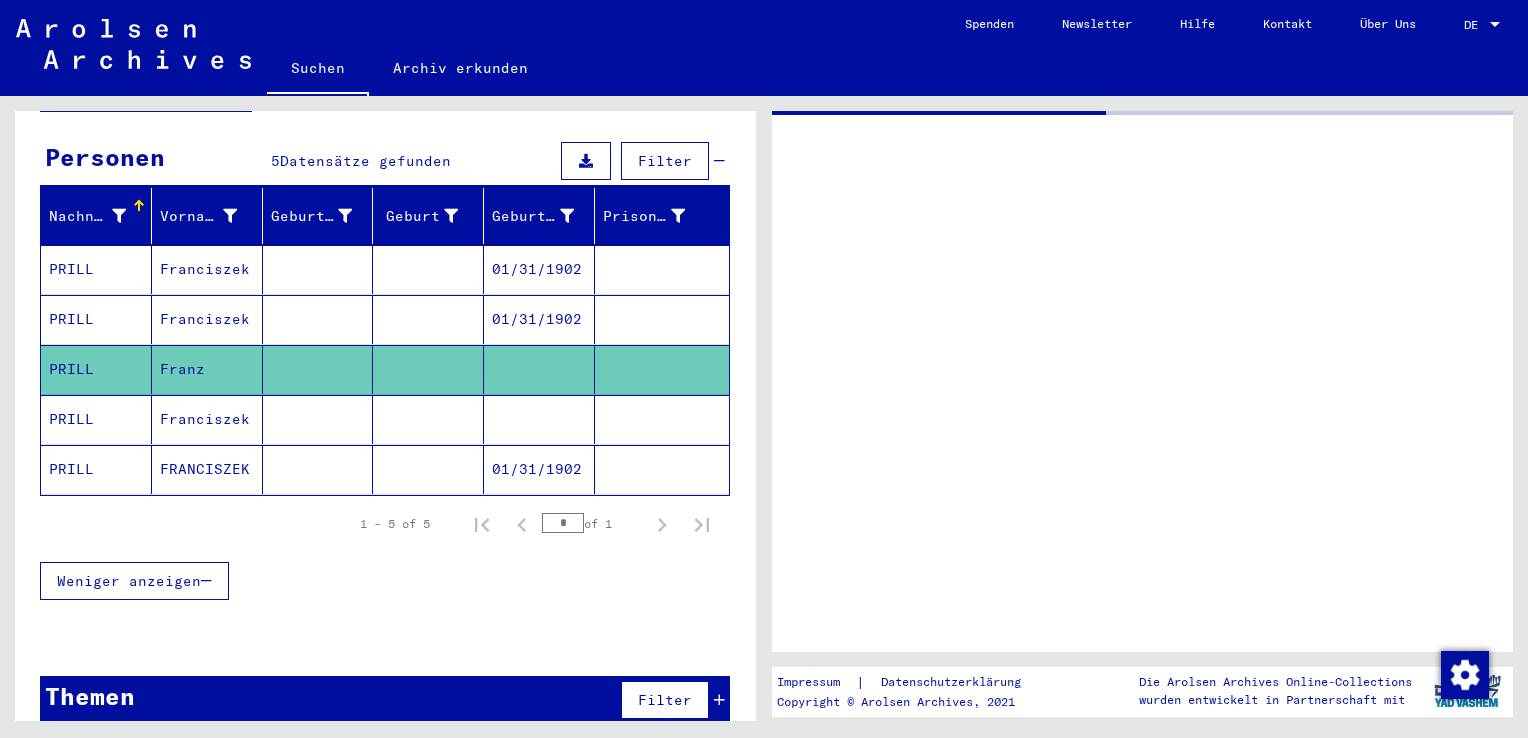 scroll, scrollTop: 0, scrollLeft: 0, axis: both 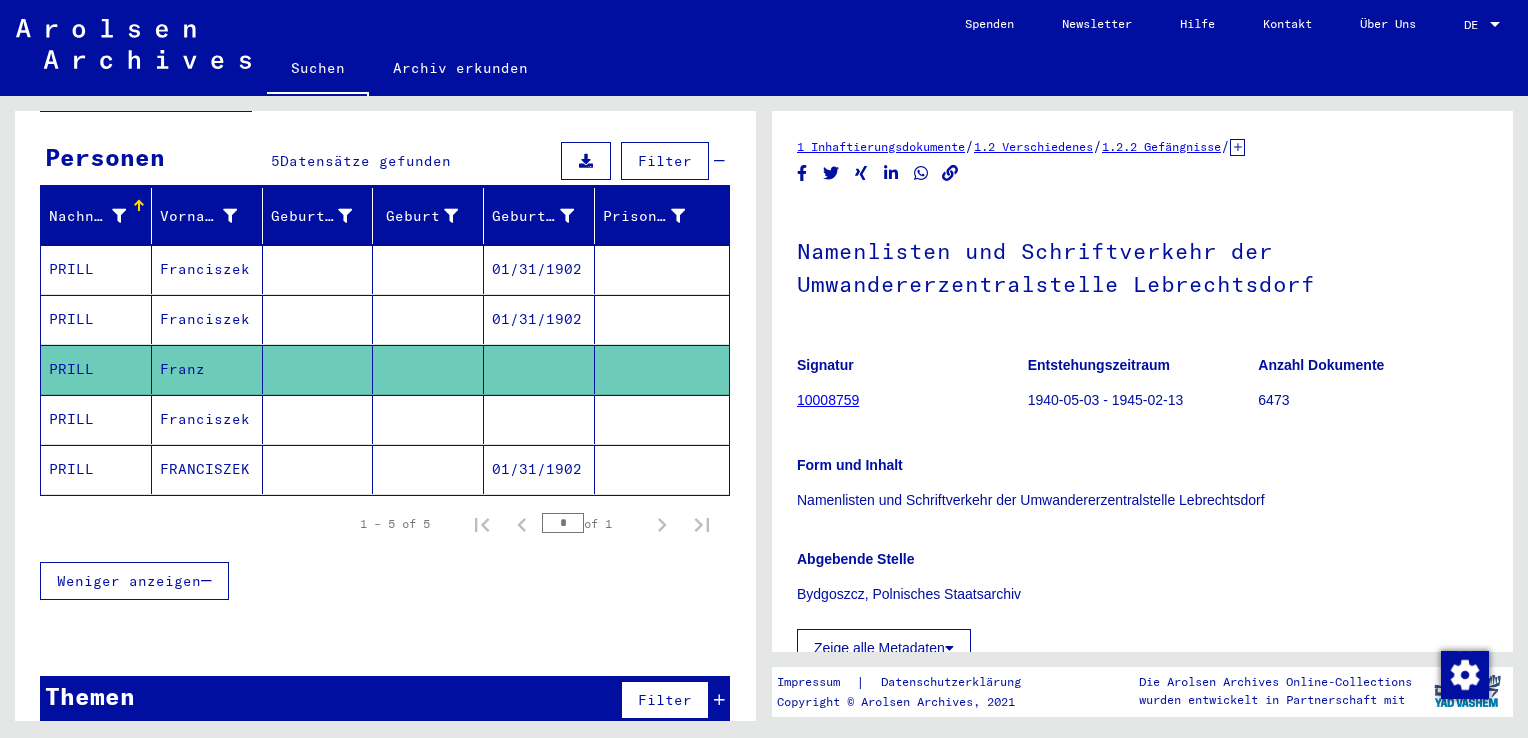 click on "10008759" 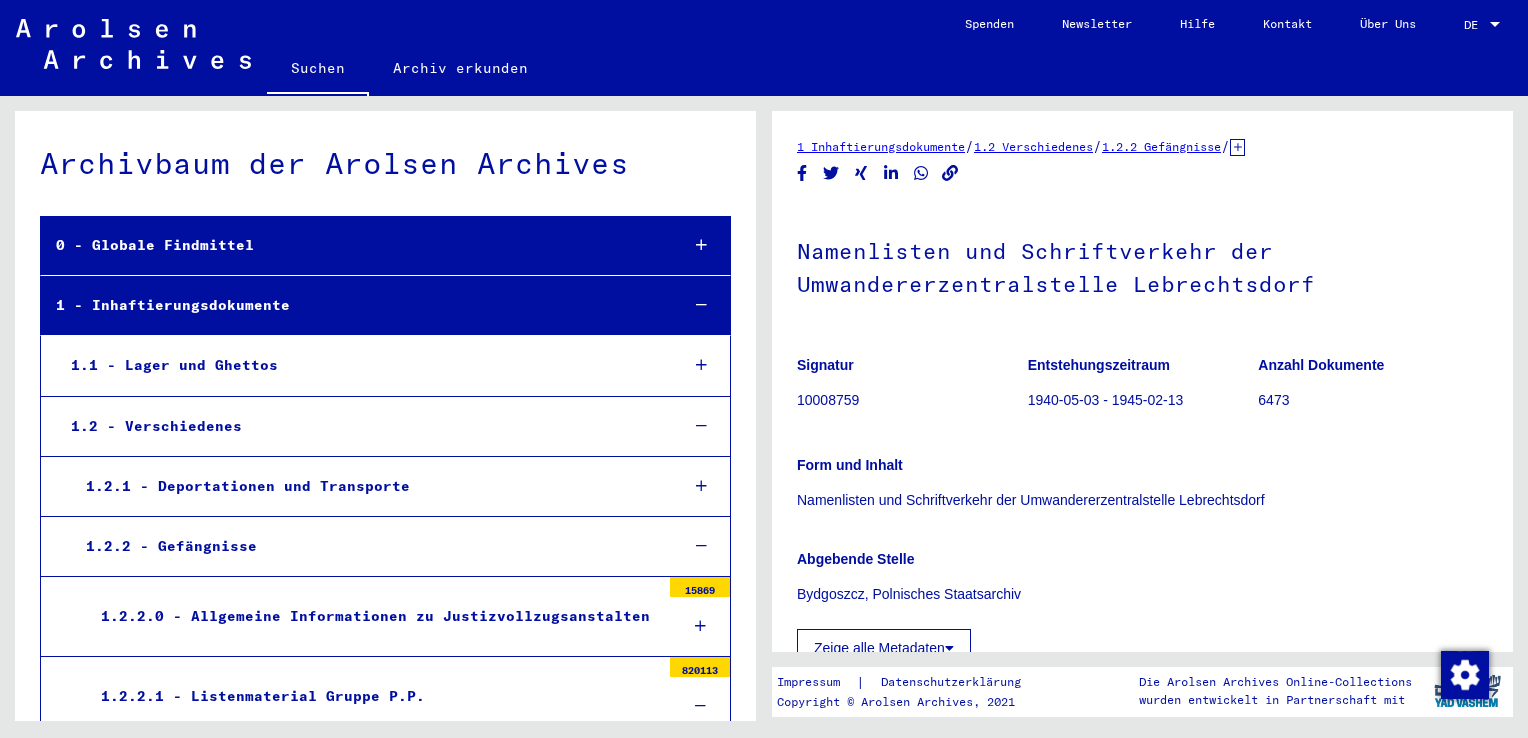 scroll, scrollTop: 3369, scrollLeft: 0, axis: vertical 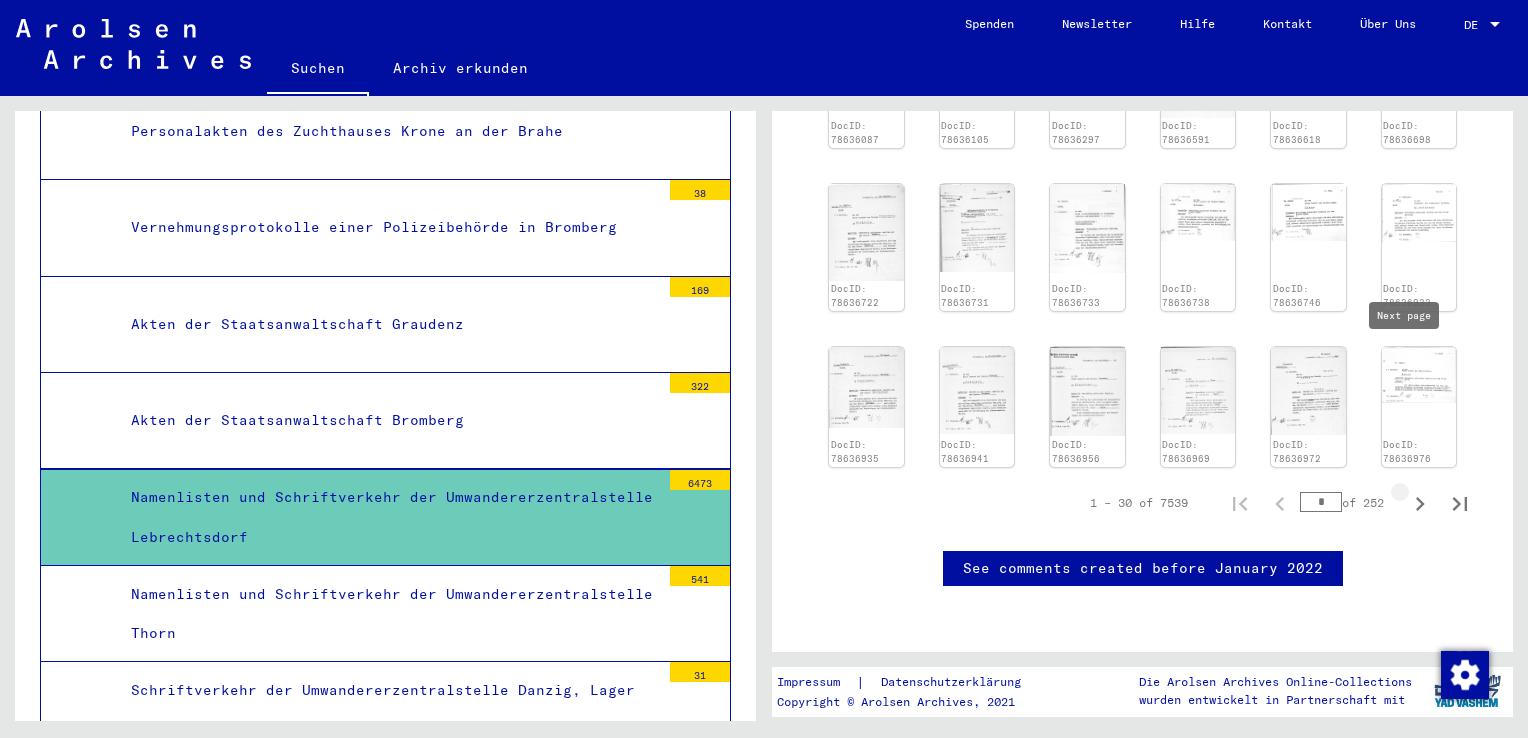 click 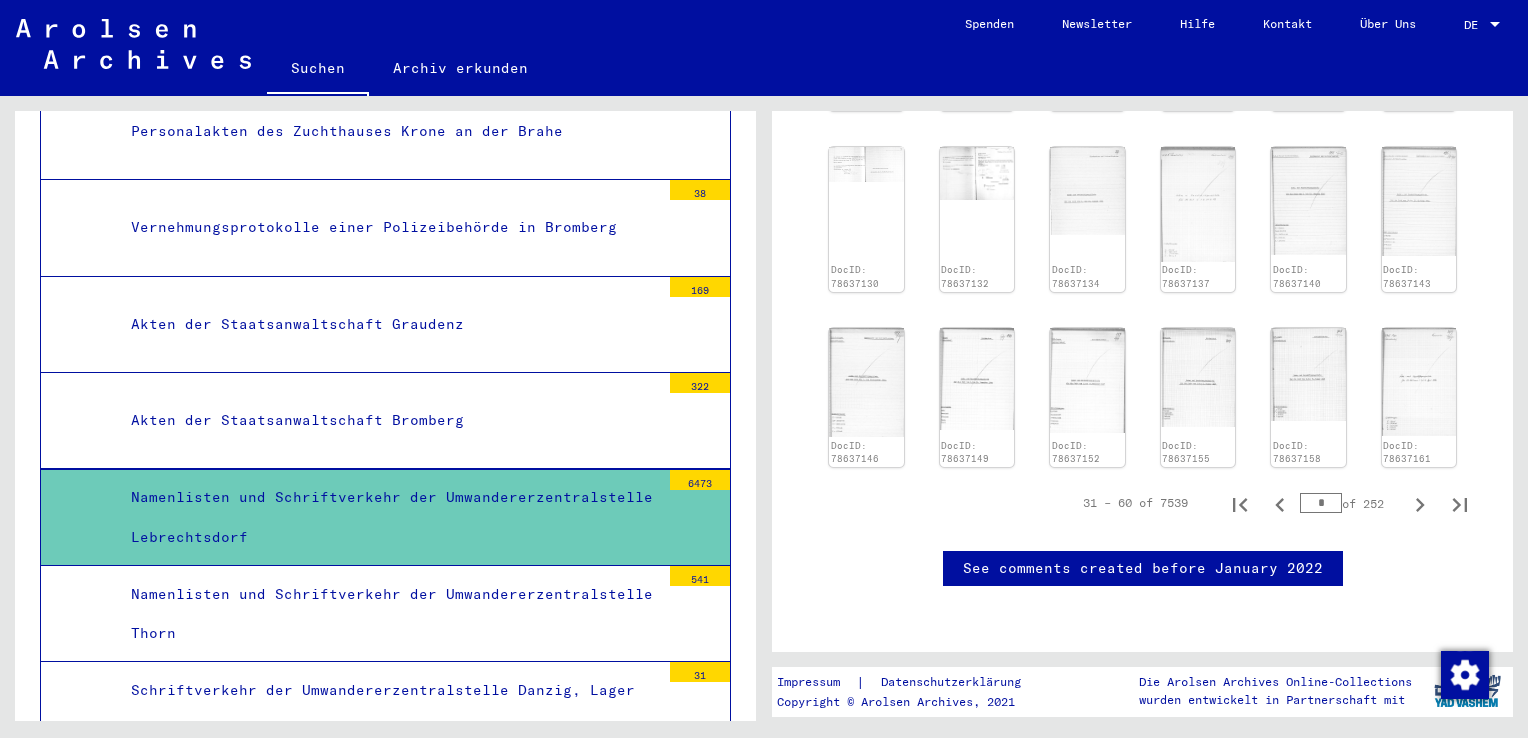 scroll, scrollTop: 1200, scrollLeft: 0, axis: vertical 